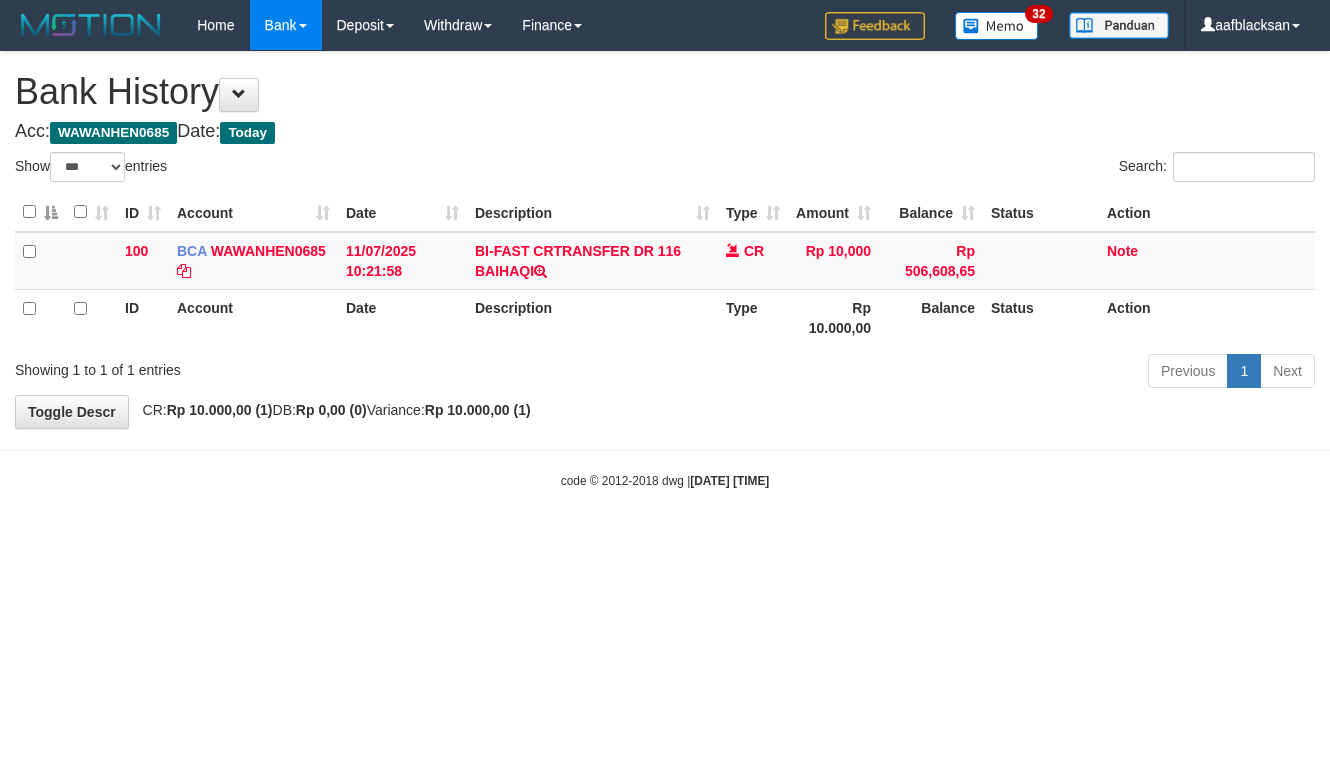 select on "***" 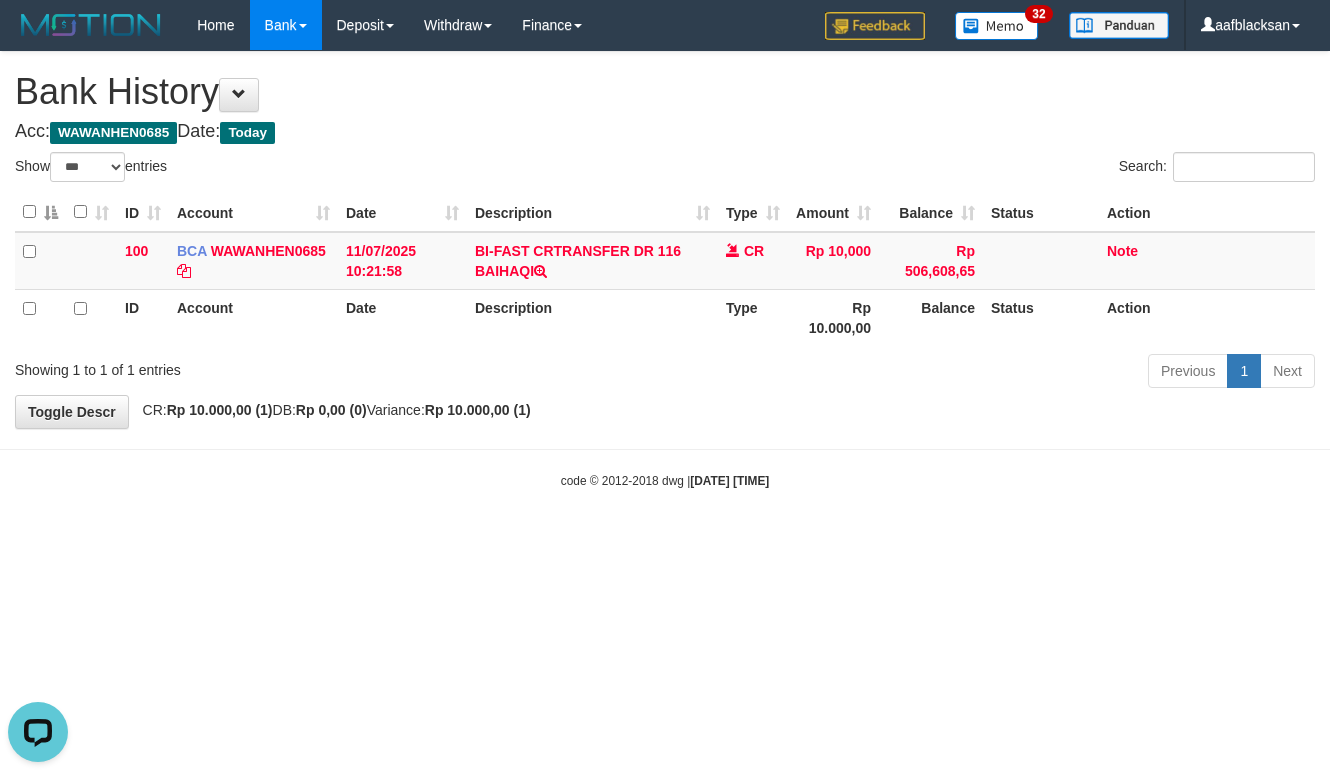 scroll, scrollTop: 0, scrollLeft: 0, axis: both 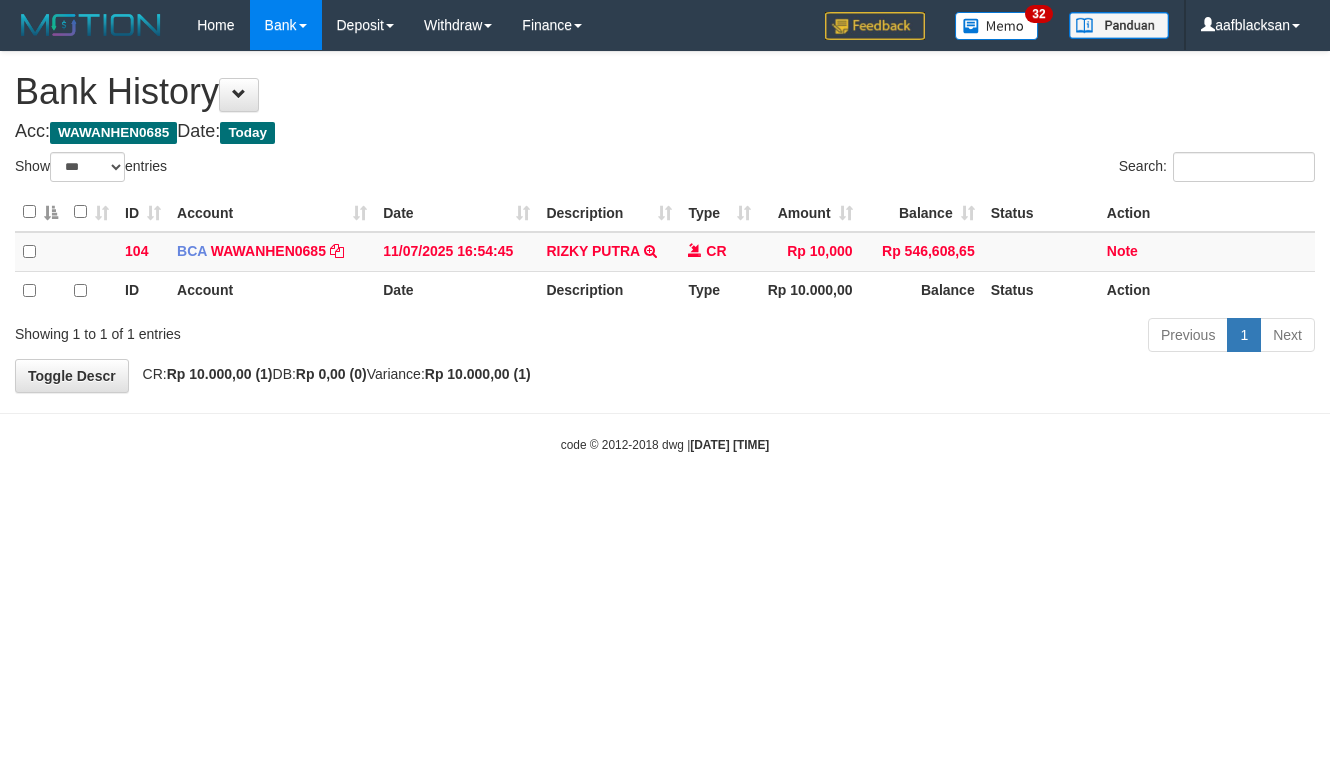 select on "***" 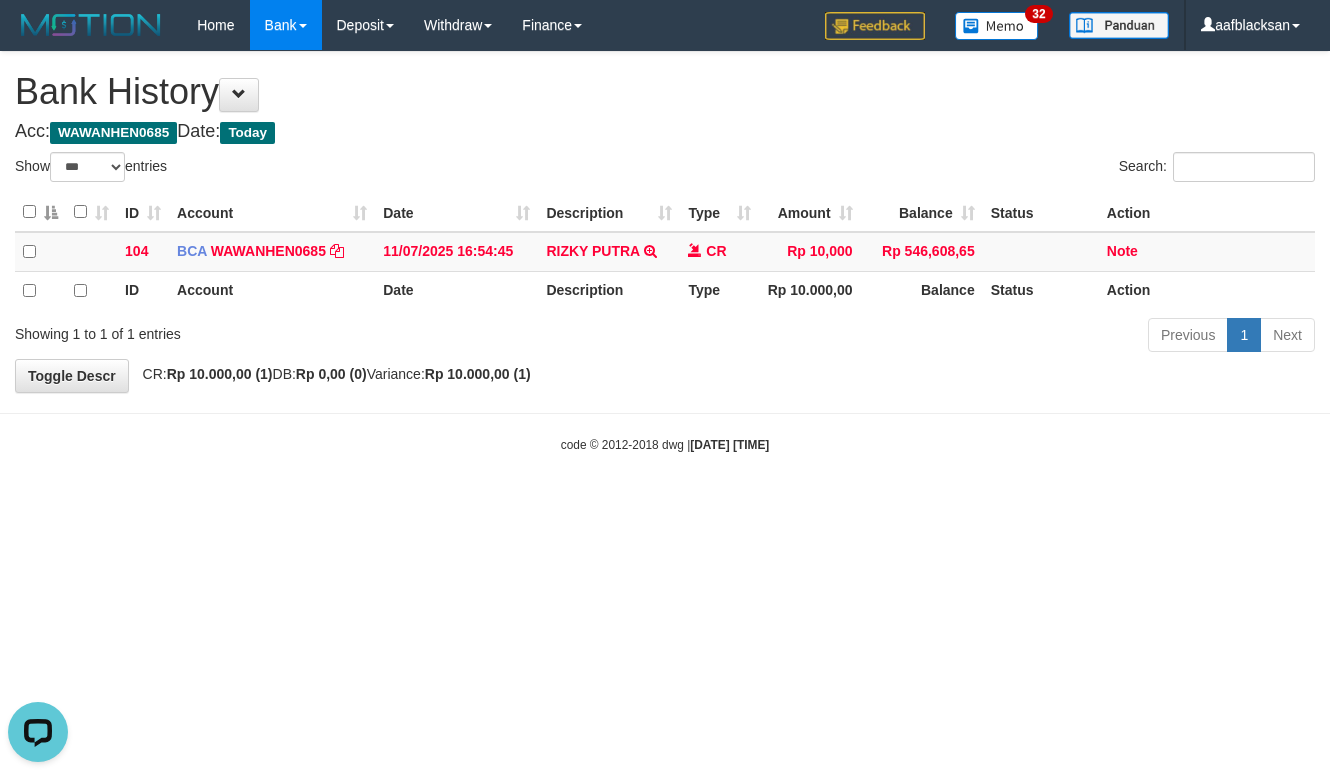 scroll, scrollTop: 0, scrollLeft: 0, axis: both 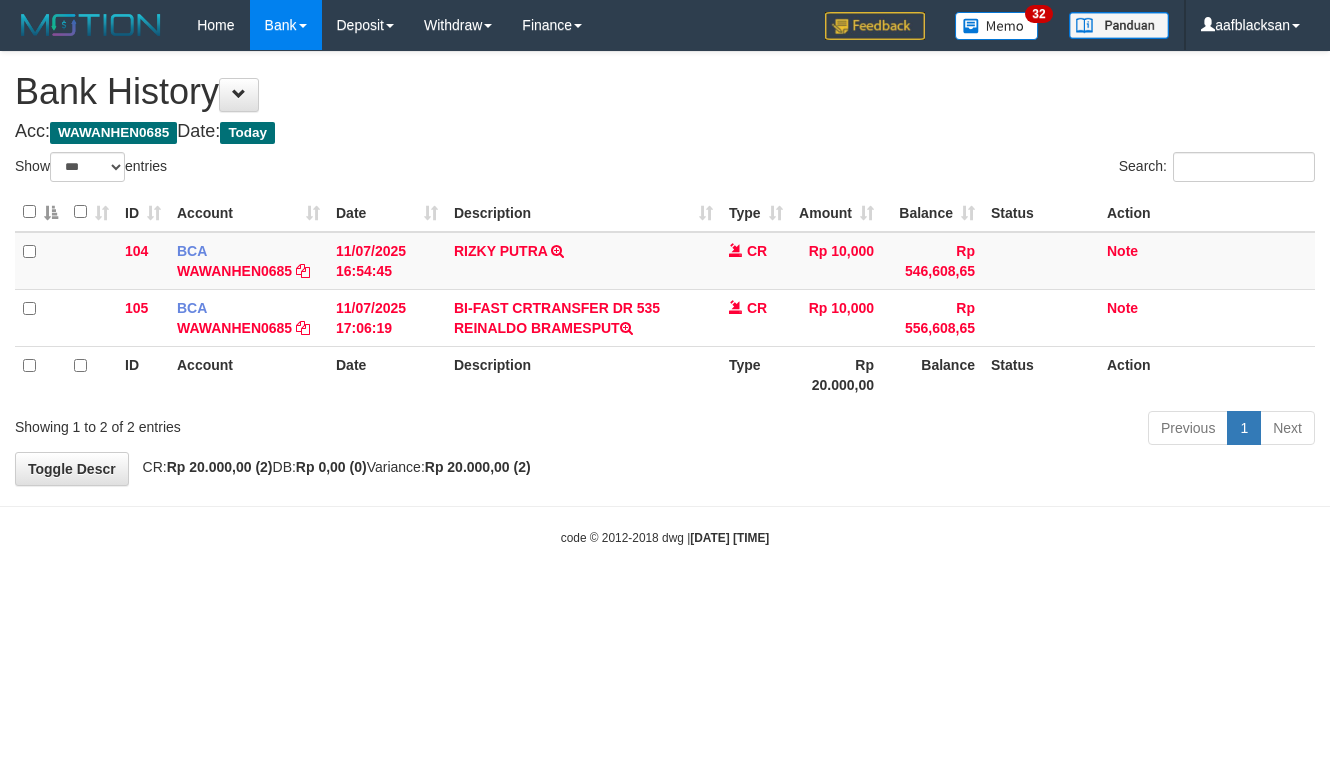 select on "***" 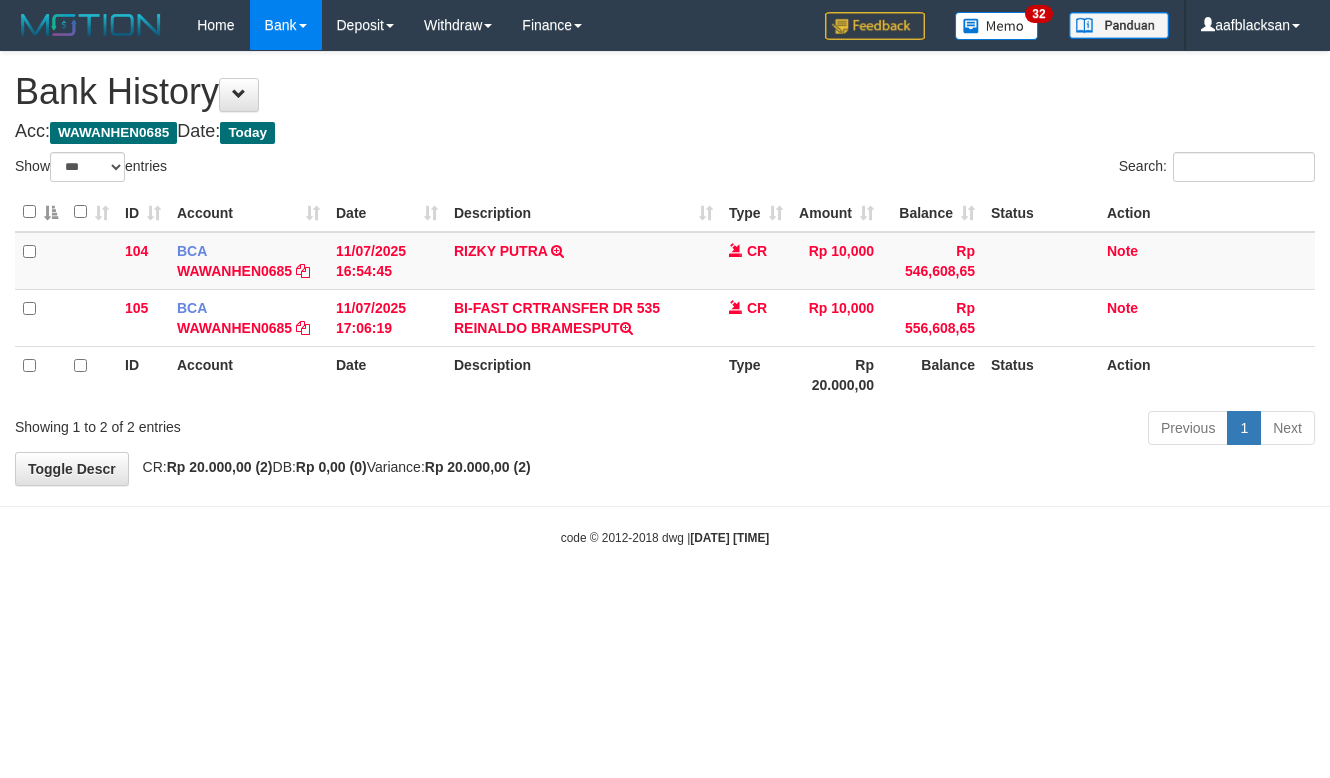 scroll, scrollTop: 0, scrollLeft: 0, axis: both 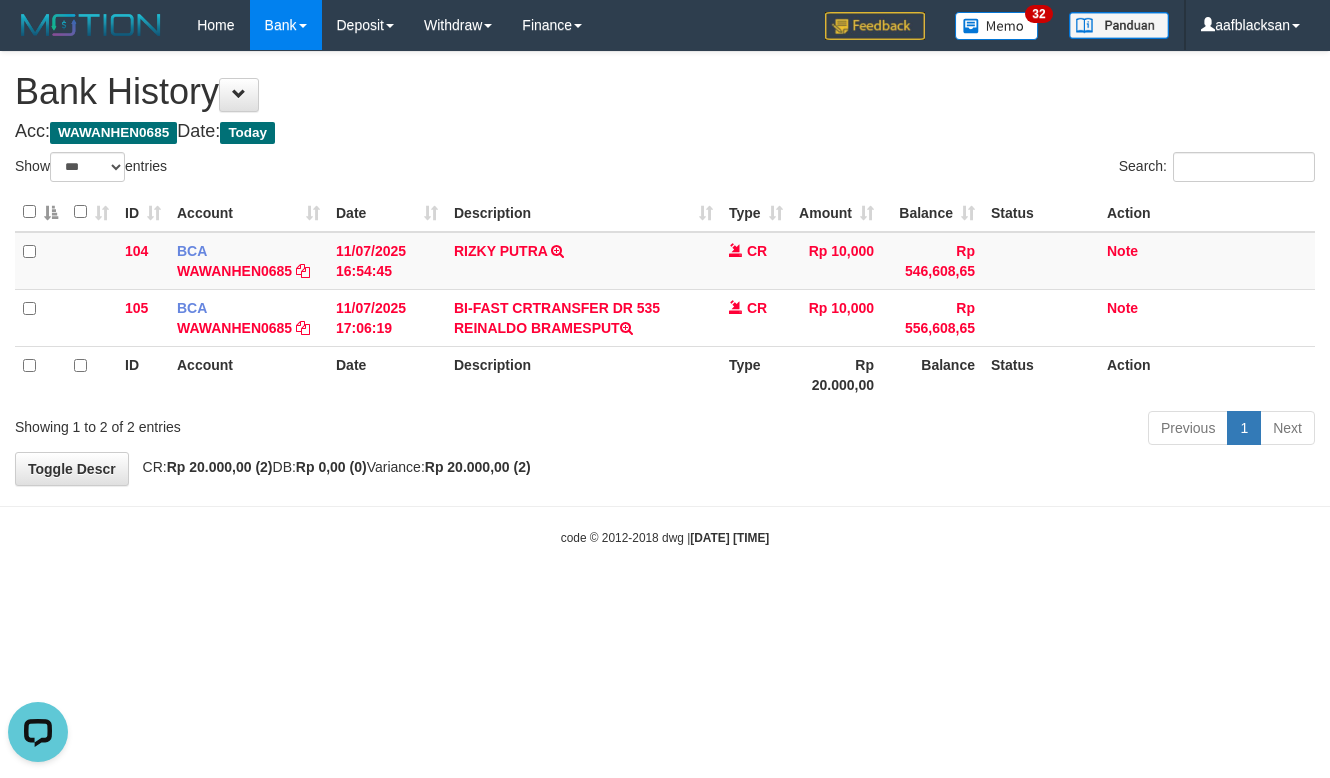 click on "Toggle navigation
Home
Bank
Mutasi Bank
Note Mutasi
Deposit
History
PGA History
Note DPS
Withdraw
WD List
Report Link
History
Finance
Financial Data
32" at bounding box center [665, 298] 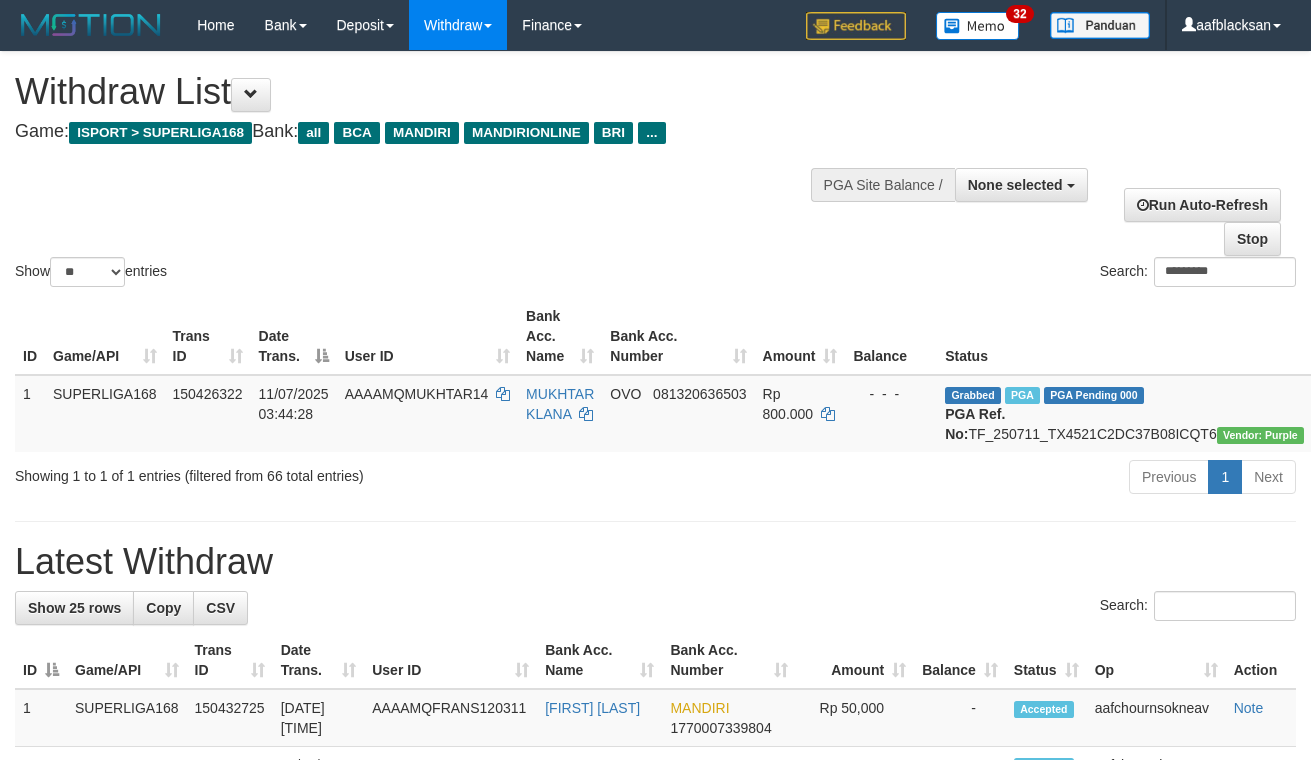 select 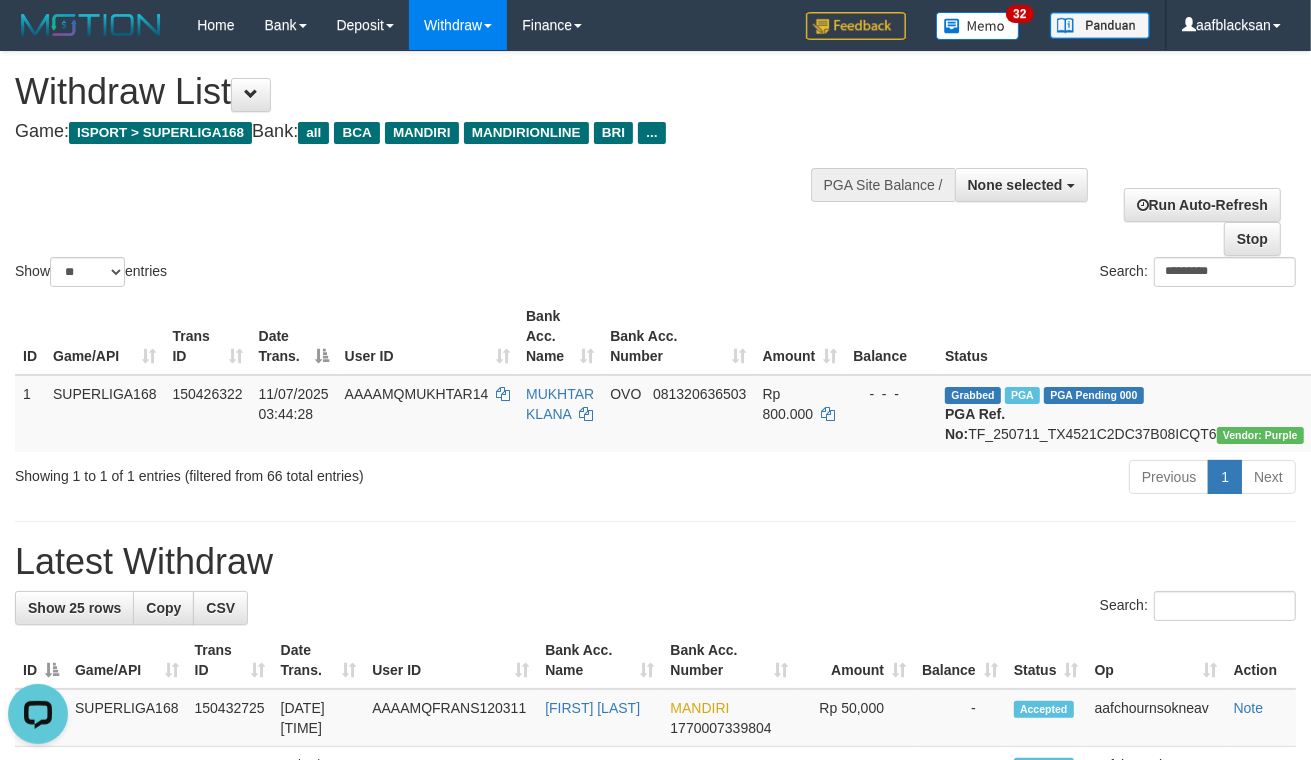 scroll, scrollTop: 0, scrollLeft: 0, axis: both 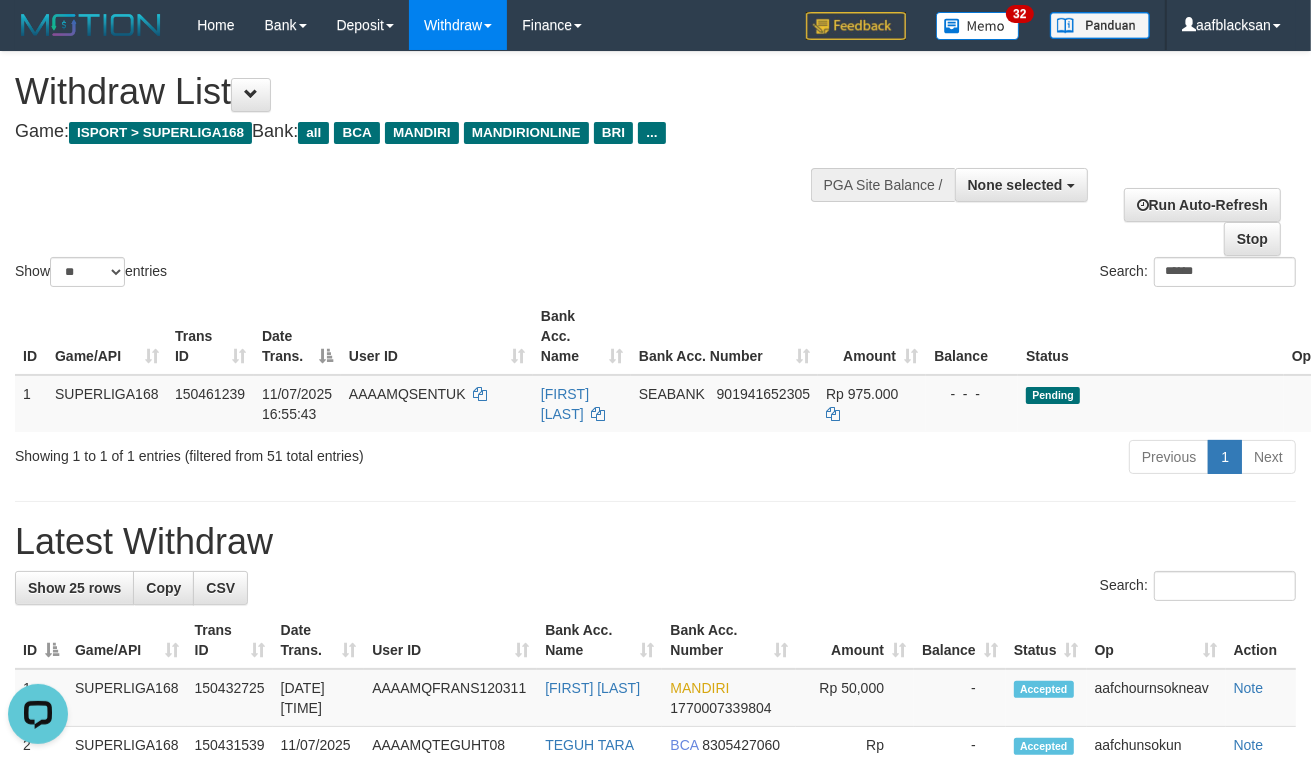 click on "Latest Withdraw" at bounding box center [655, 542] 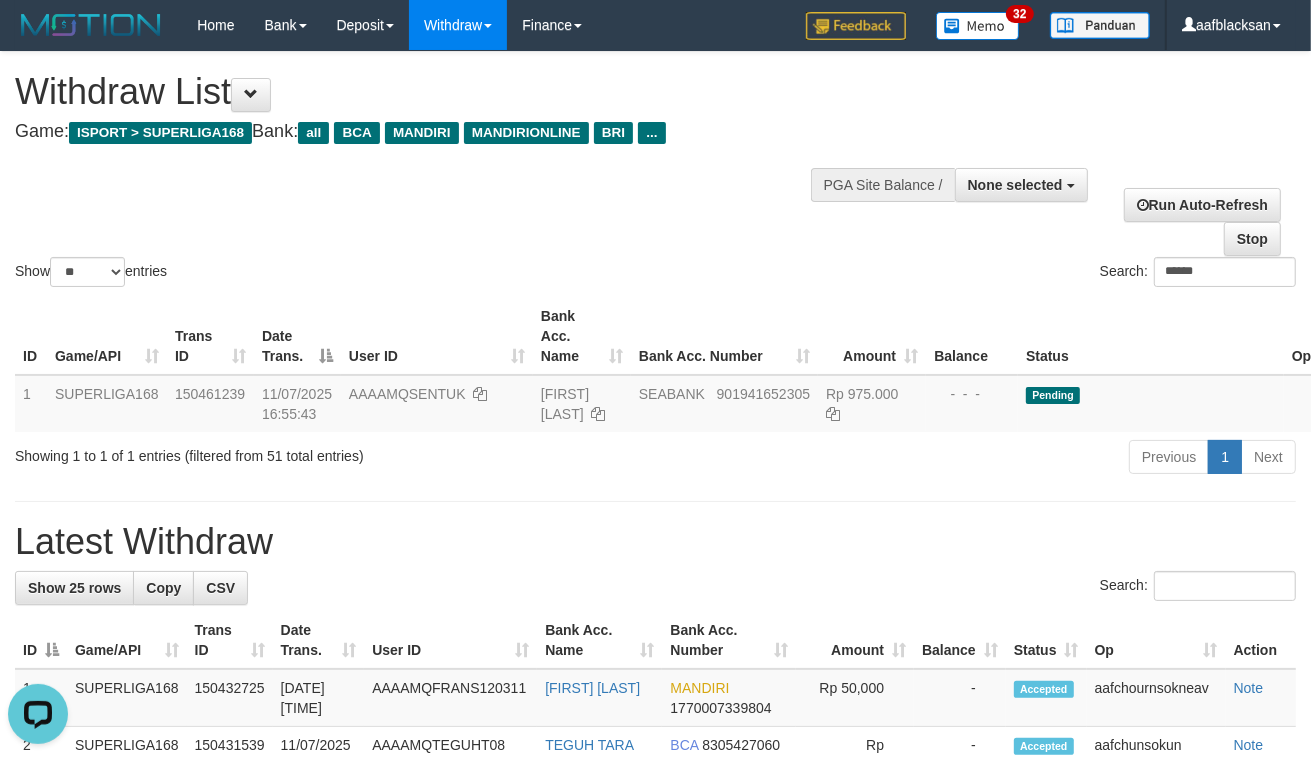 click on "Latest Withdraw" at bounding box center (655, 542) 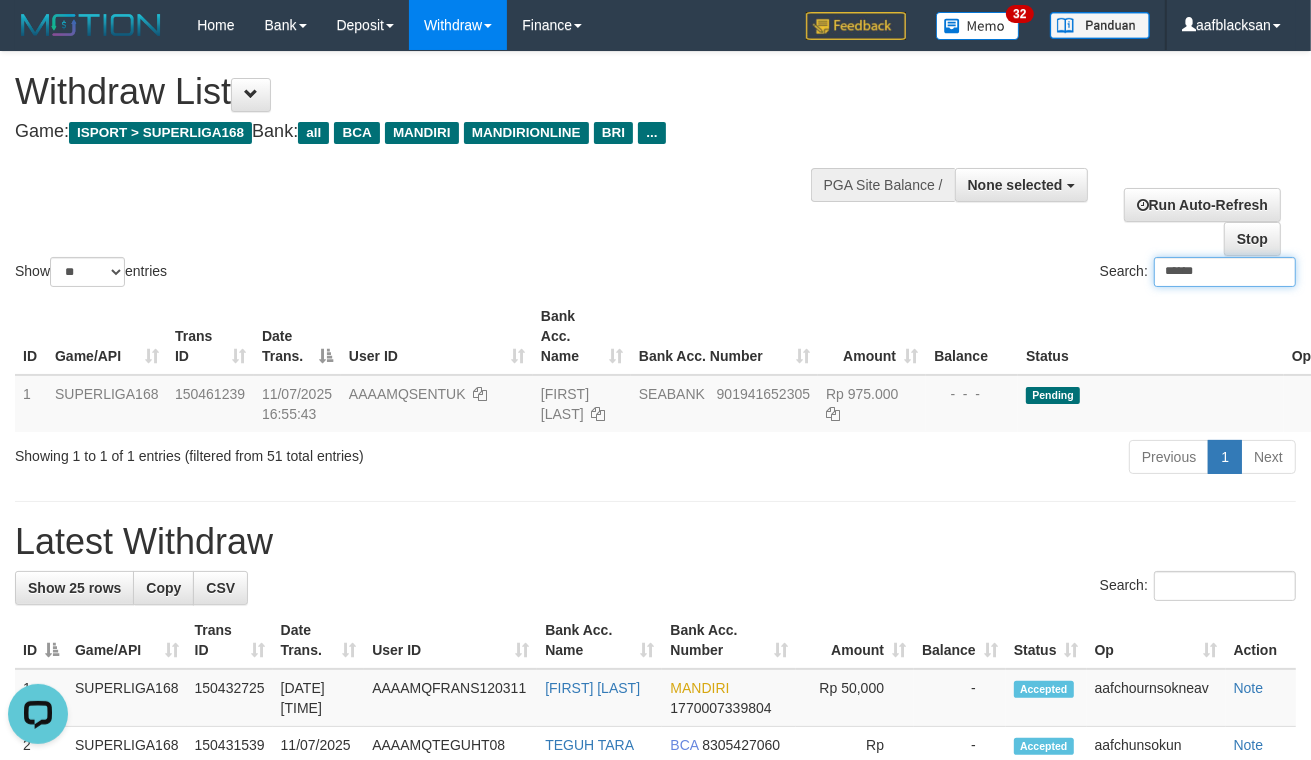 click on "******" at bounding box center (1225, 272) 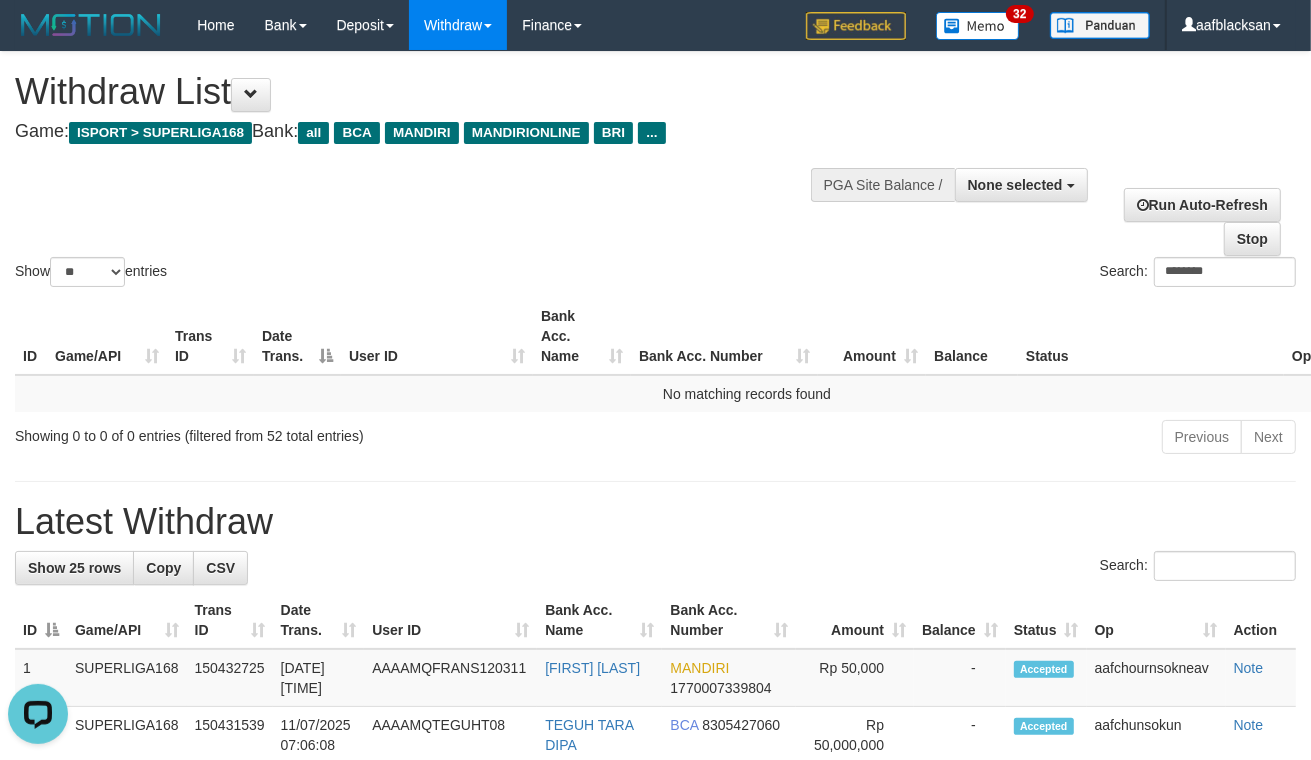 click on "Search:" at bounding box center (655, 568) 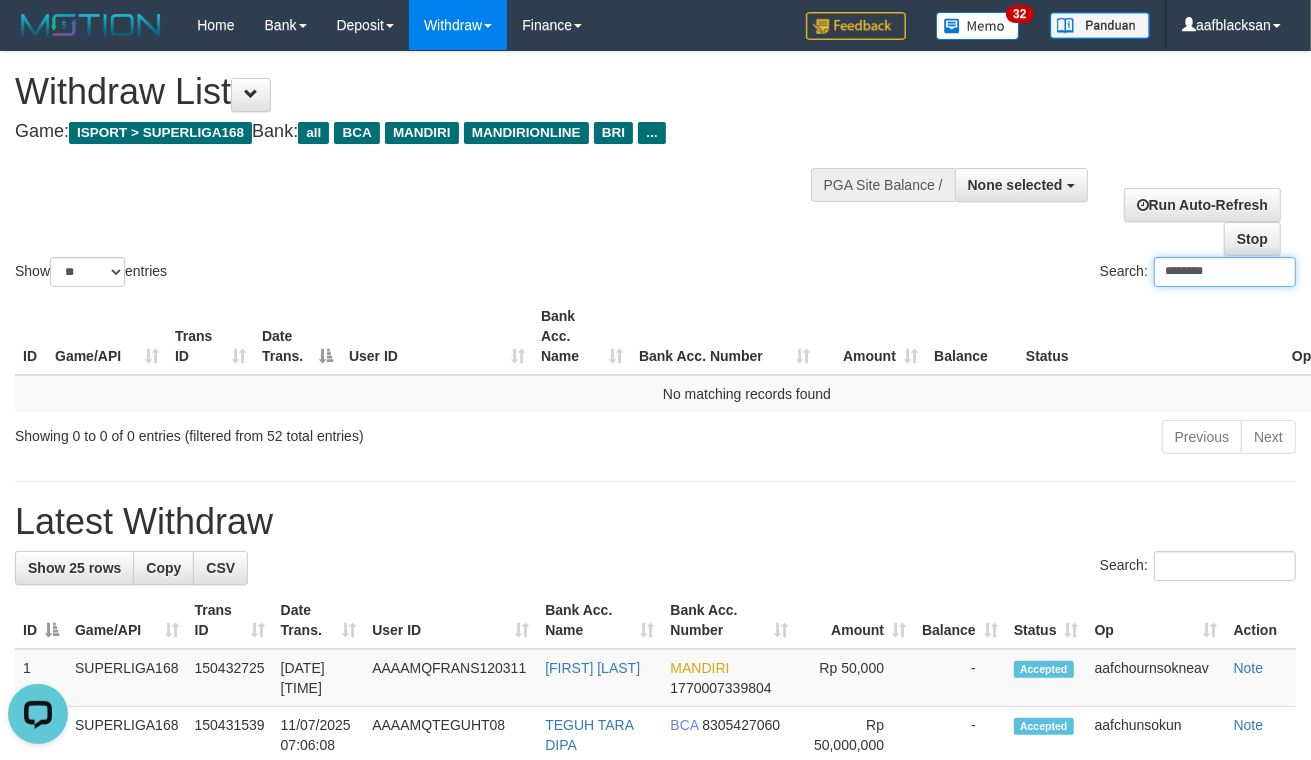 click on "********" at bounding box center (1225, 272) 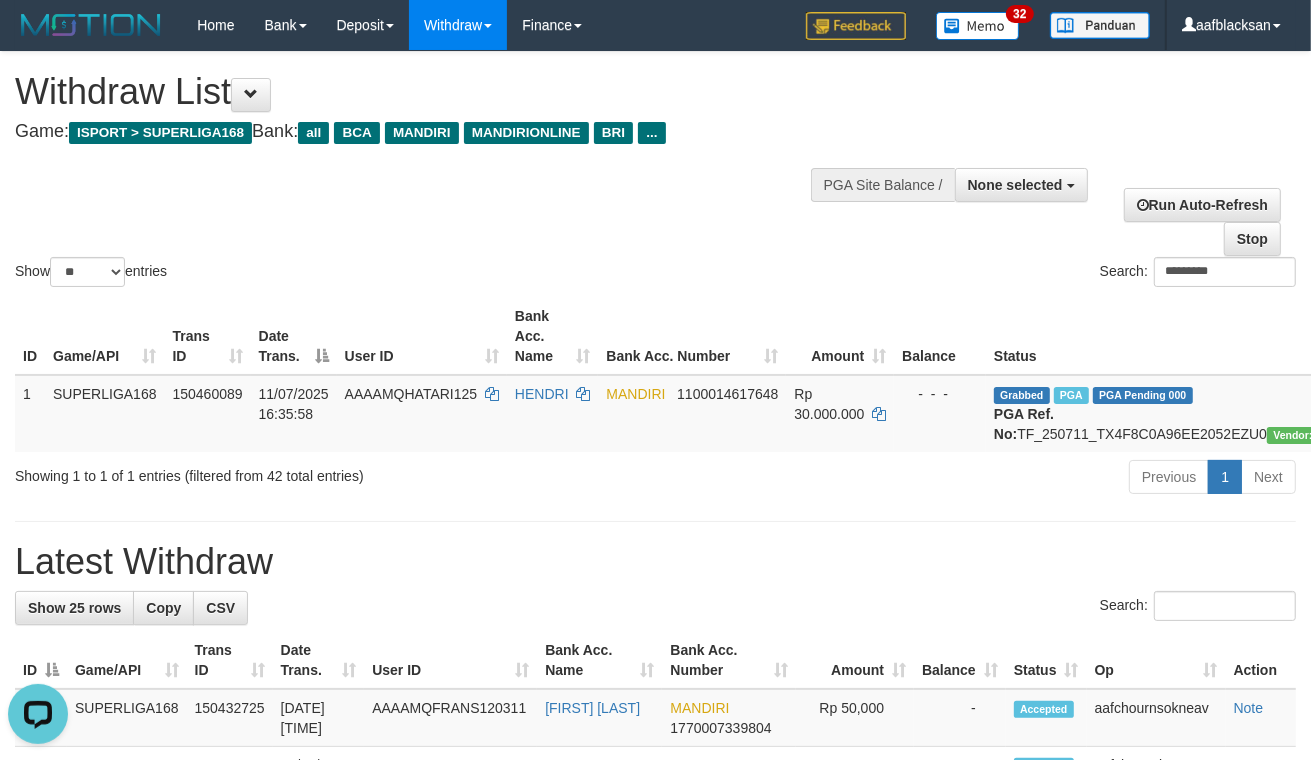 drag, startPoint x: 568, startPoint y: 527, endPoint x: 567, endPoint y: 516, distance: 11.045361 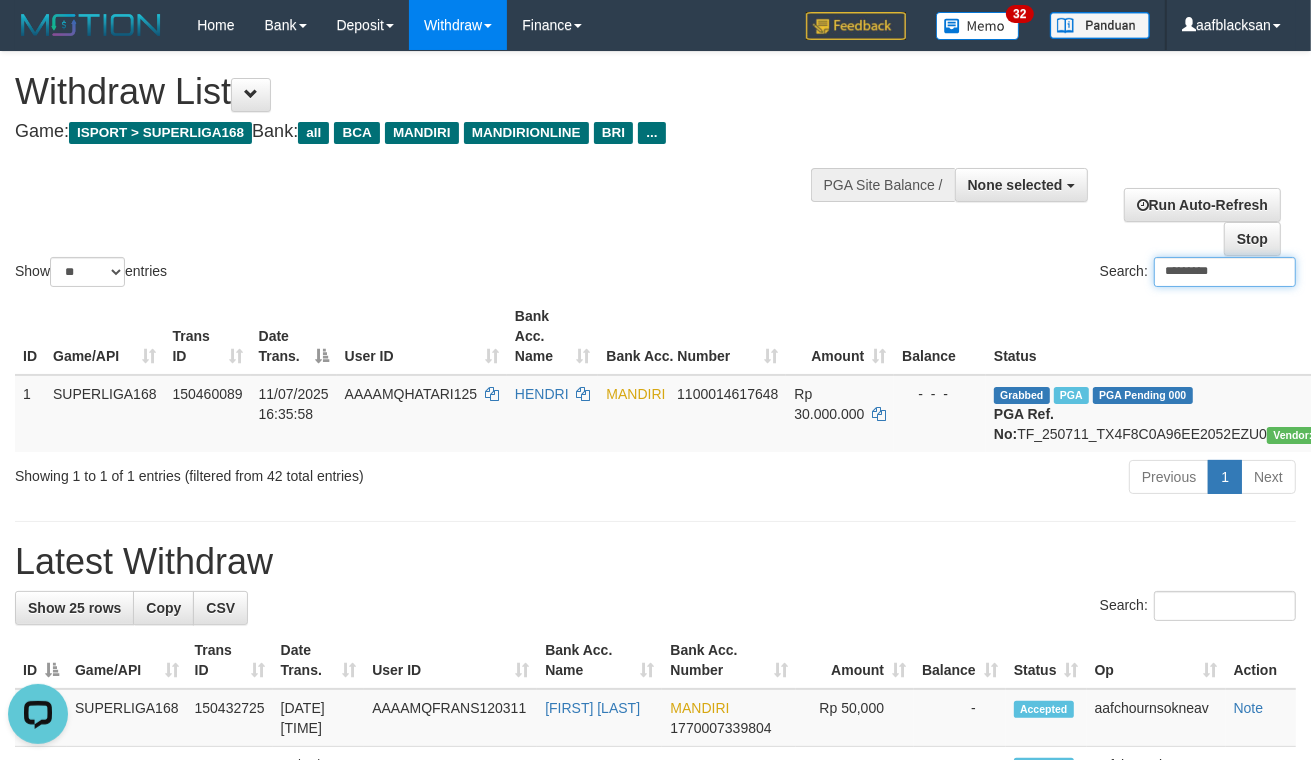 click on "*********" at bounding box center (1225, 272) 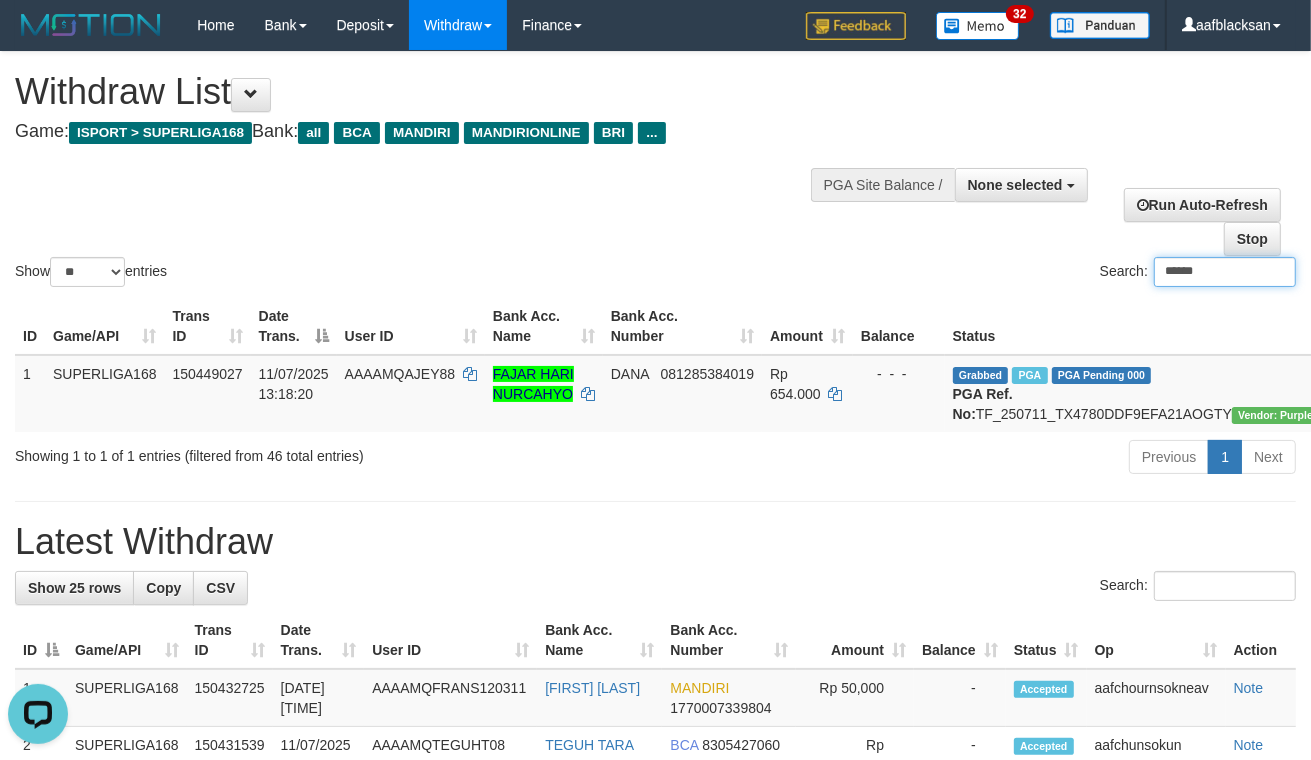type on "******" 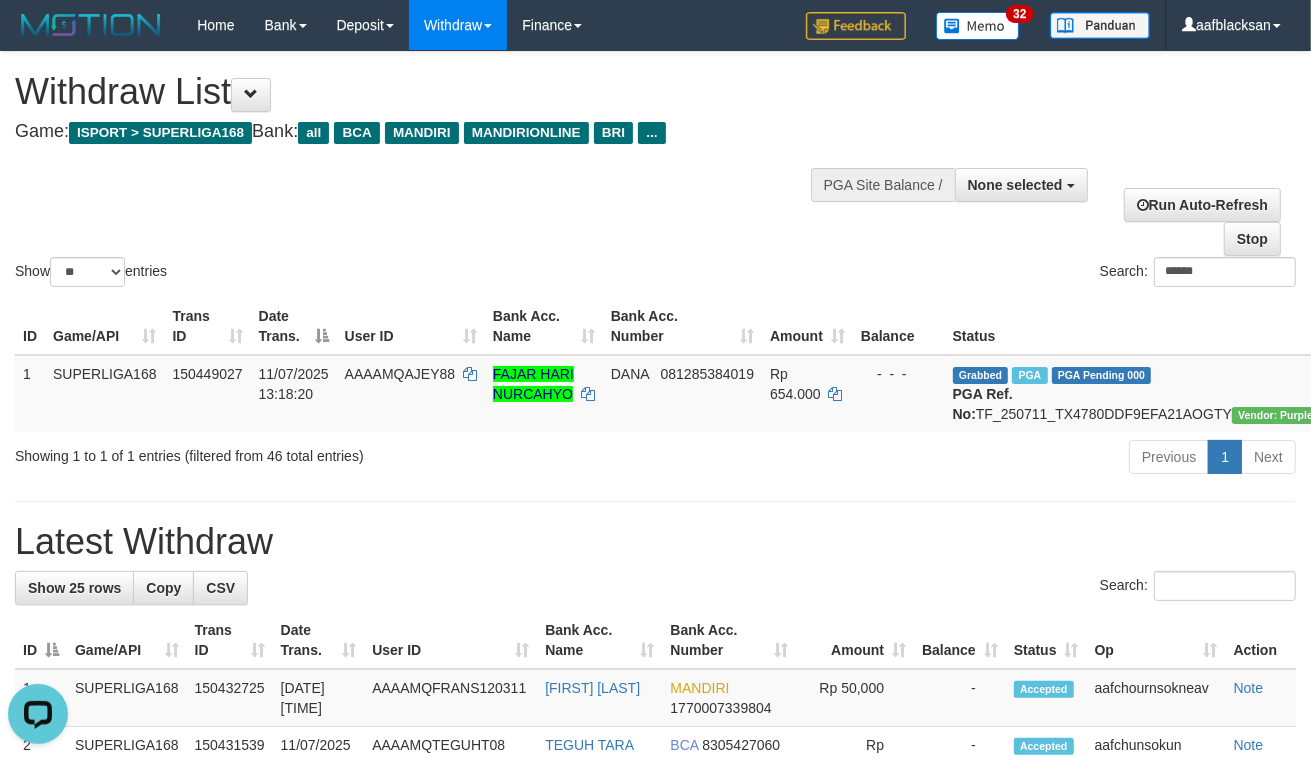 drag, startPoint x: 658, startPoint y: 527, endPoint x: 663, endPoint y: 518, distance: 10.29563 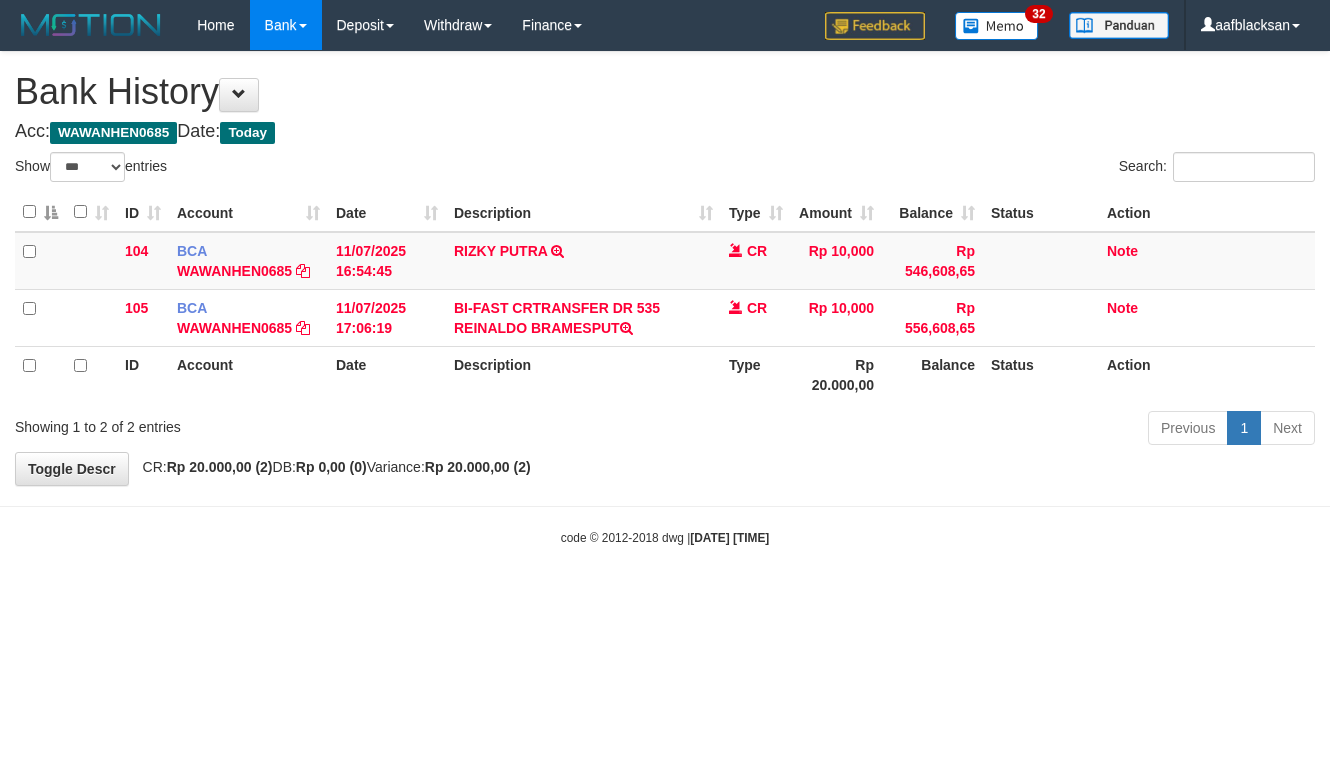 select on "***" 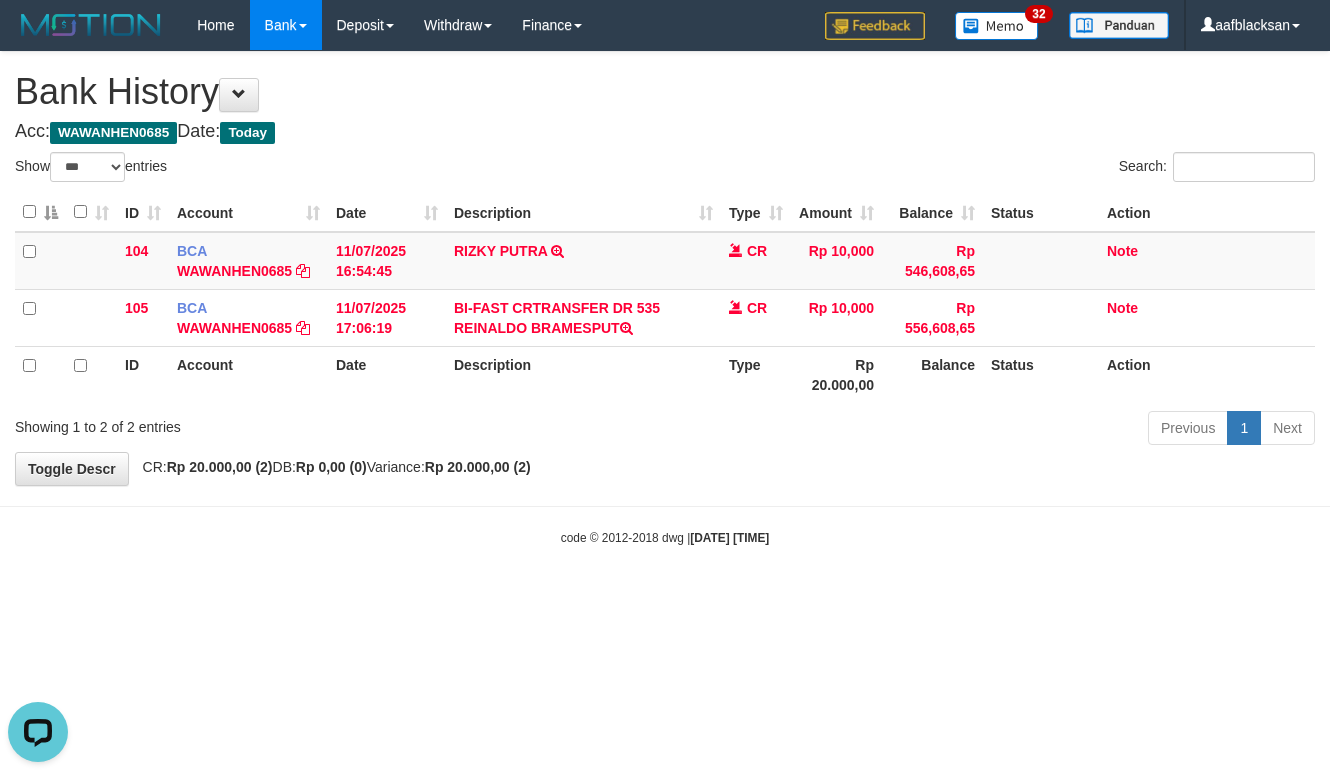 scroll, scrollTop: 0, scrollLeft: 0, axis: both 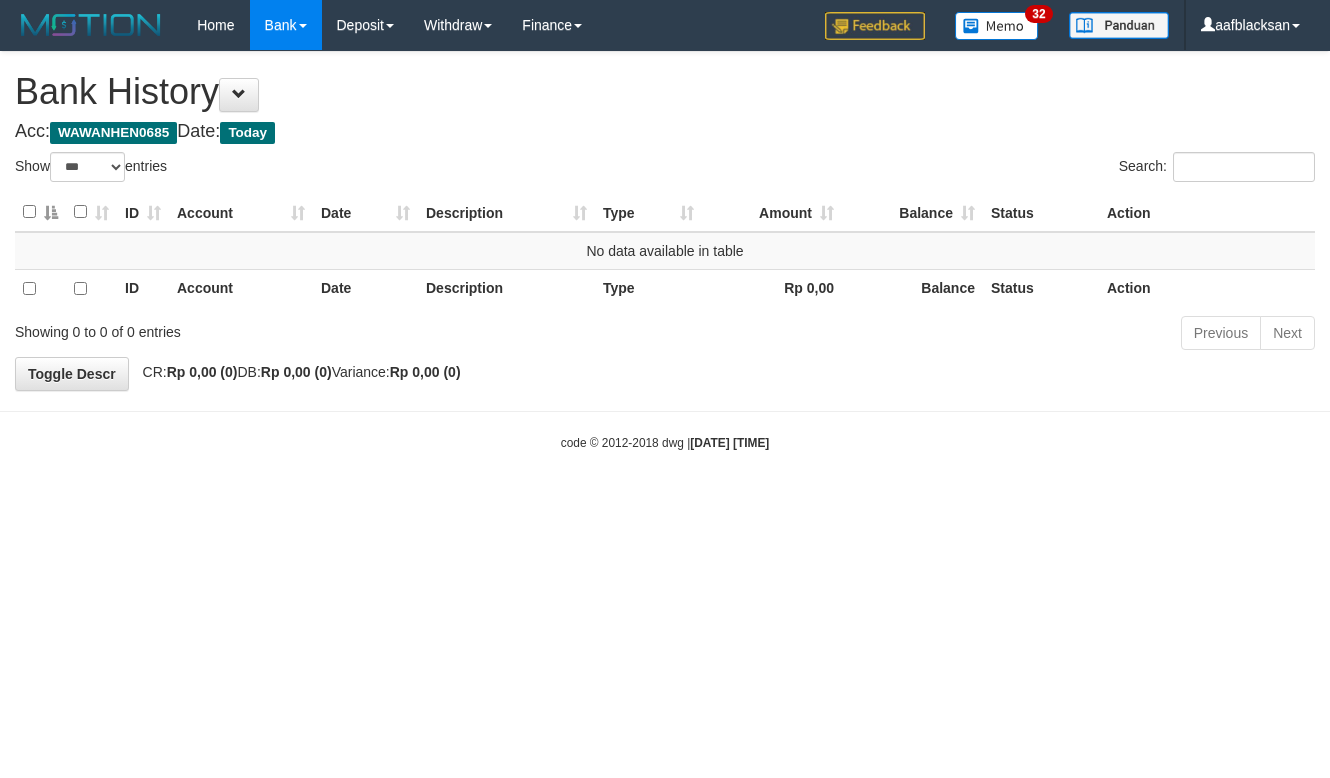 select on "***" 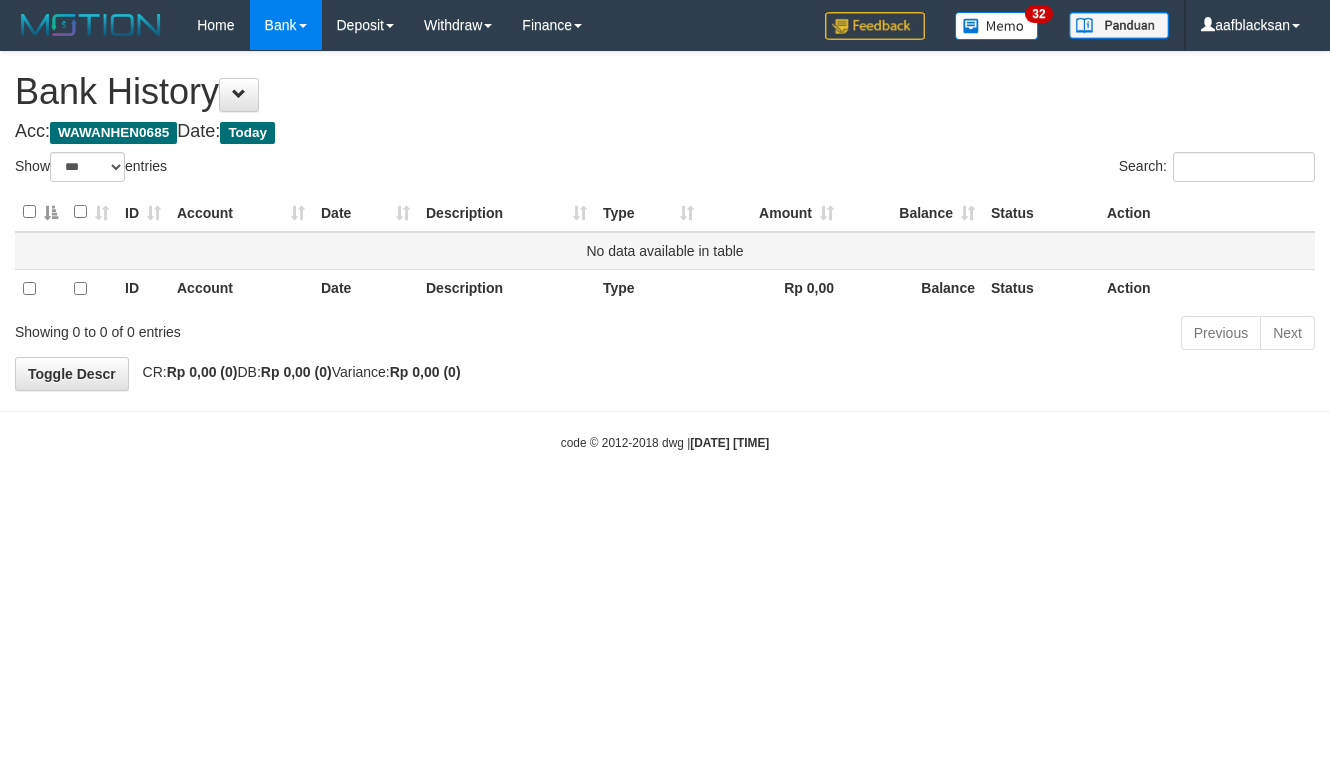 scroll, scrollTop: 0, scrollLeft: 0, axis: both 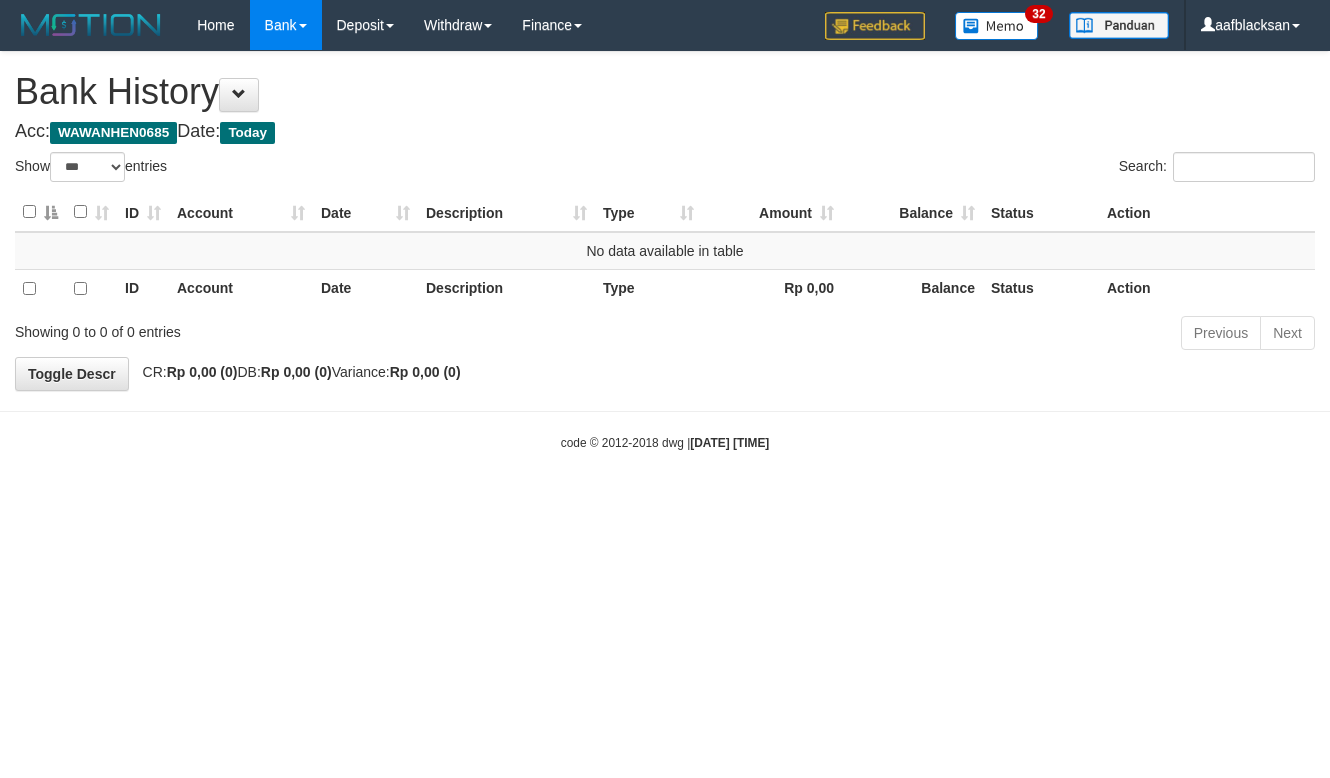 select on "***" 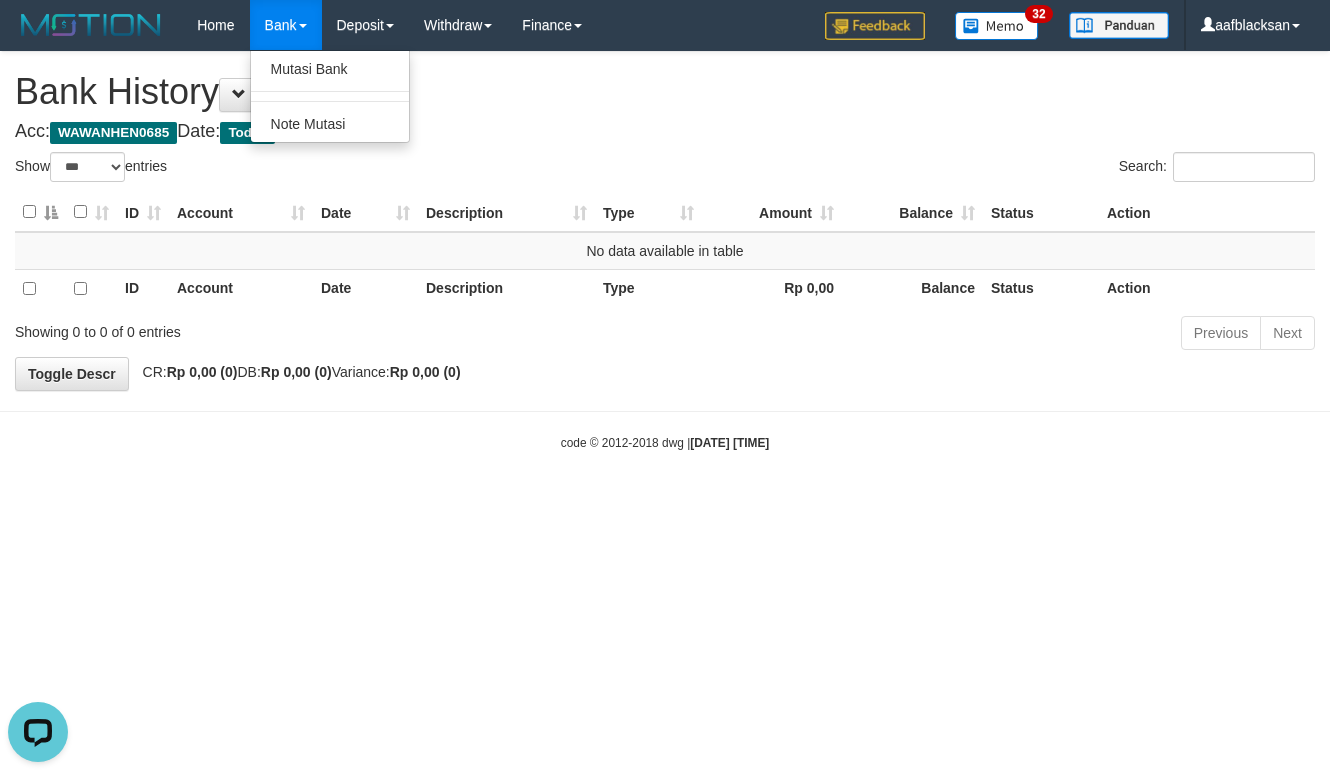 scroll, scrollTop: 0, scrollLeft: 0, axis: both 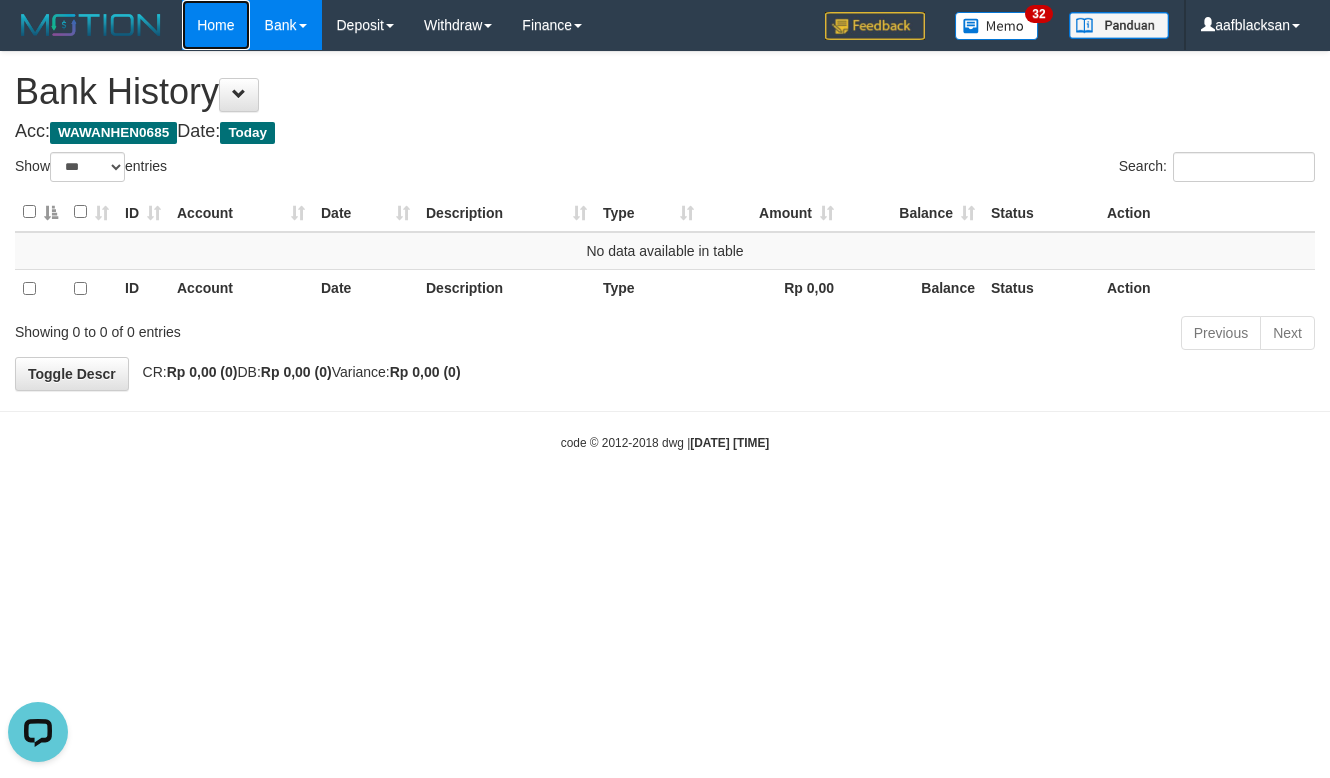 click on "Home" at bounding box center (215, 25) 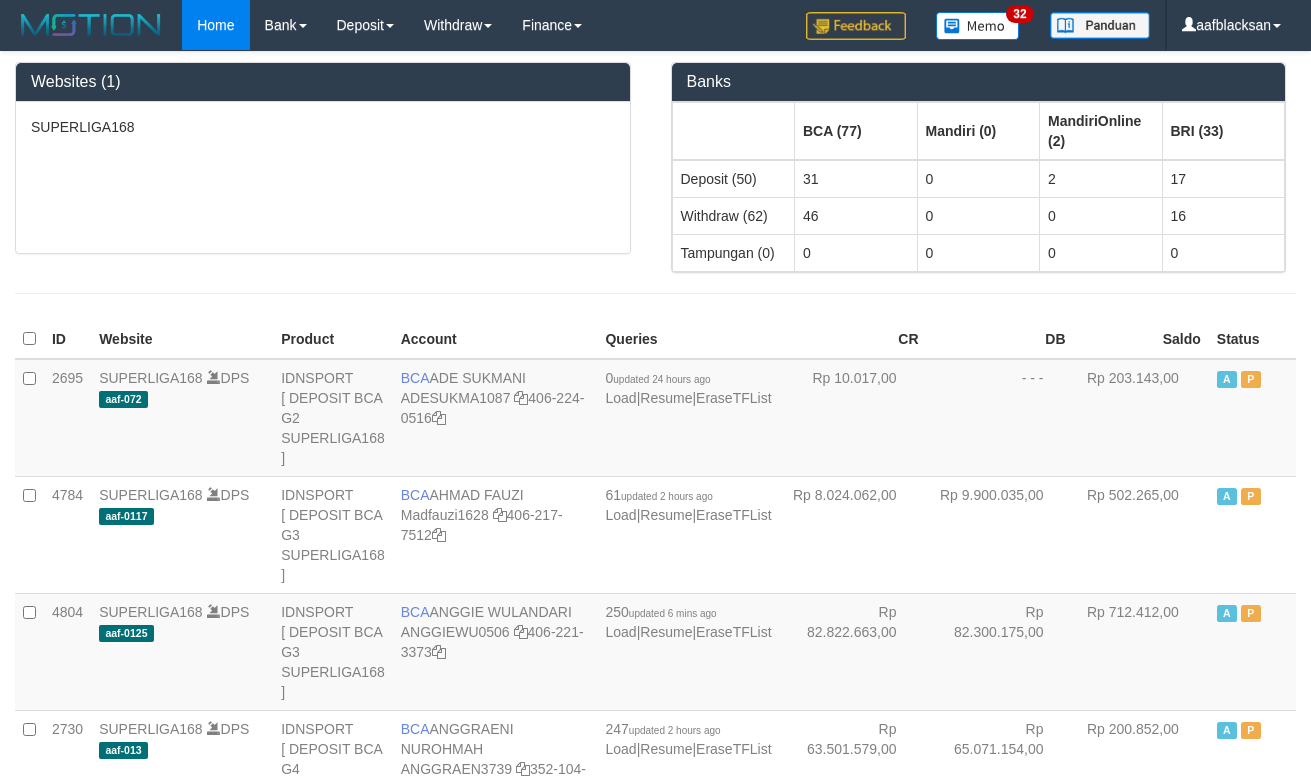 scroll, scrollTop: 0, scrollLeft: 0, axis: both 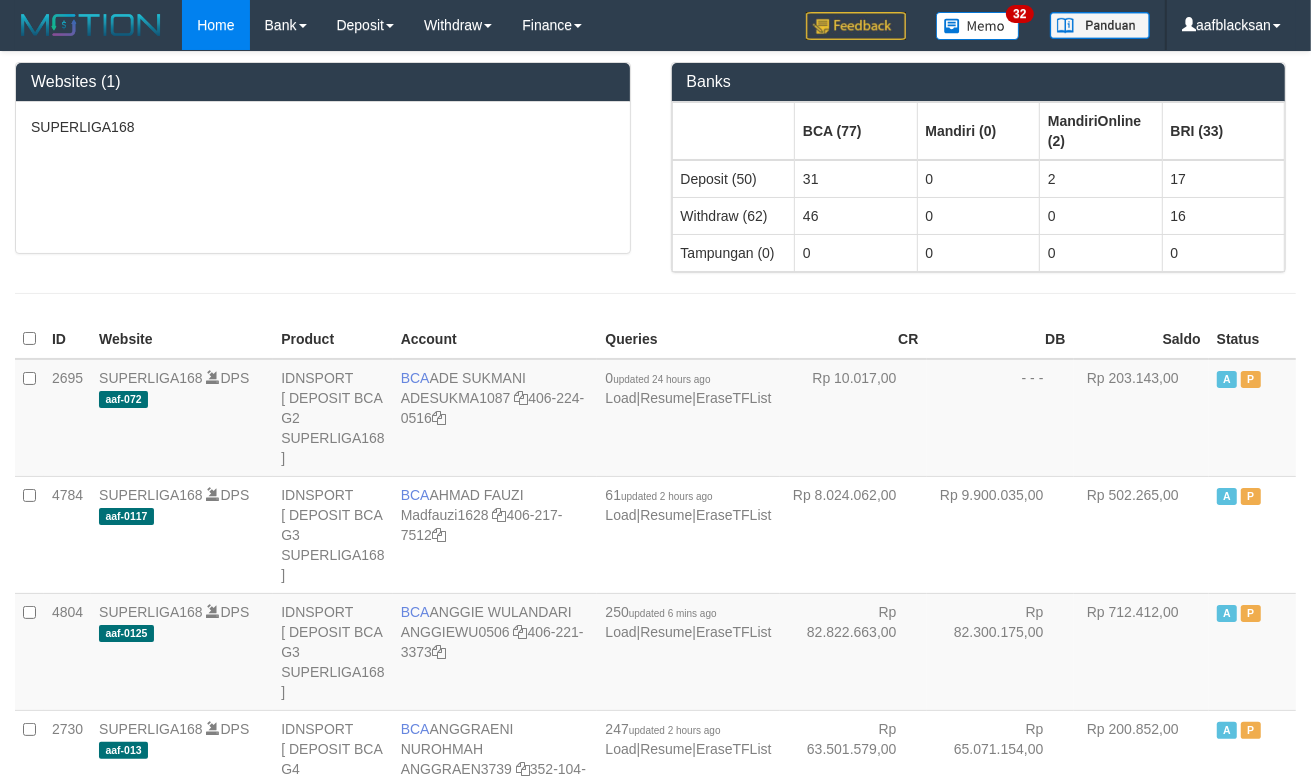 click at bounding box center [655, 293] 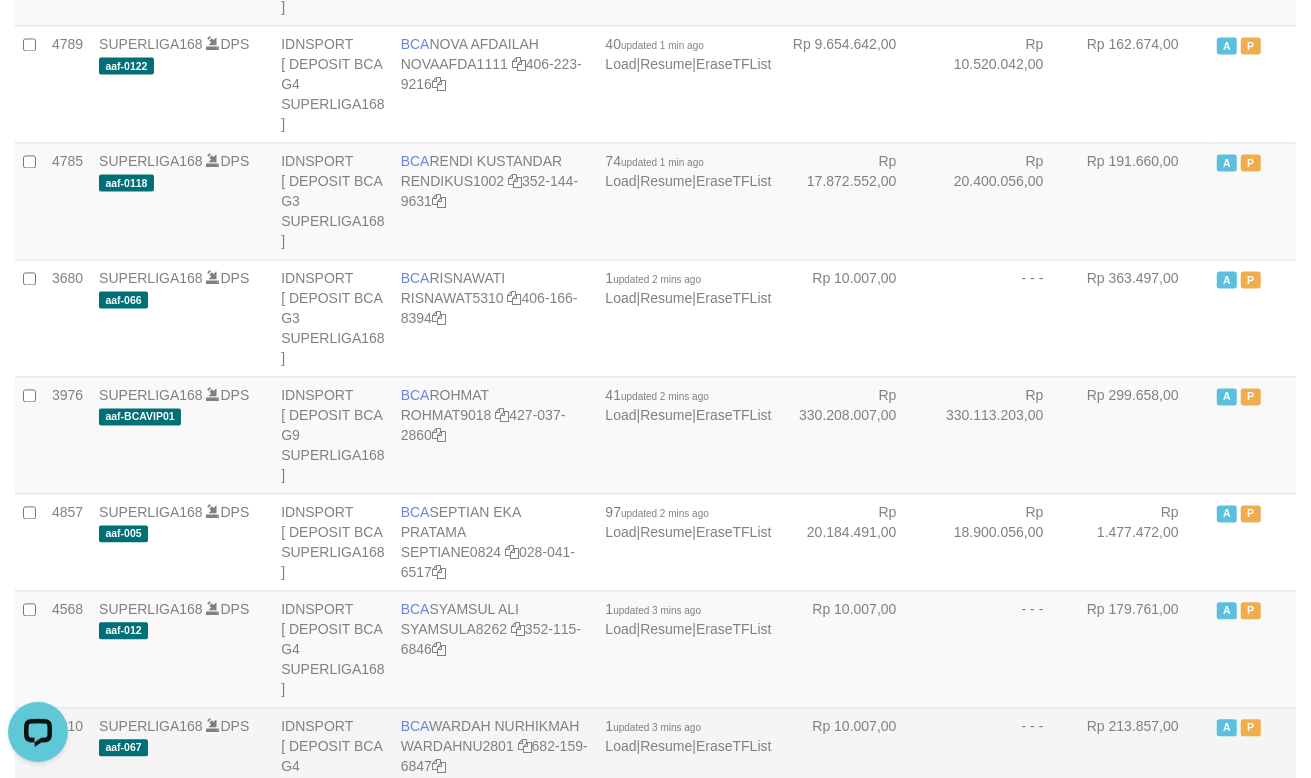 scroll, scrollTop: 0, scrollLeft: 0, axis: both 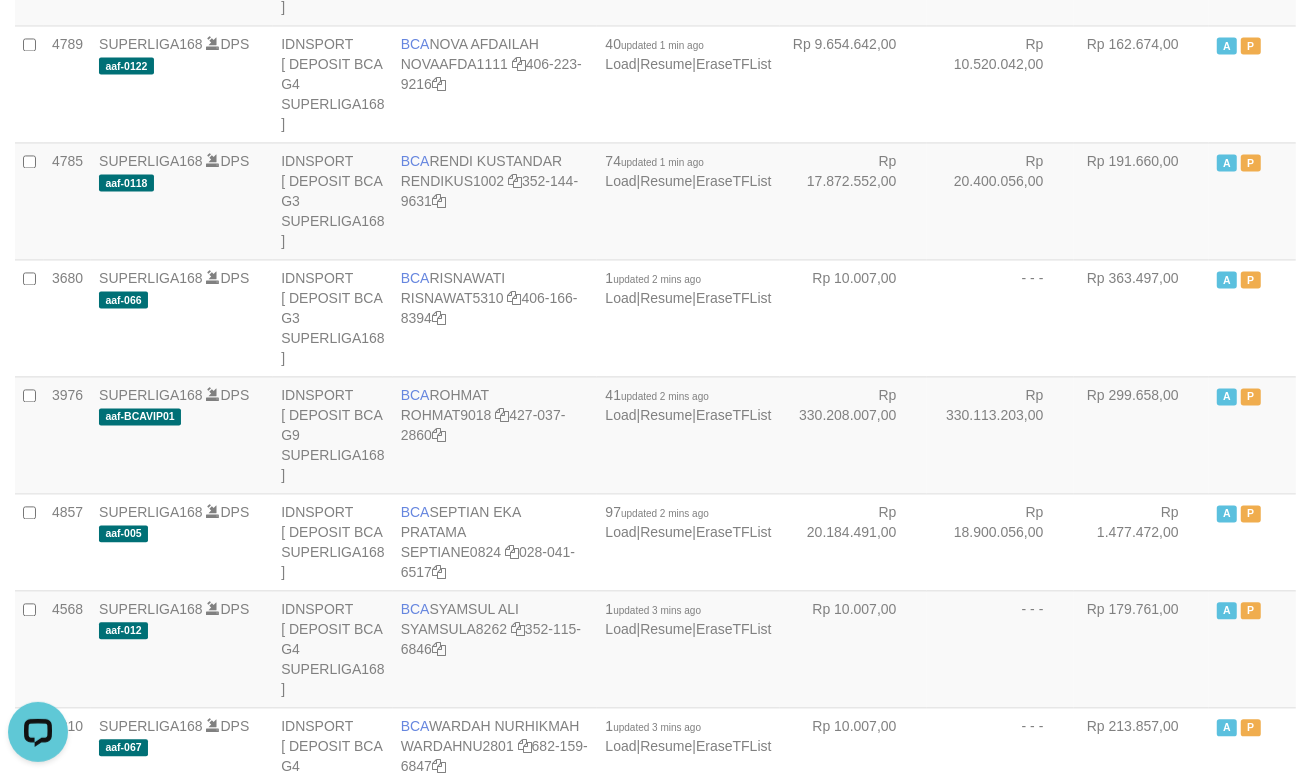 click on "SUPERLIGA168
DPS
aaf-082" at bounding box center [182, 882] 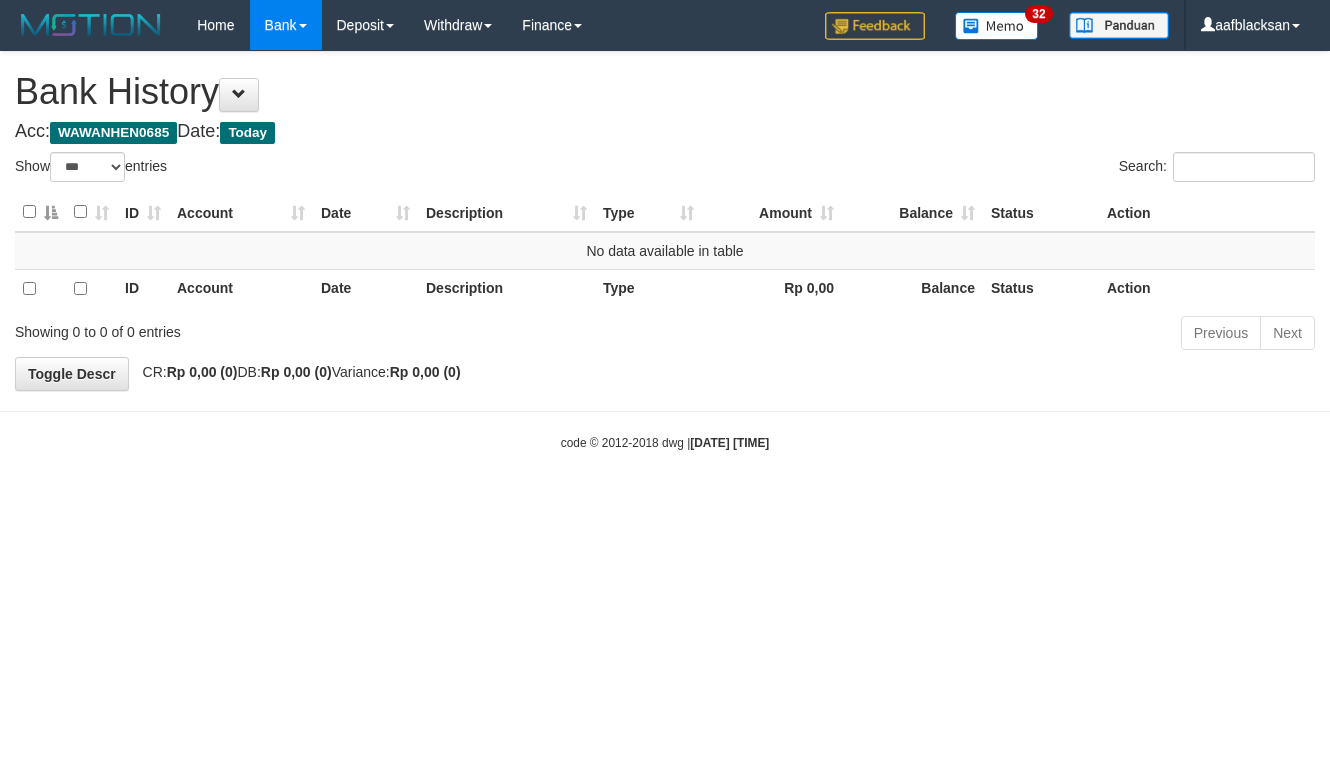select on "***" 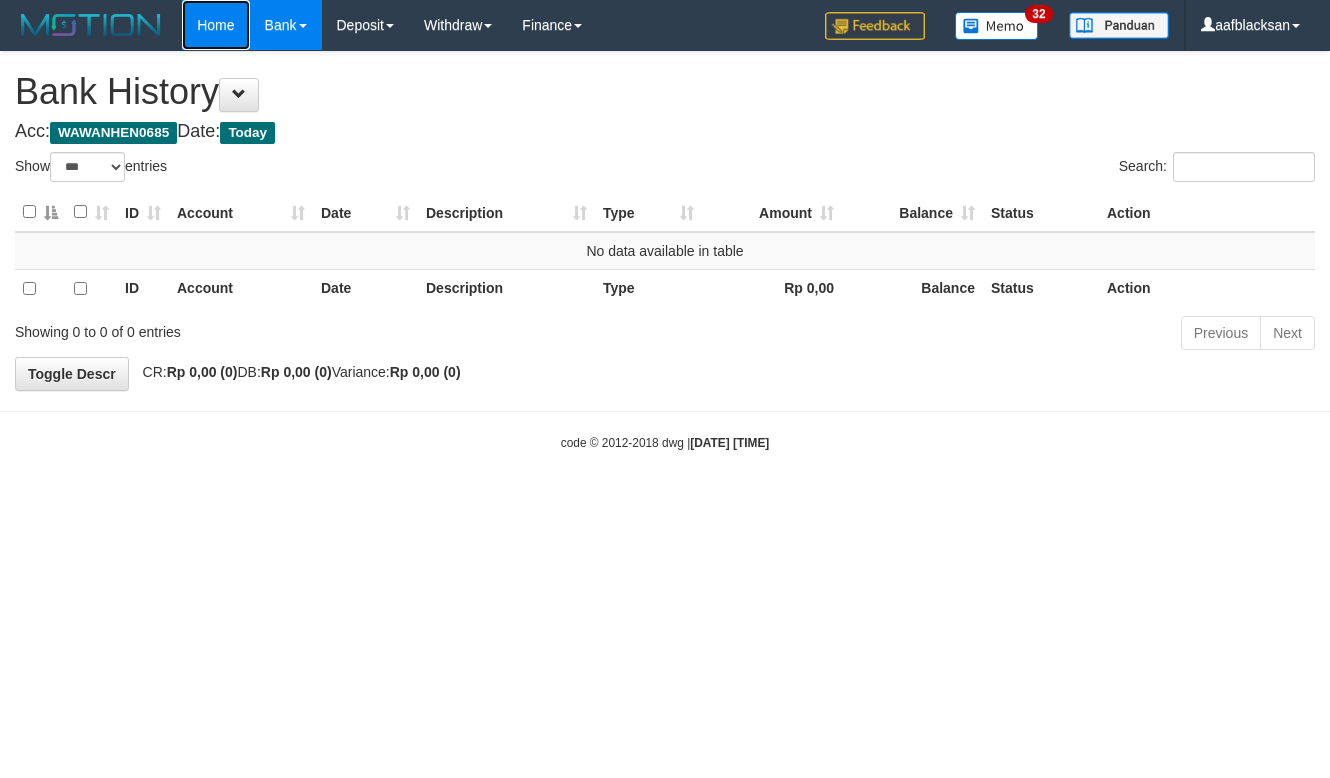 click on "Home" at bounding box center (215, 25) 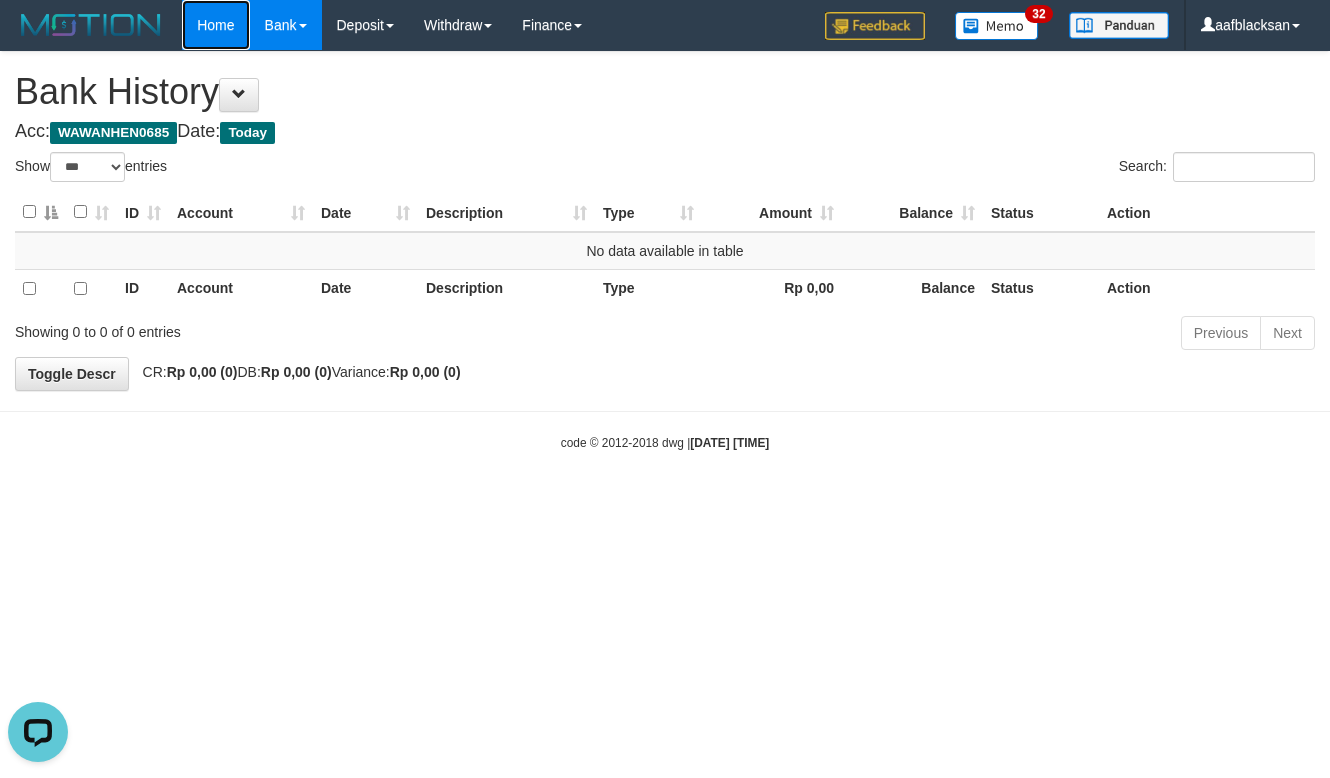 scroll, scrollTop: 0, scrollLeft: 0, axis: both 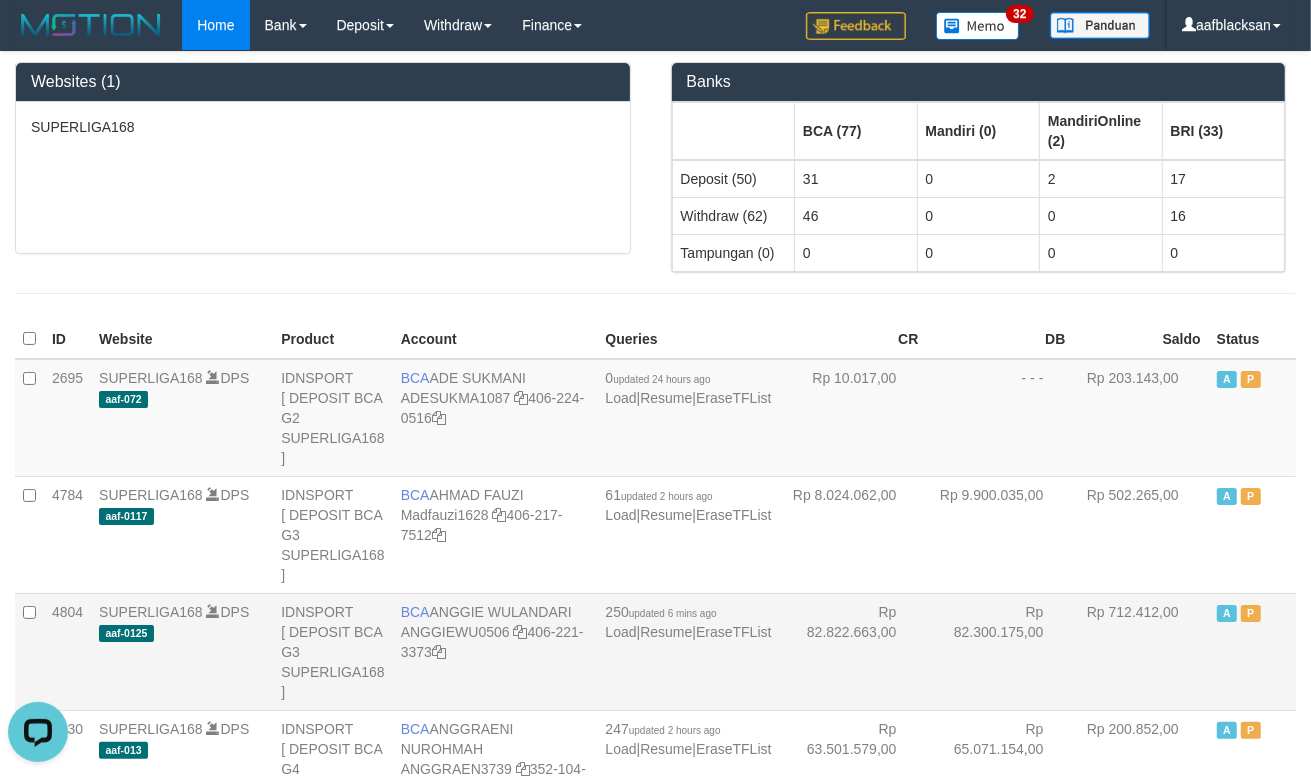 click on "SUPERLIGA168
DPS
aaf-0125" at bounding box center (182, 651) 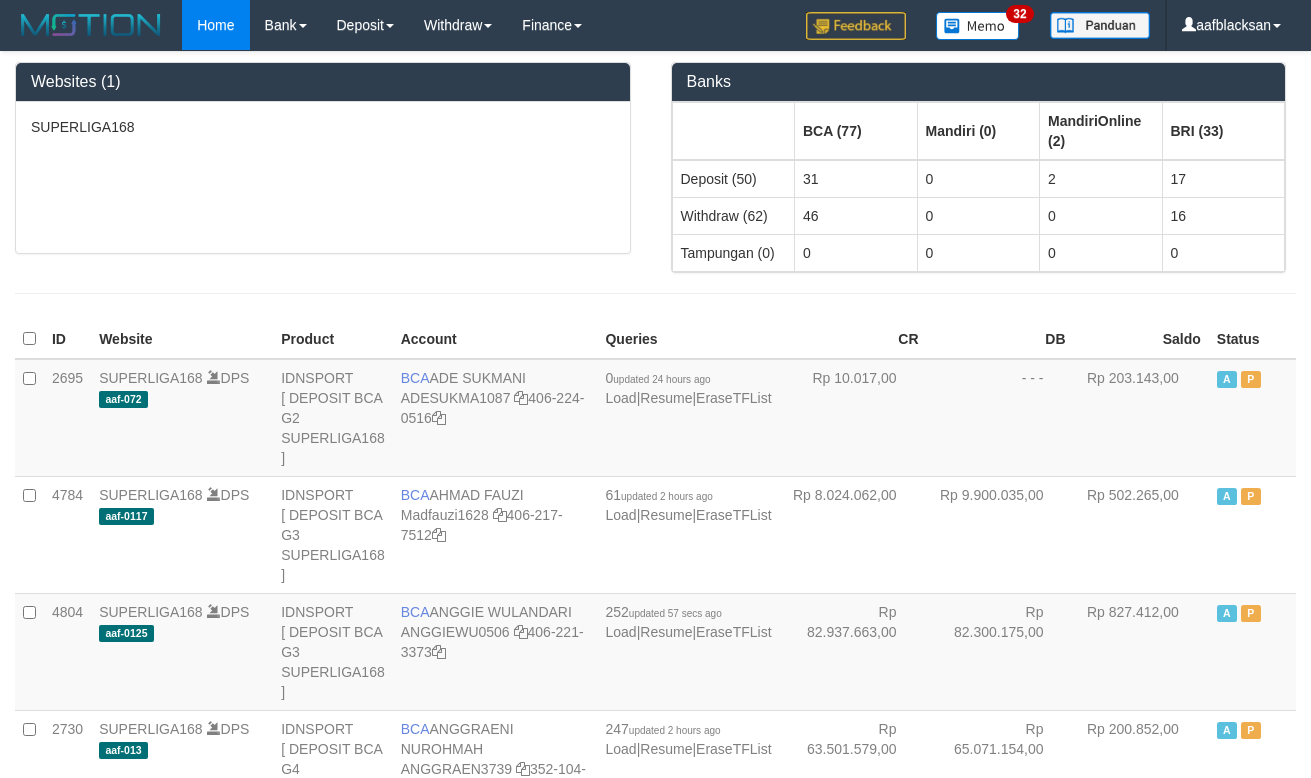scroll, scrollTop: 0, scrollLeft: 0, axis: both 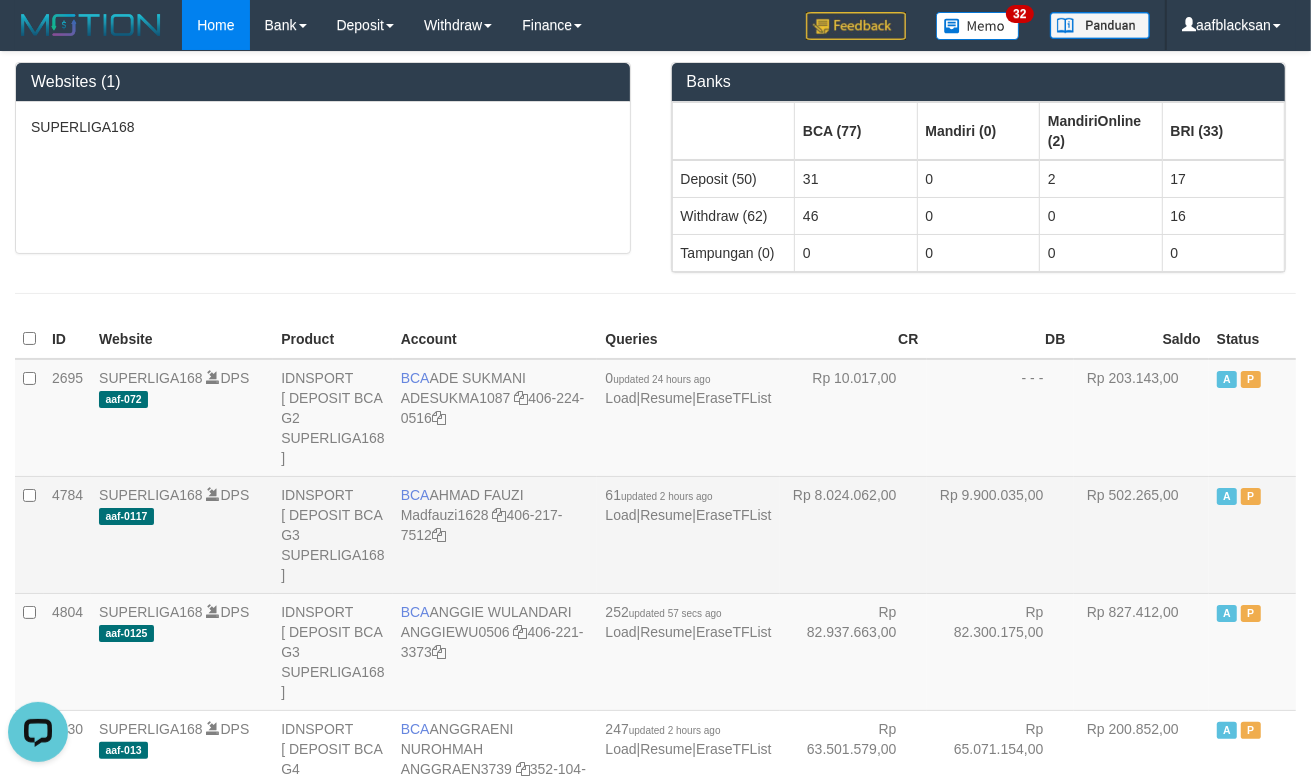 click on "BCA
[FIRST] [LAST]
[USERNAME]
[PHONE]" at bounding box center [495, 534] 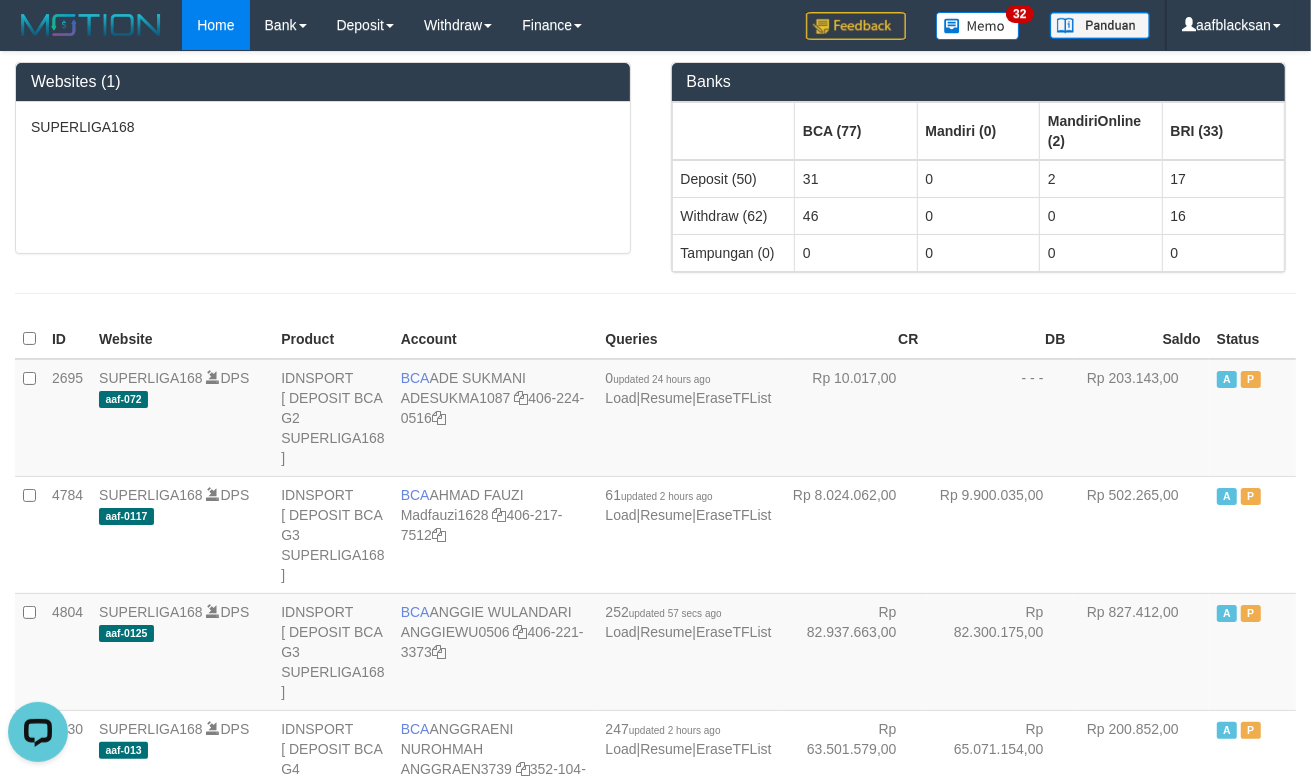 scroll, scrollTop: 2751, scrollLeft: 0, axis: vertical 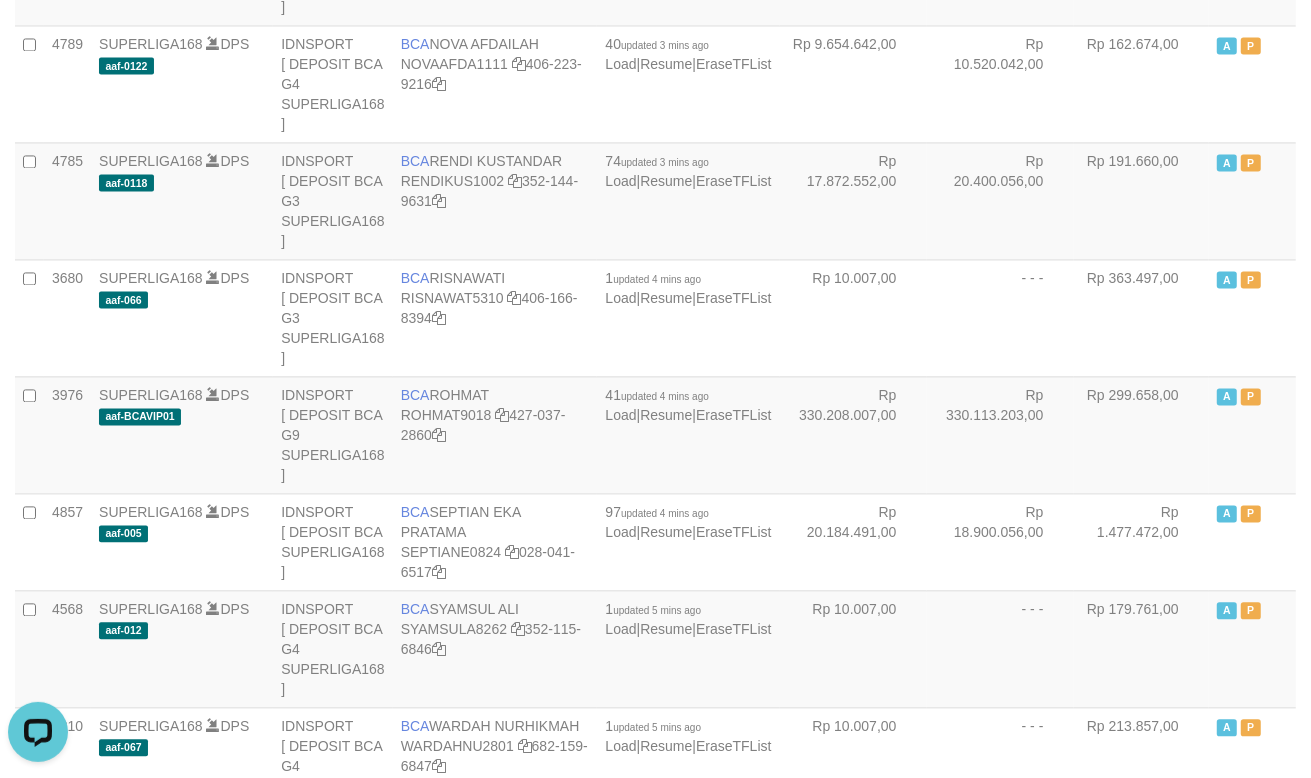 click on "SUPERLIGA168" at bounding box center (151, 843) 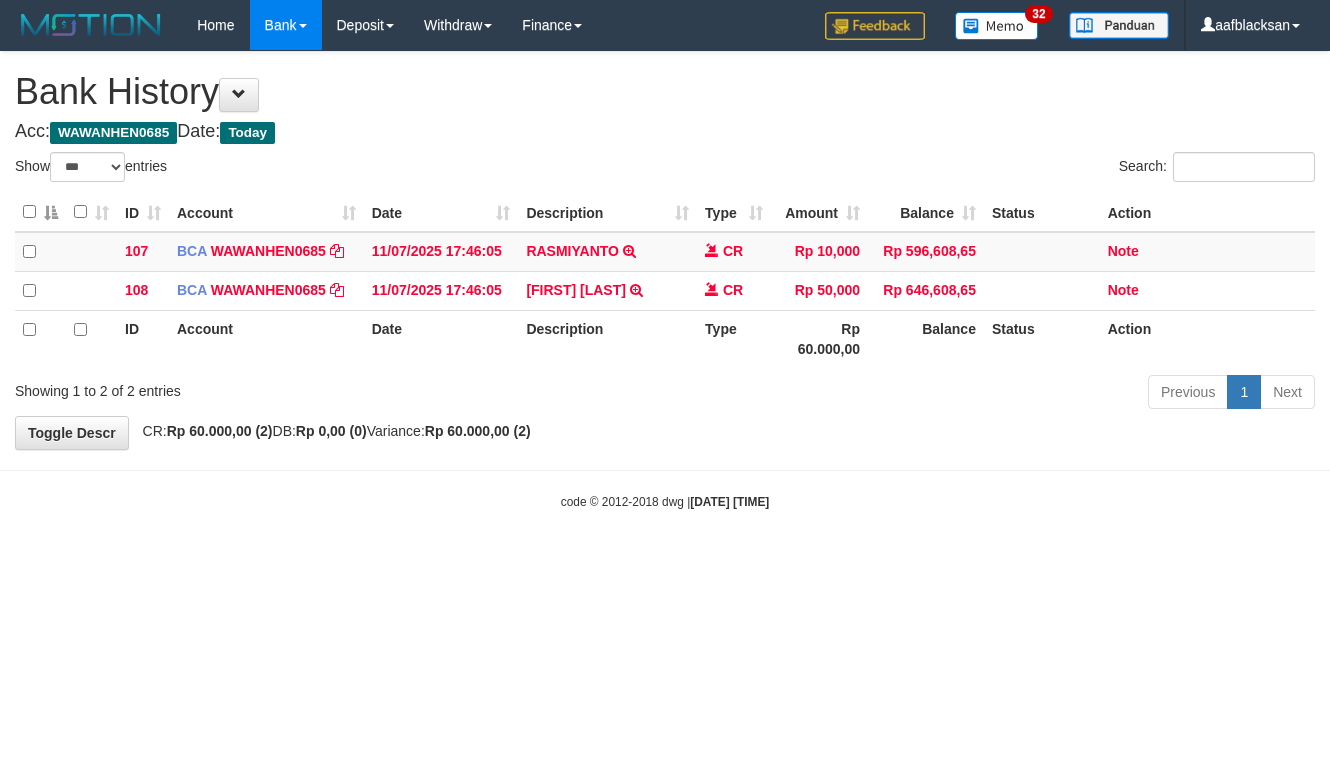 select on "***" 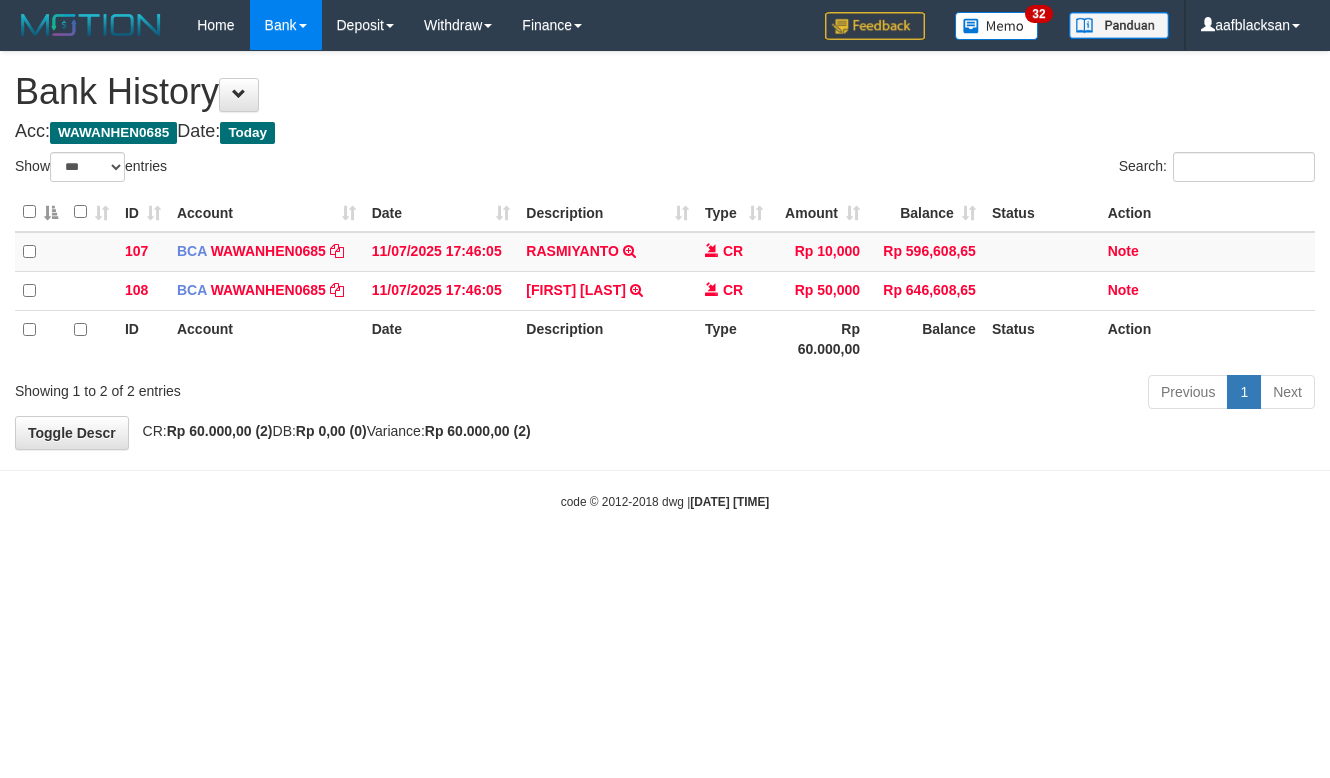 scroll, scrollTop: 0, scrollLeft: 0, axis: both 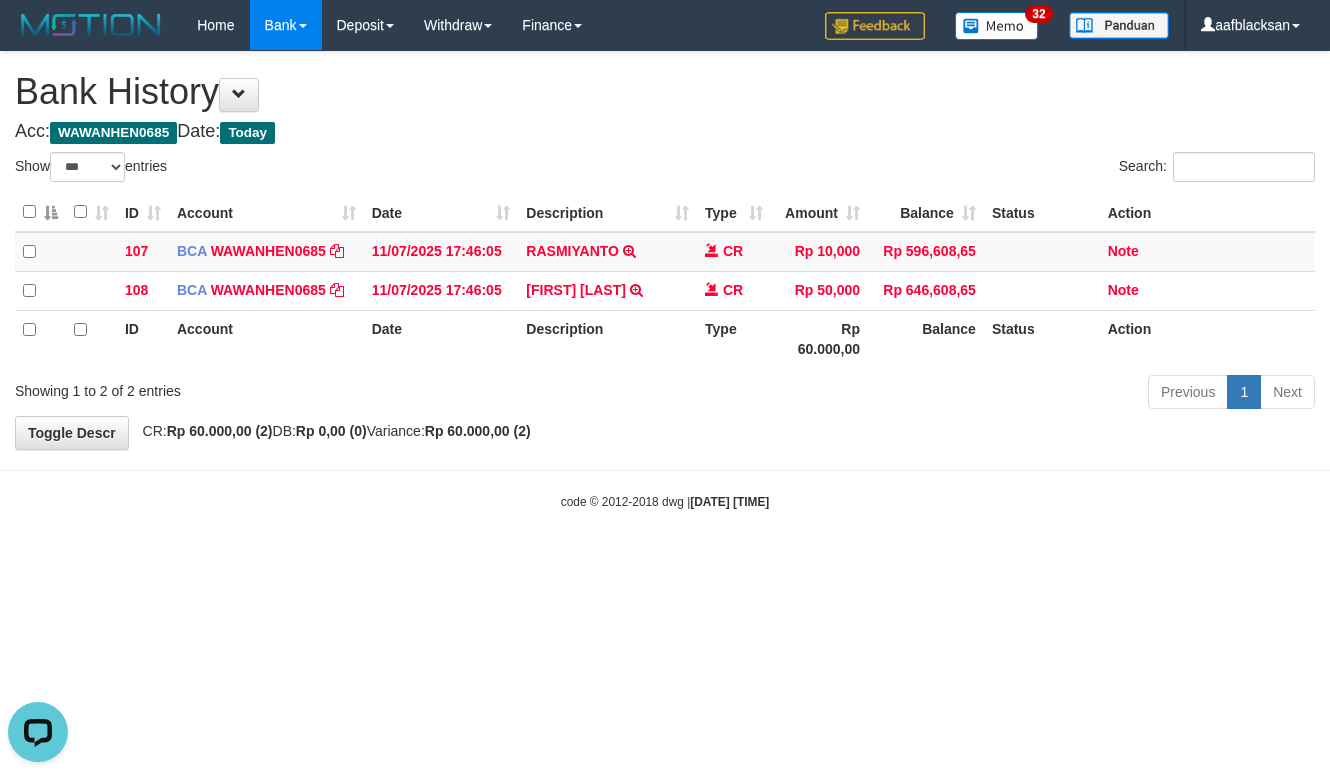 click on "Toggle navigation
Home
Bank
Mutasi Bank
Note Mutasi
Deposit
History
PGA History
Note DPS
Withdraw
WD List
Report Link
History
Finance
Financial Data
32" at bounding box center [665, 280] 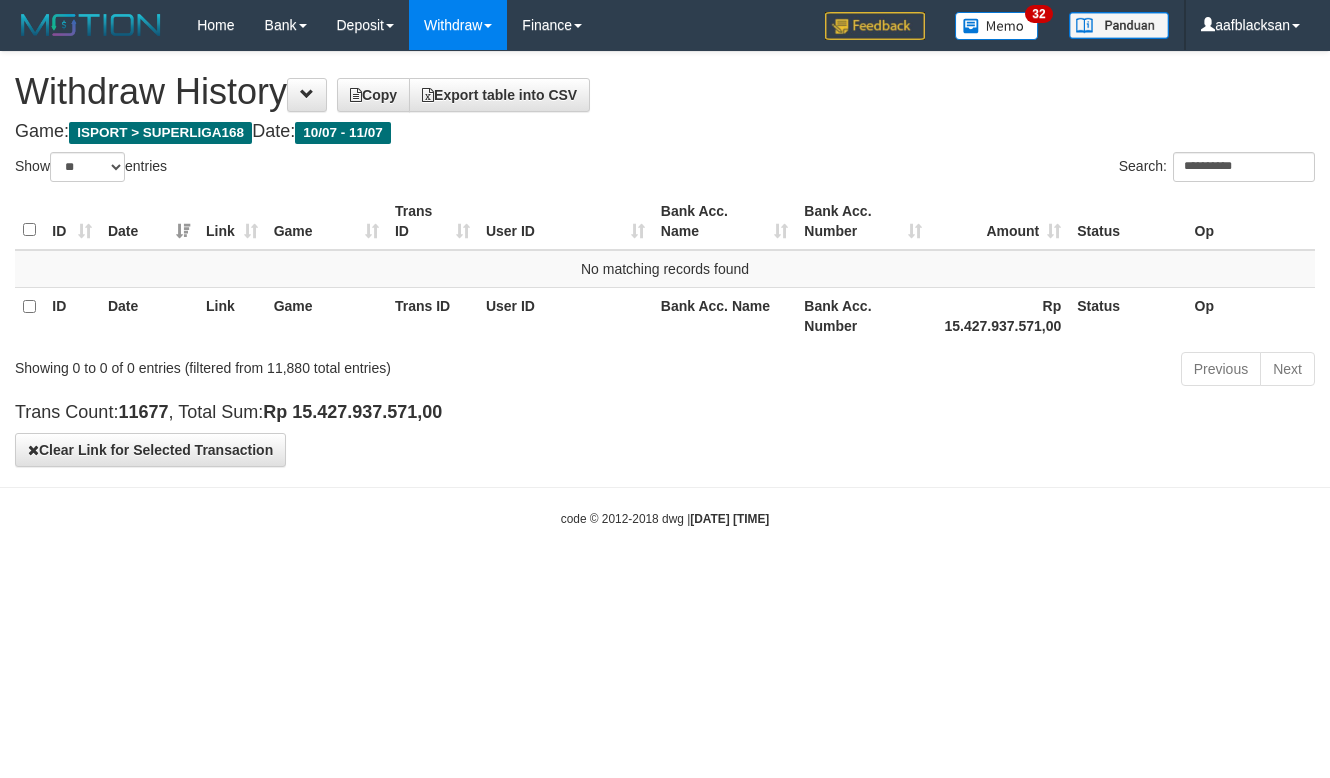 select on "**" 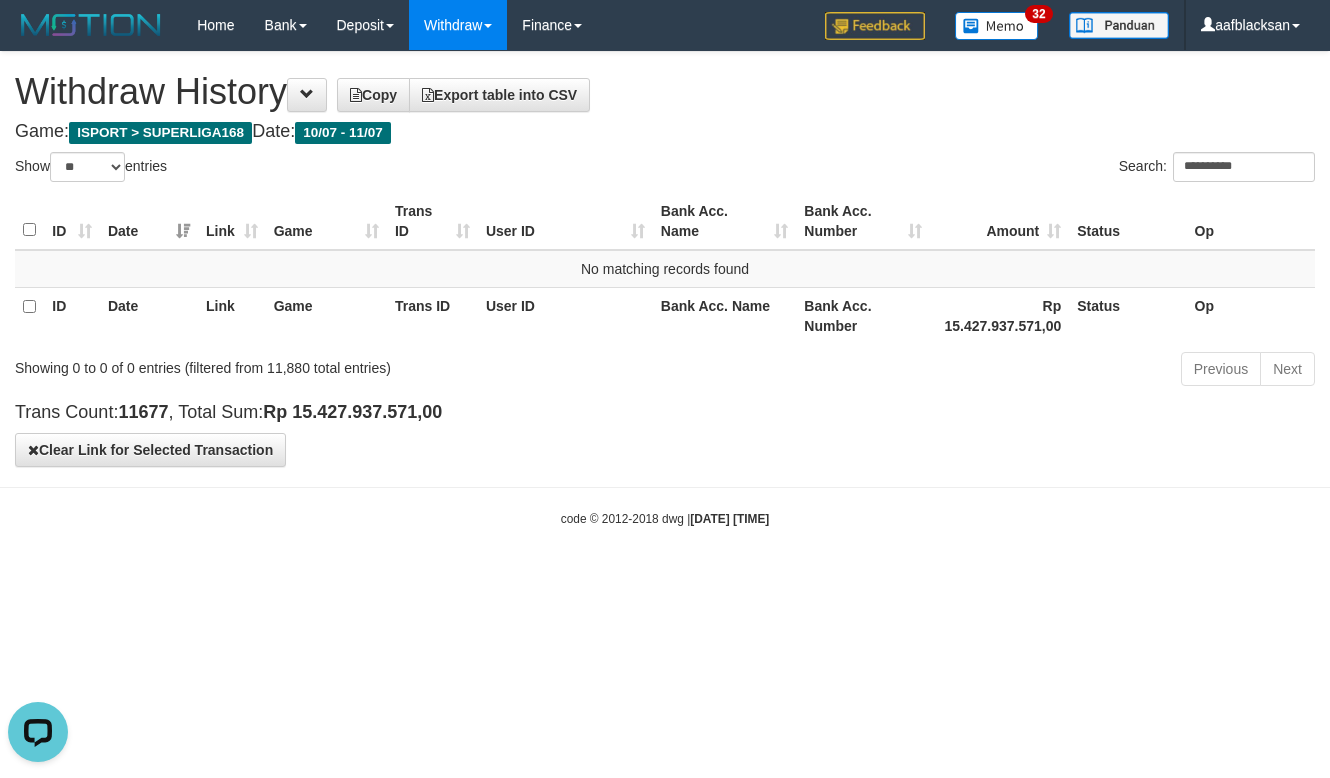 scroll, scrollTop: 0, scrollLeft: 0, axis: both 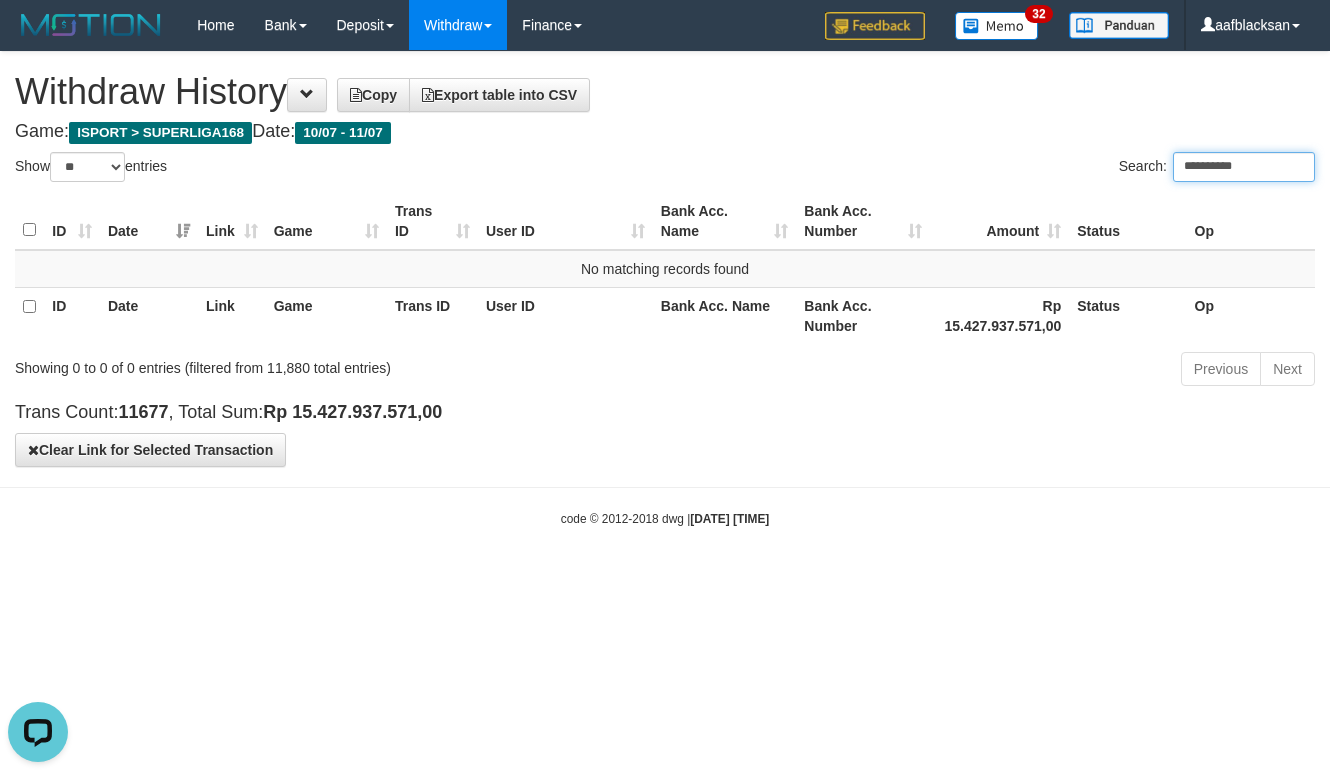 click on "**********" at bounding box center (1244, 167) 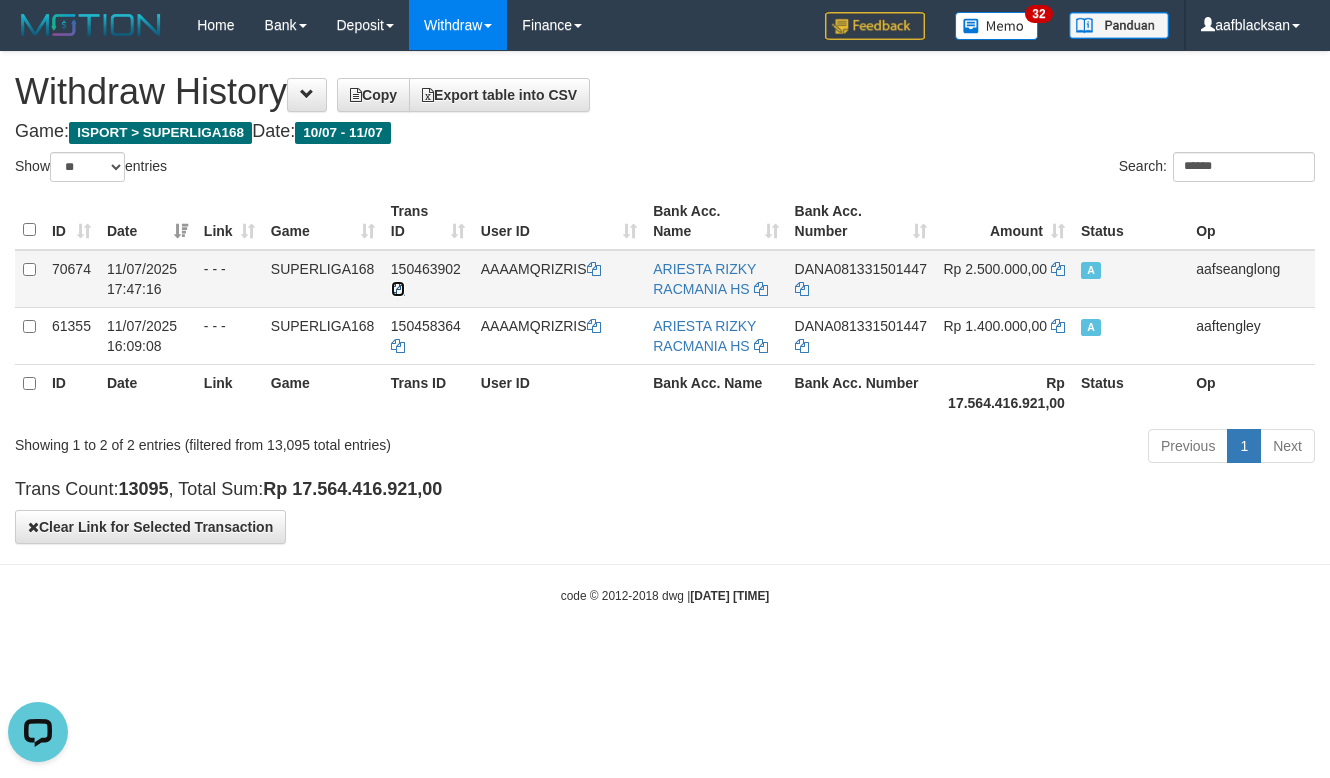 click at bounding box center (398, 289) 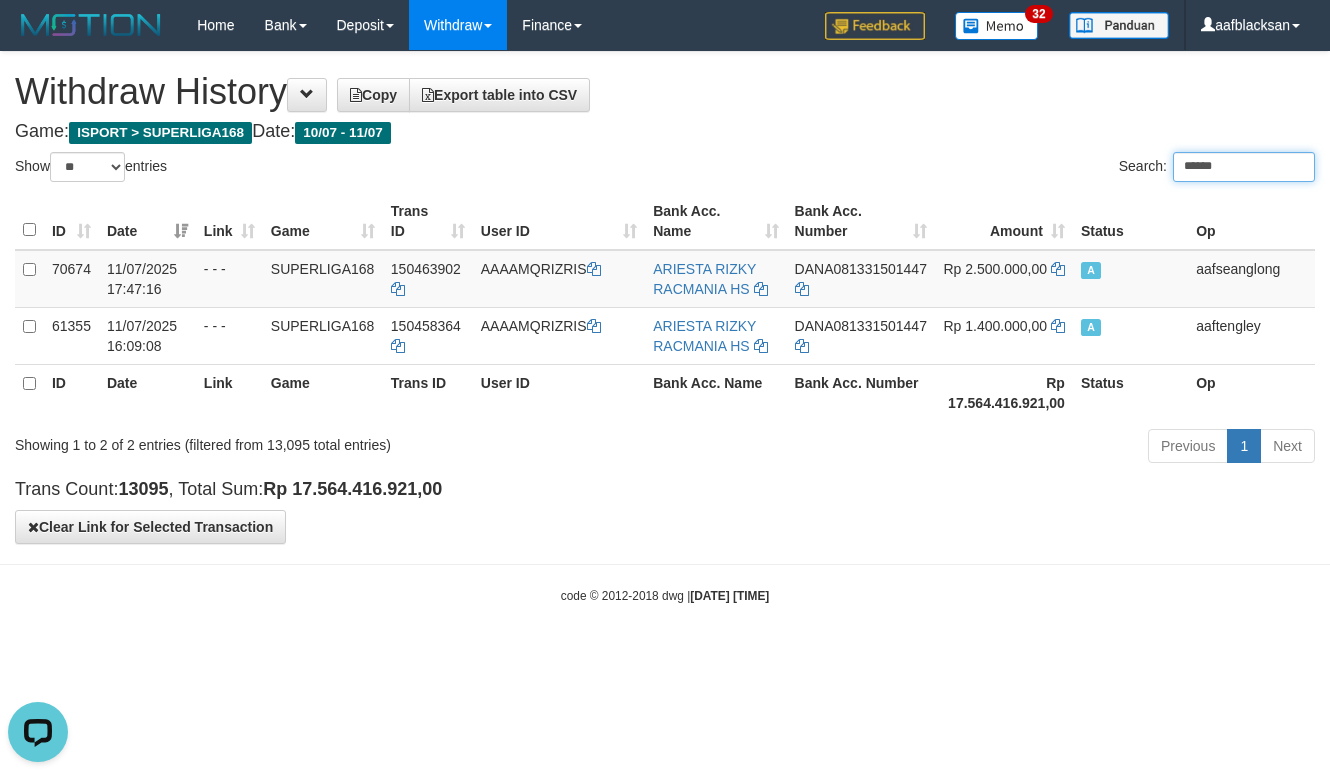 click on "******" at bounding box center [1244, 167] 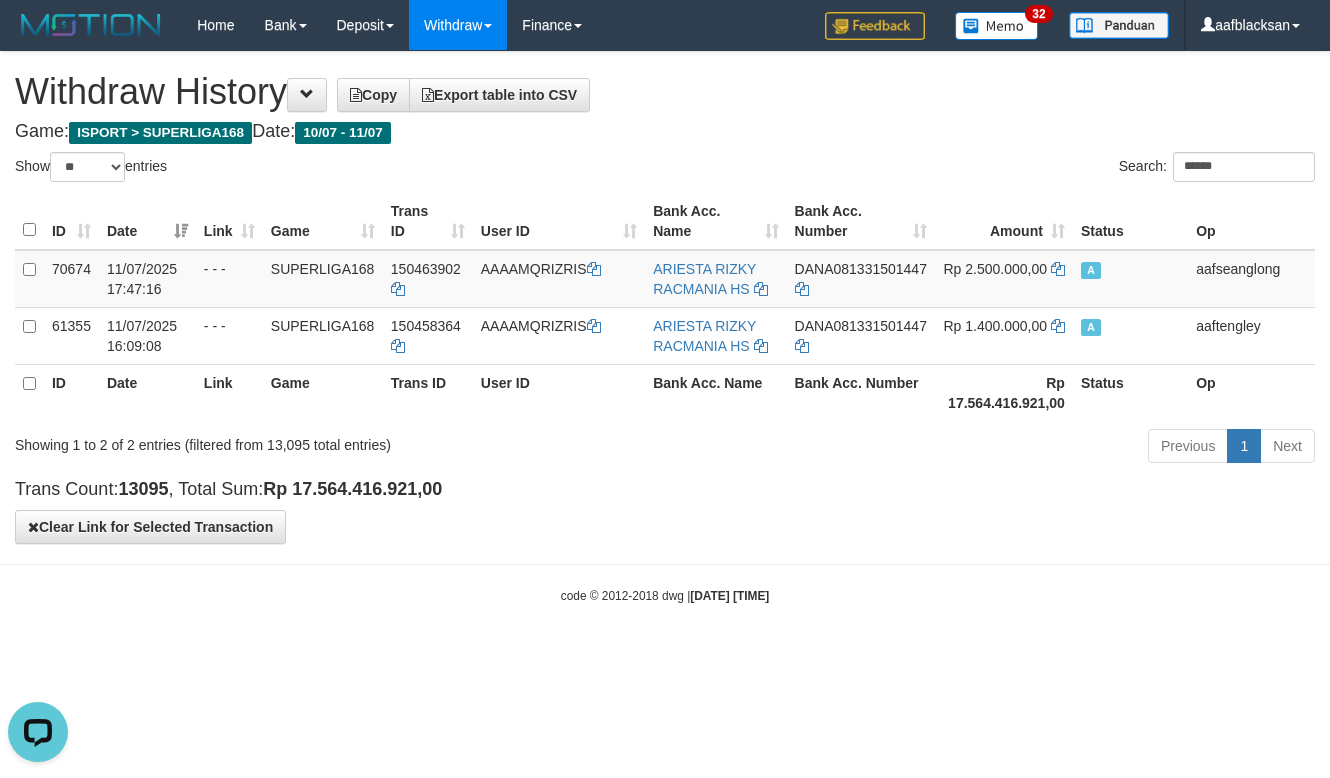 drag, startPoint x: 931, startPoint y: 677, endPoint x: 998, endPoint y: 611, distance: 94.04786 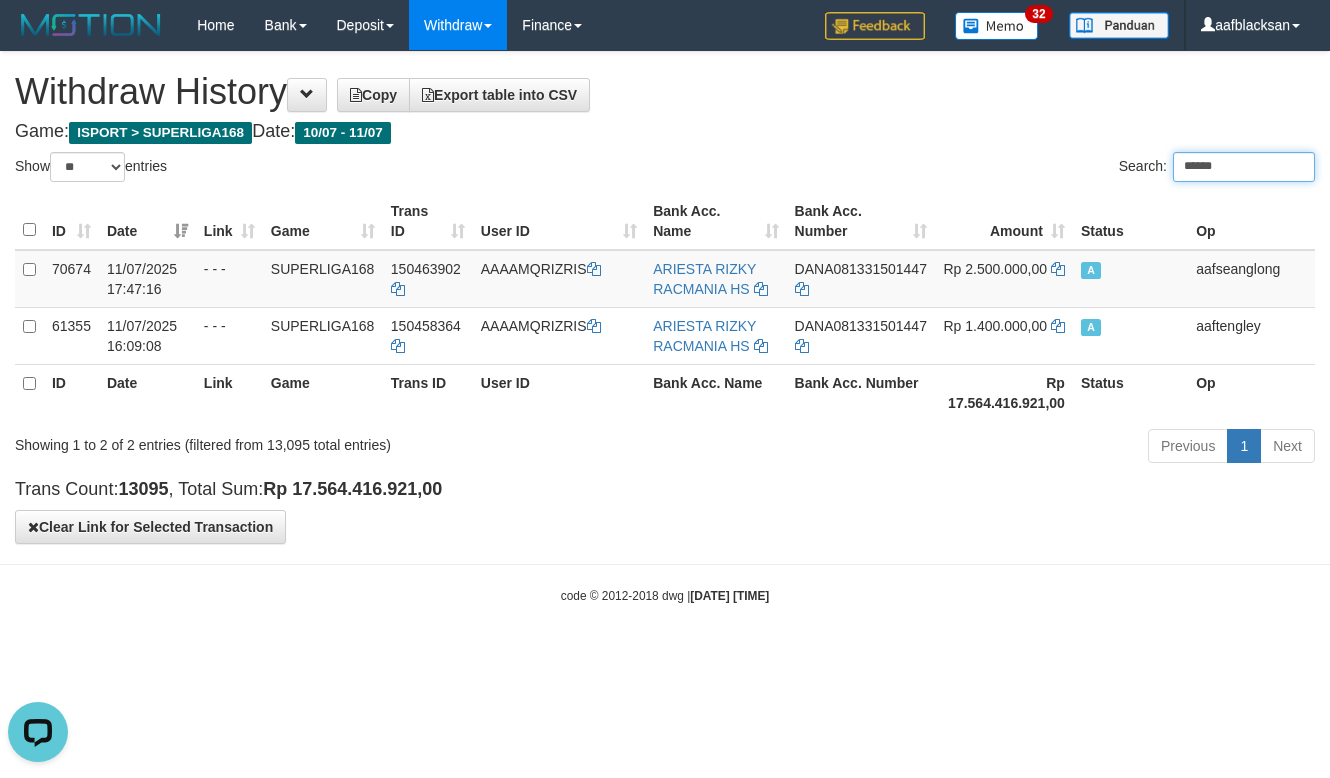 click on "******" at bounding box center [1244, 167] 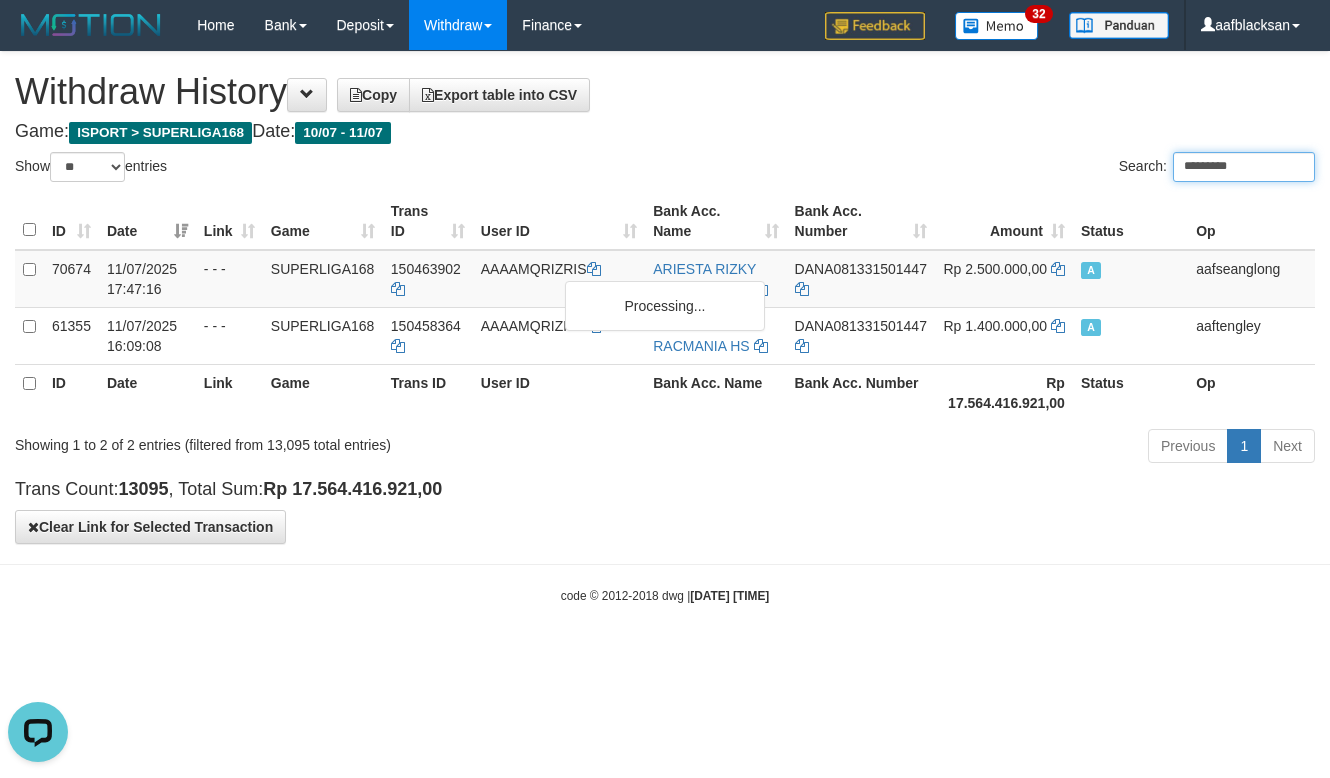 type on "*********" 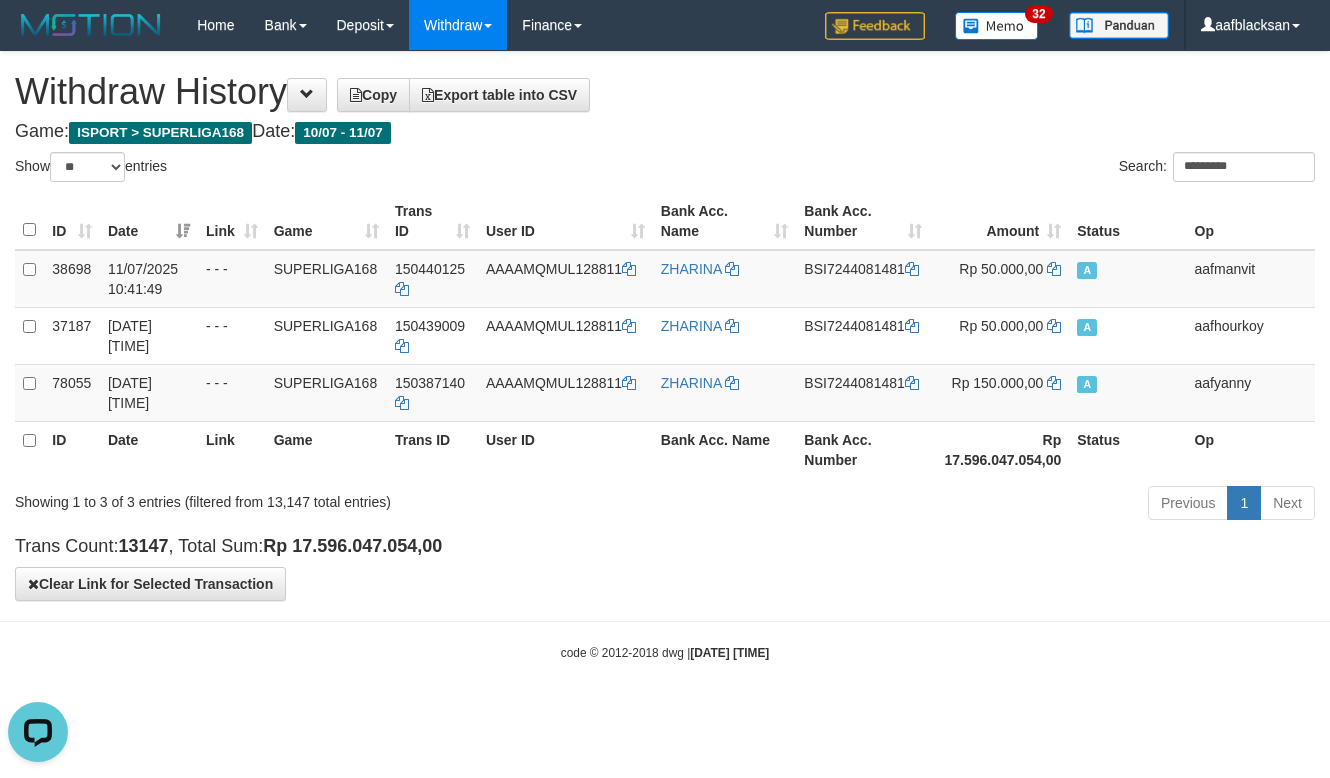 click on "**********" at bounding box center [665, 326] 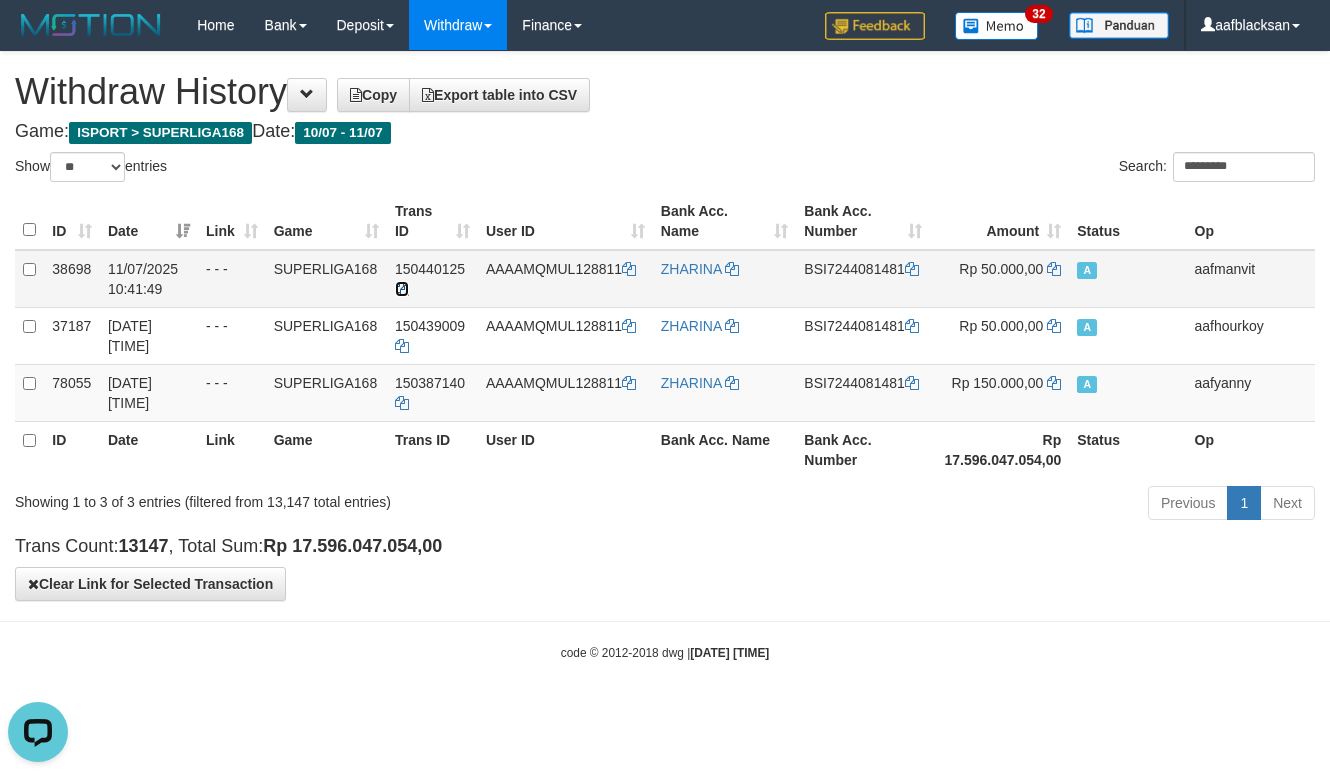 click at bounding box center (402, 289) 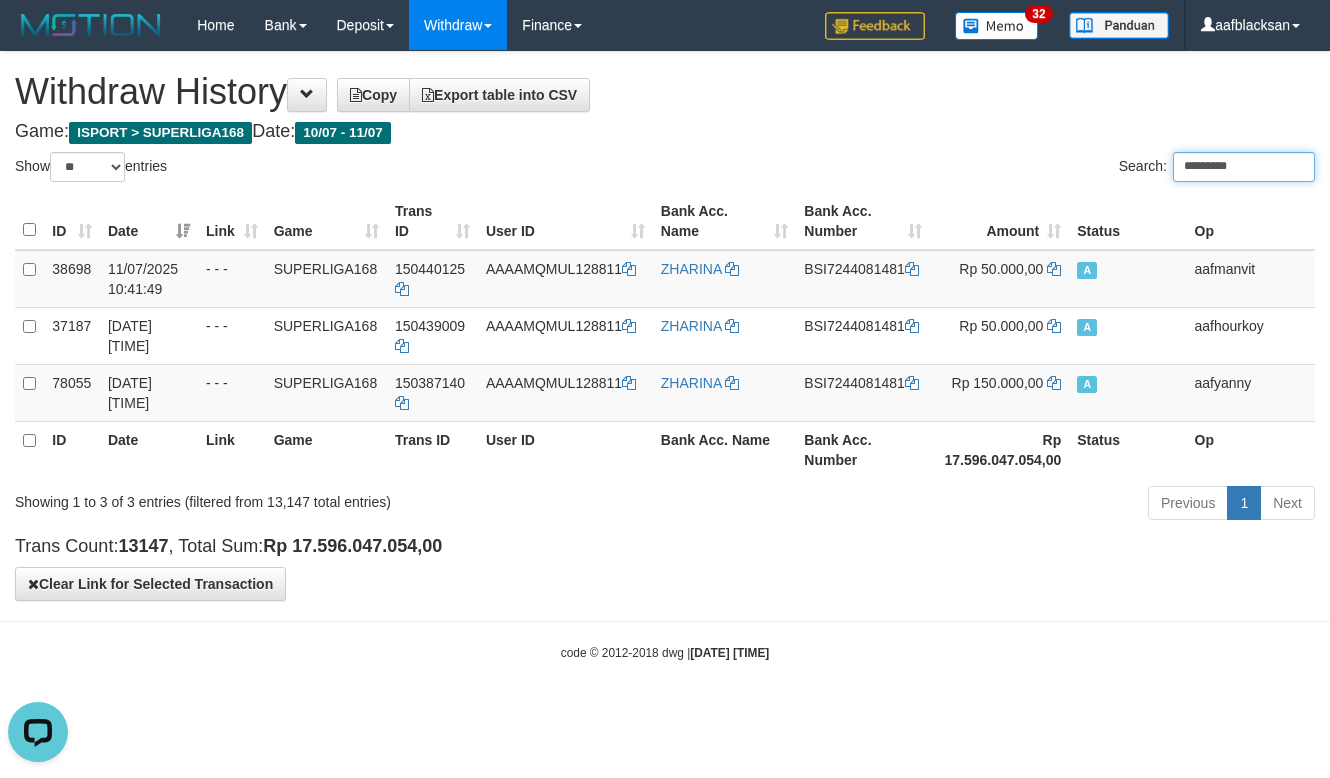 click on "*********" at bounding box center [1244, 167] 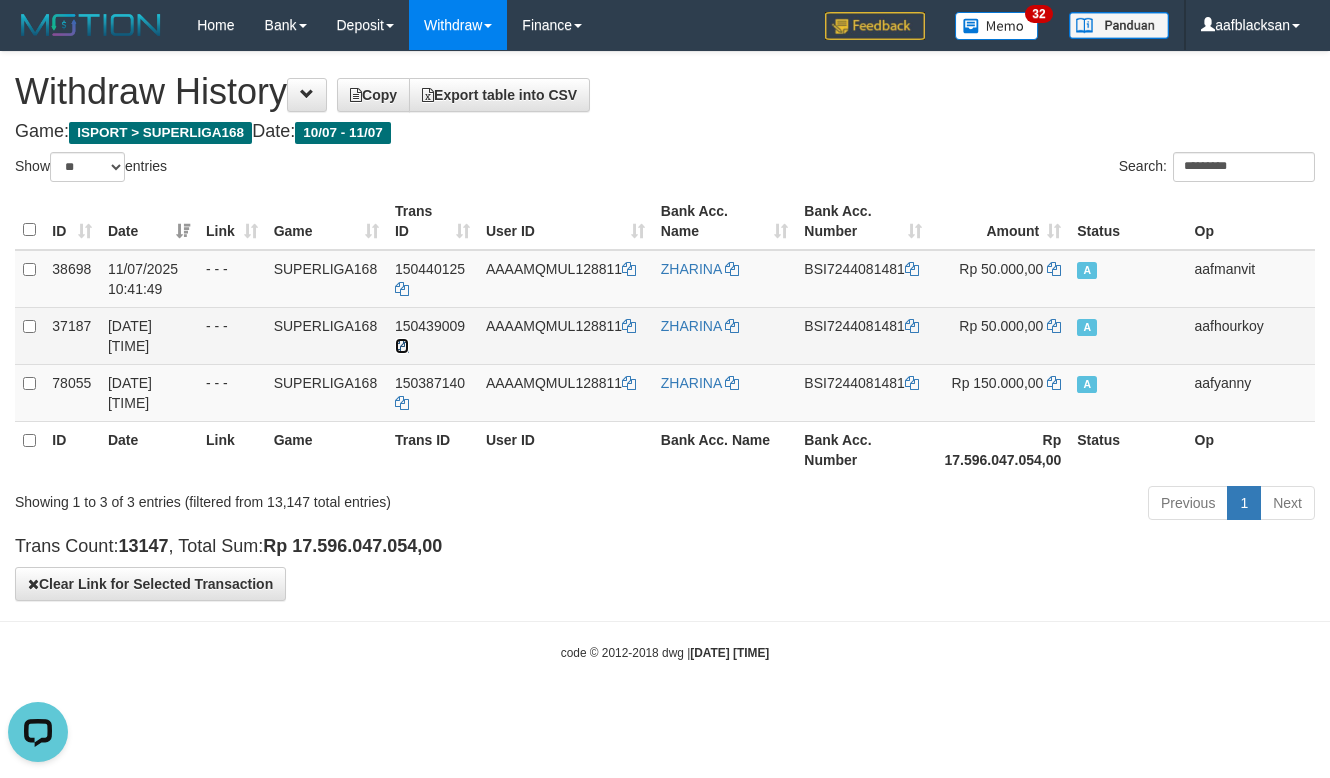 click at bounding box center (402, 346) 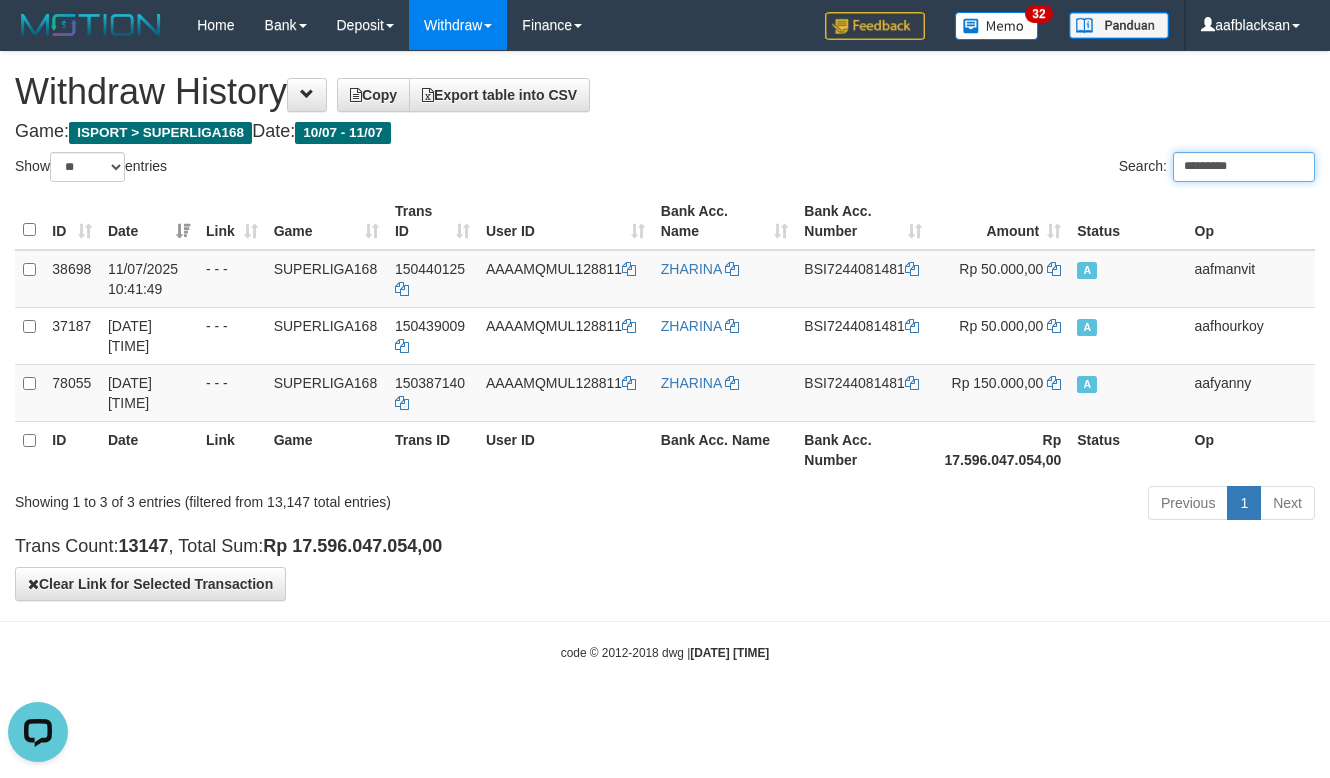 click on "*********" at bounding box center (1244, 167) 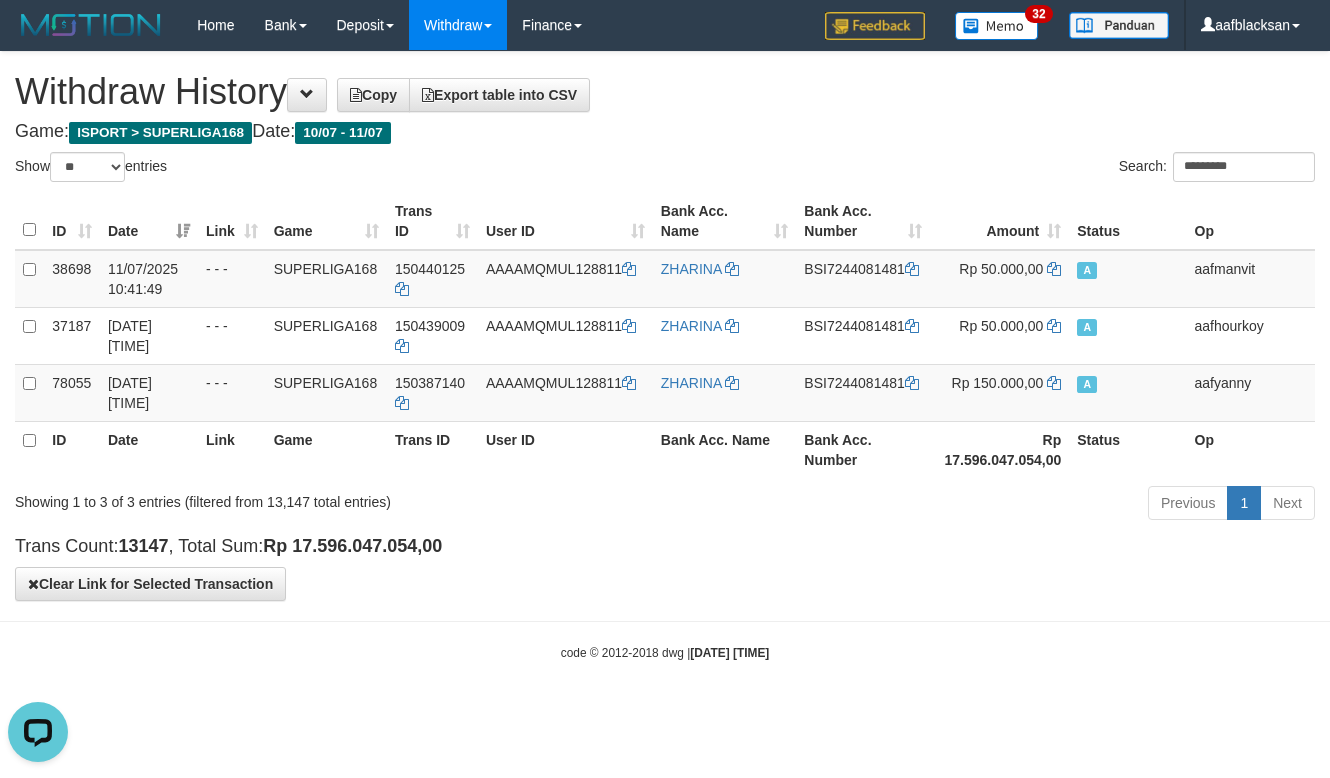 click on "code © 2012-2018 dwg |  2025/07/11 13:27:05" at bounding box center [665, 652] 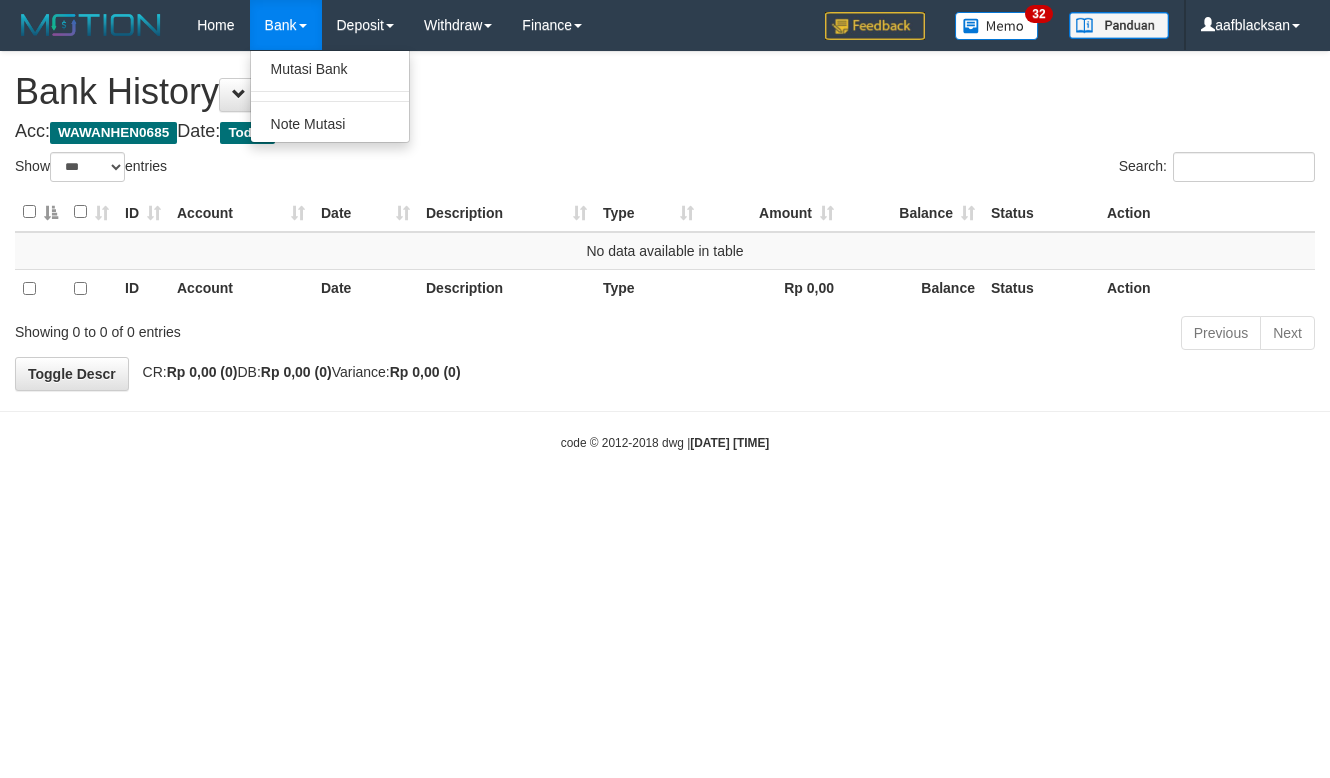 select on "***" 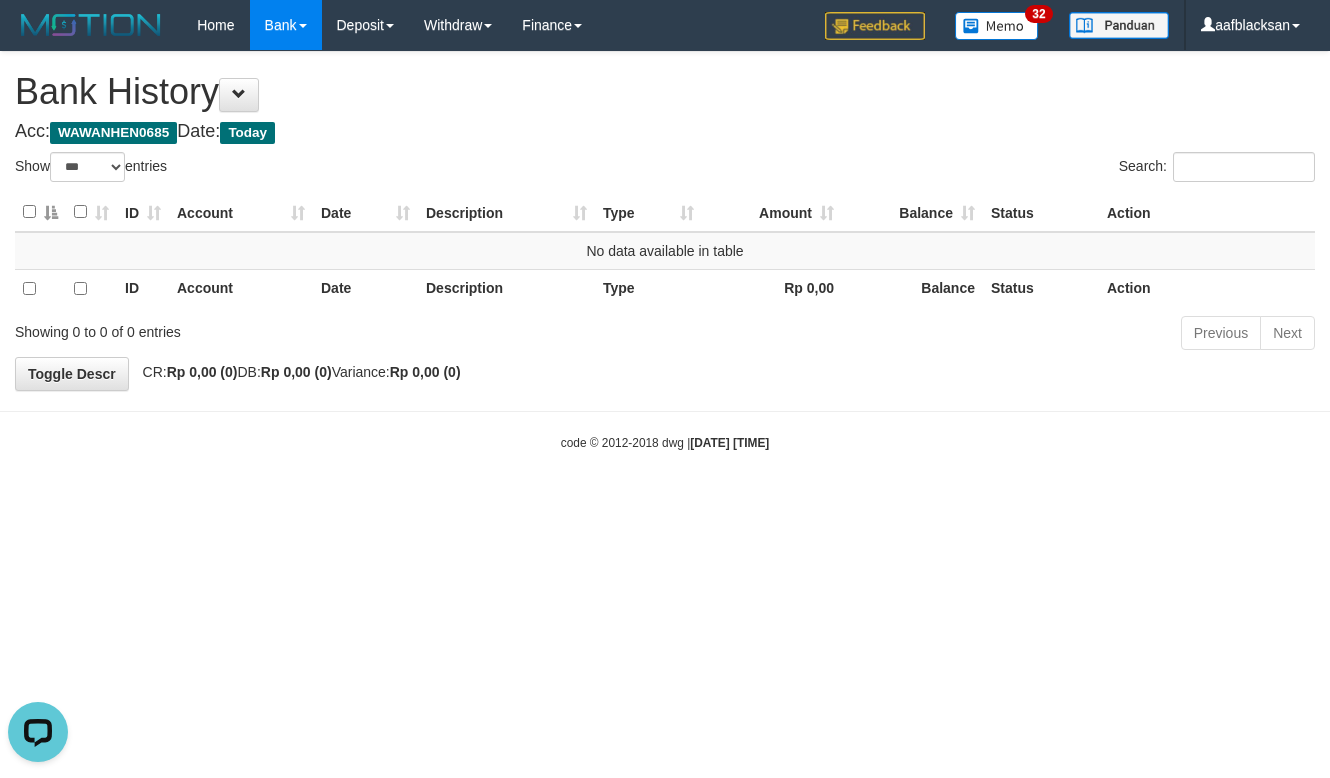 scroll, scrollTop: 0, scrollLeft: 0, axis: both 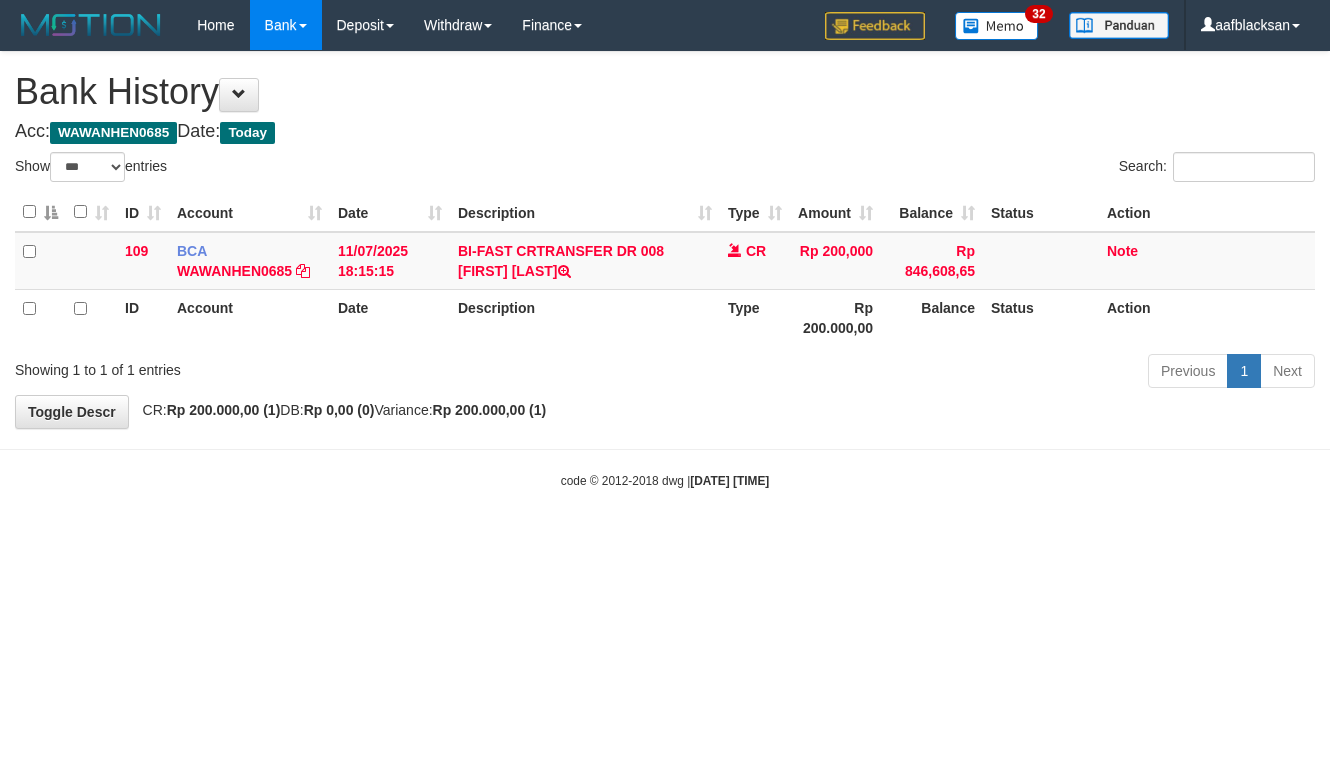 select on "***" 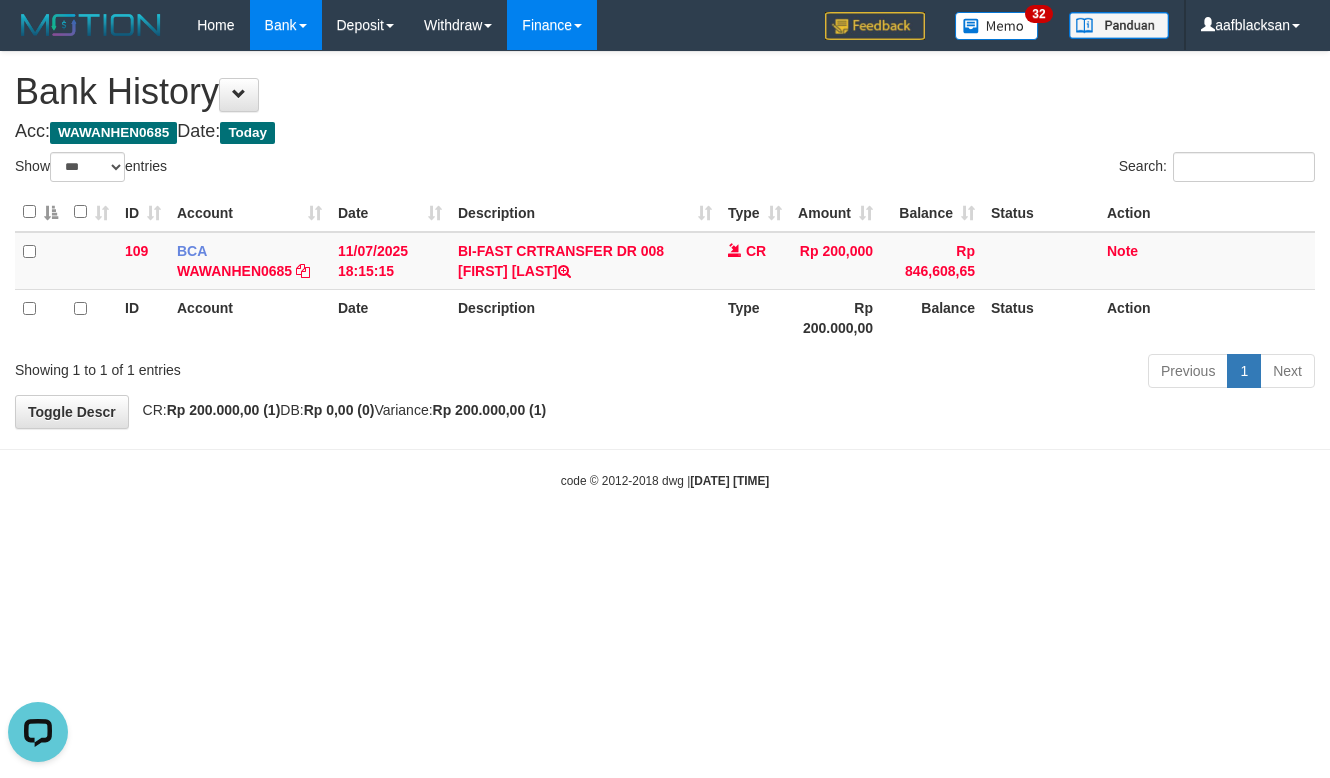 scroll, scrollTop: 0, scrollLeft: 0, axis: both 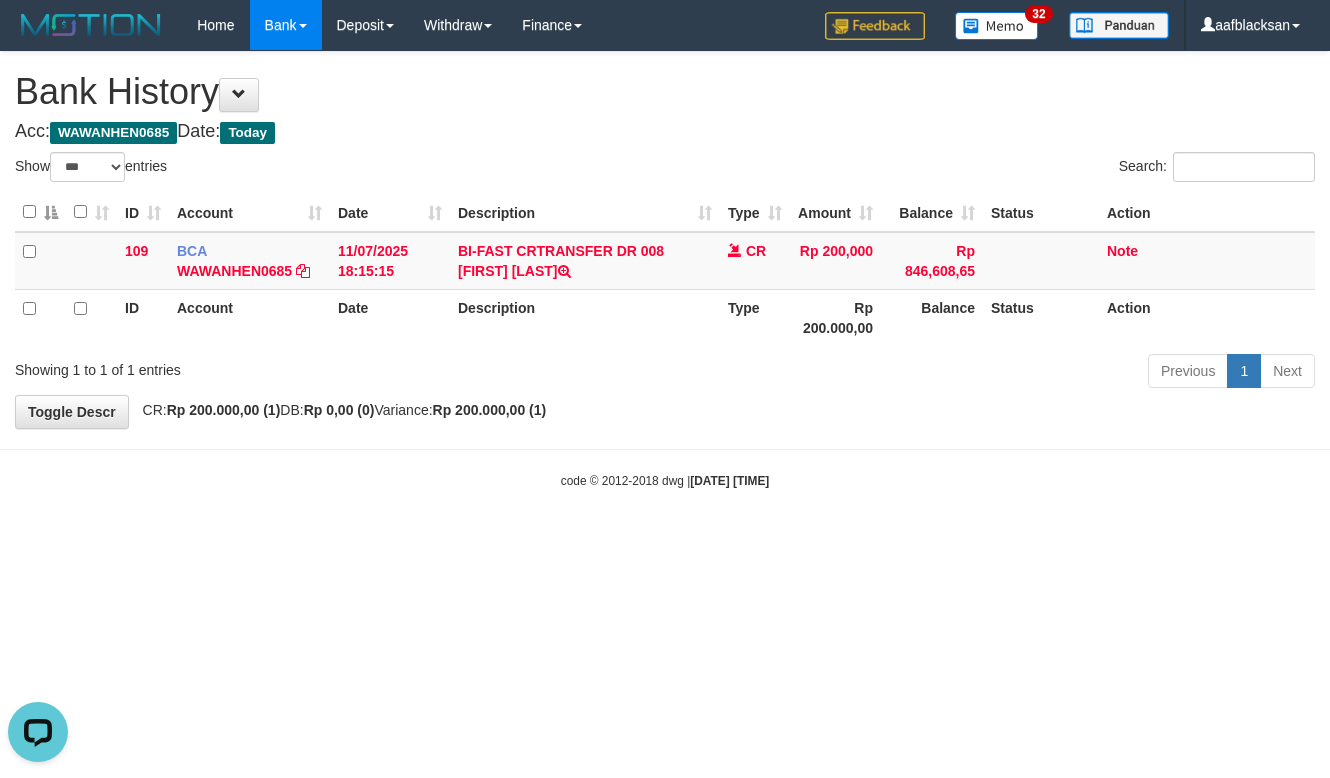 click on "Toggle navigation
Home
Bank
Mutasi Bank
Note Mutasi
Deposit
History
PGA History
Note DPS
Withdraw
WD List
Report Link
History
Finance
Financial Data
32" at bounding box center [665, 270] 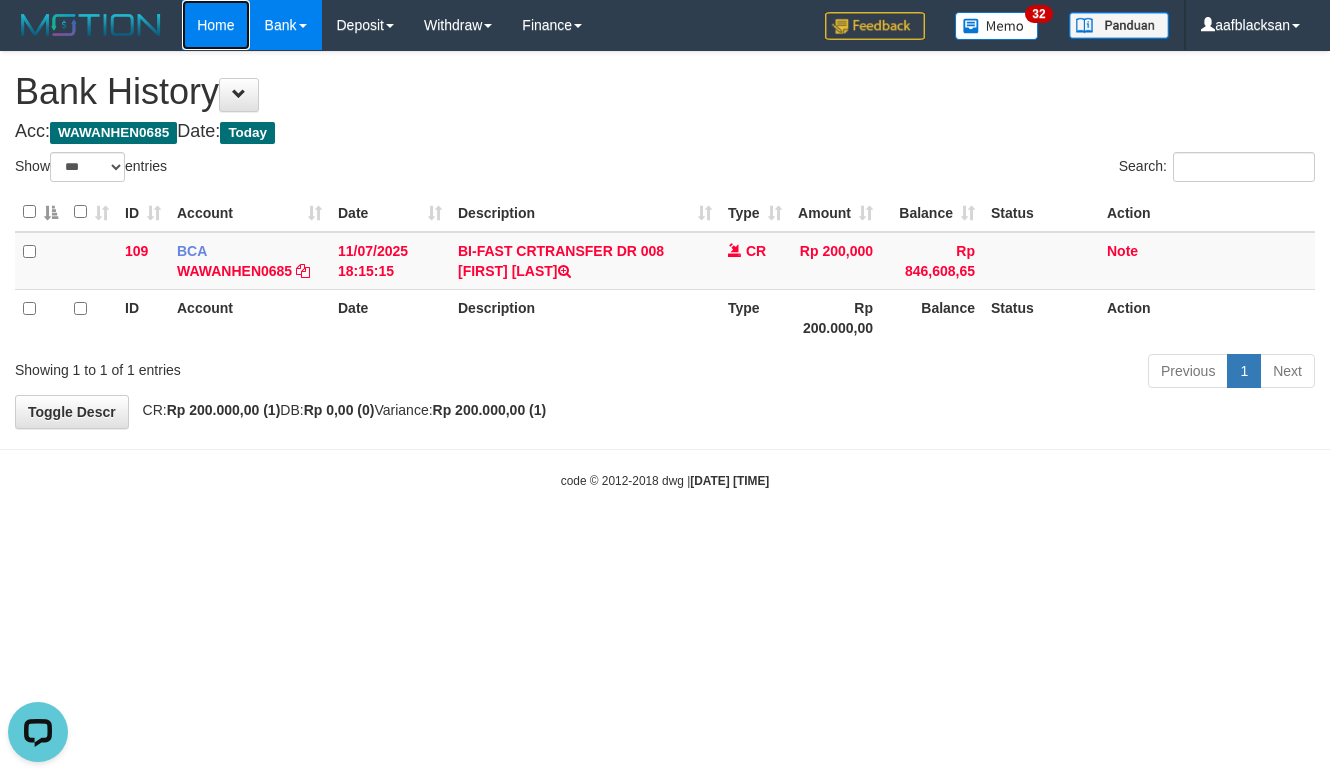 click on "Home" at bounding box center [215, 25] 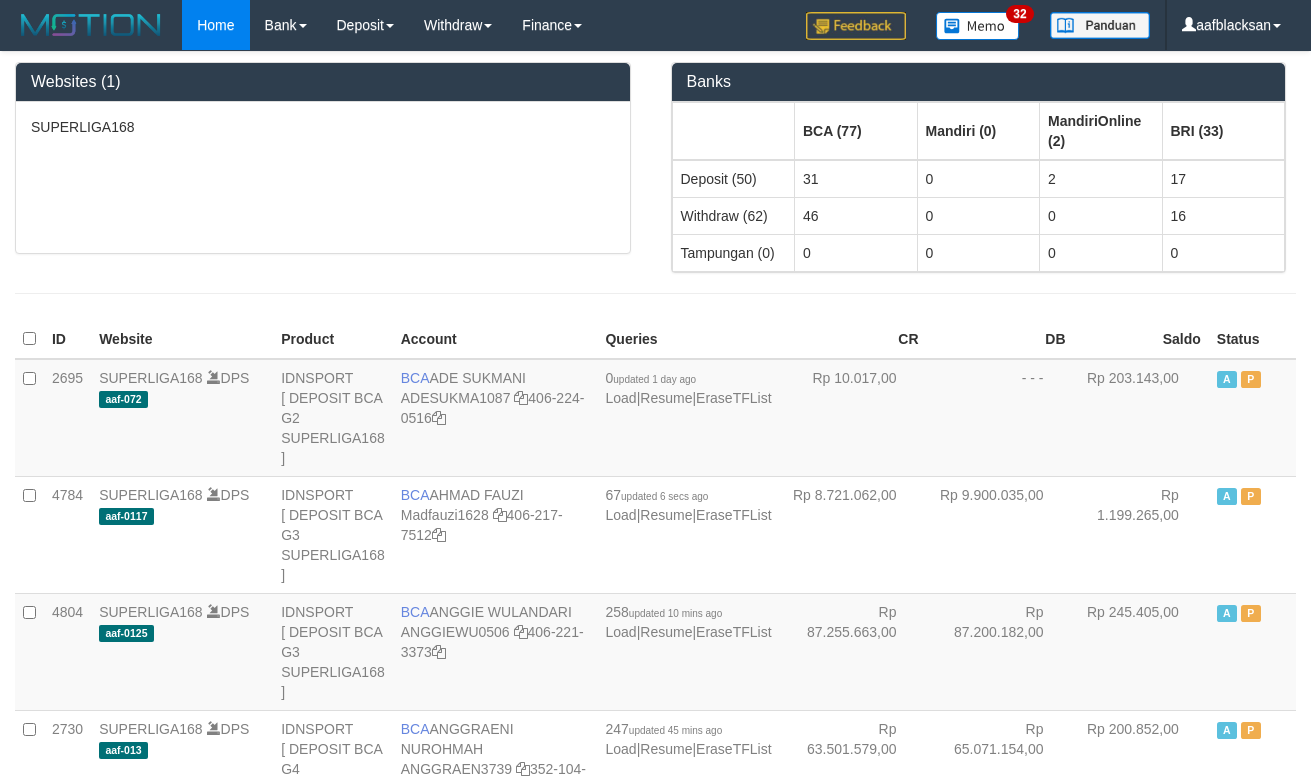 scroll, scrollTop: 0, scrollLeft: 0, axis: both 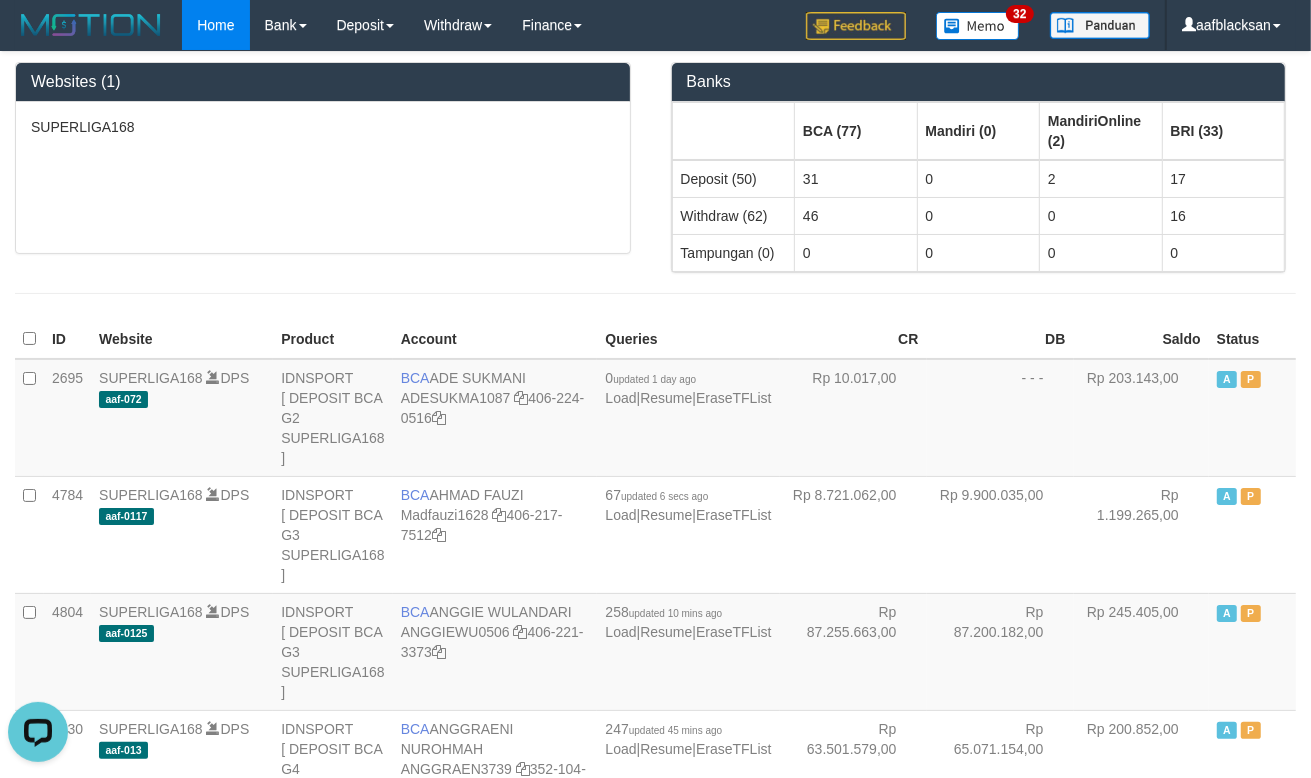 click on "Websites (1)
SUPERLIGA168
Banks
BCA (77)
Mandiri (0)
MandiriOnline (2)
BRI (33)
Deposit (50)
31
0
2
17
Withdraw (62)
46
0
0
16
Tampungan (0)
0
0
0
0
ID
Website
Product
Account
Queries
CR
DB
Saldo
Status
2695
SUPERLIGA168
DPS
aaf-072 A" at bounding box center [655, 7856] 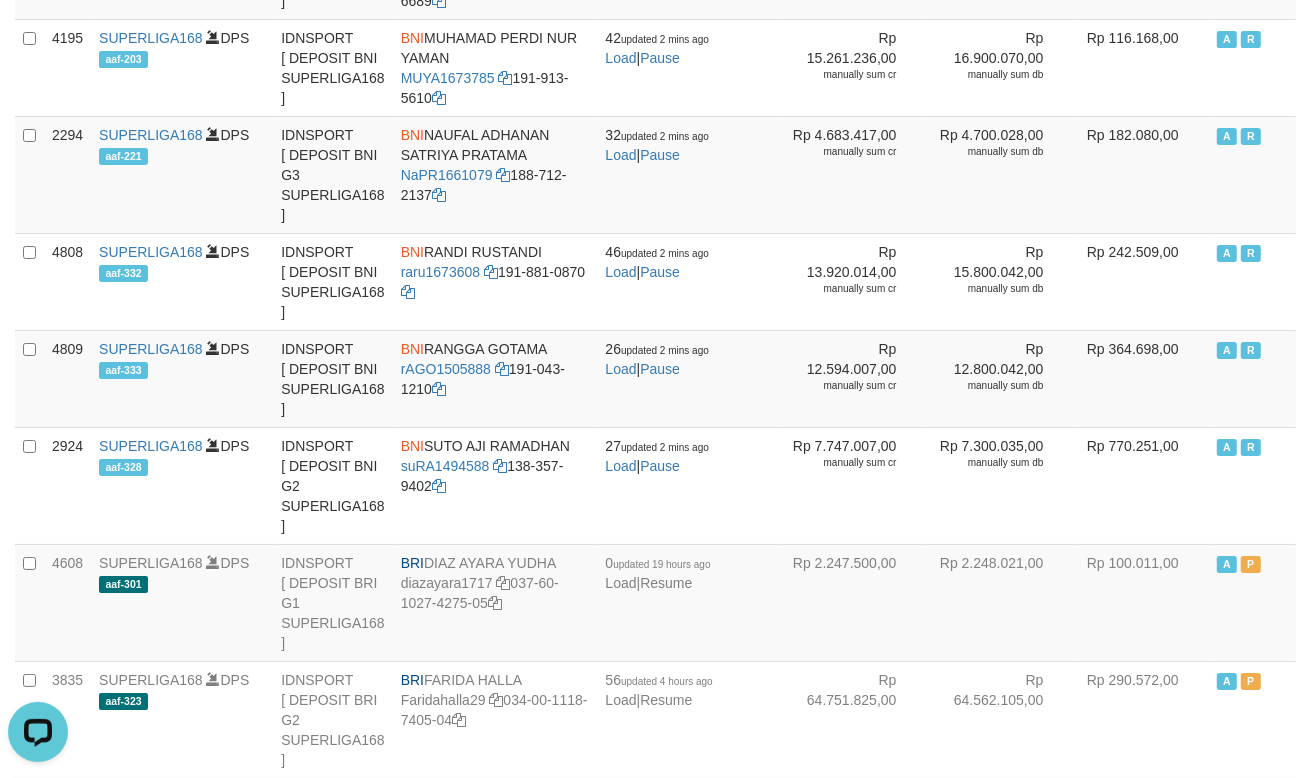 click on "SUPERLIGA168" at bounding box center [151, 1596] 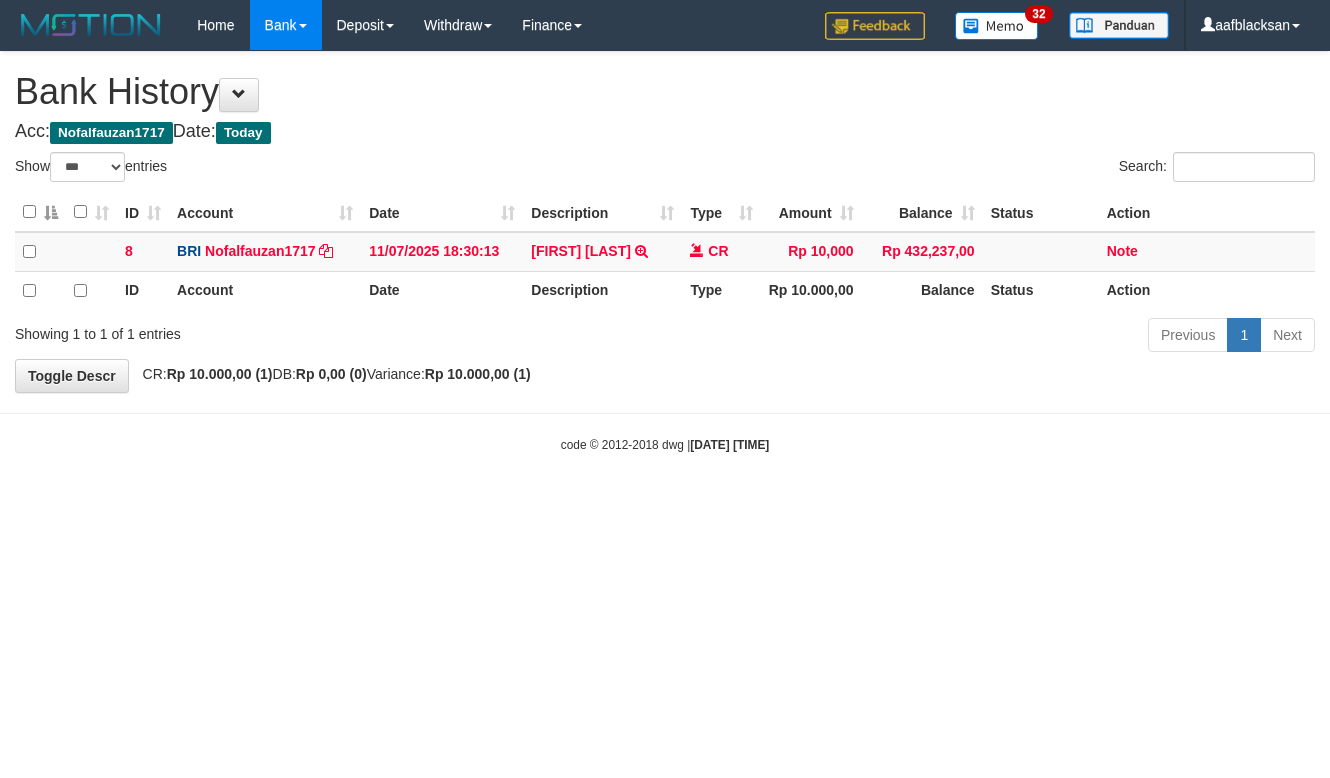 select on "***" 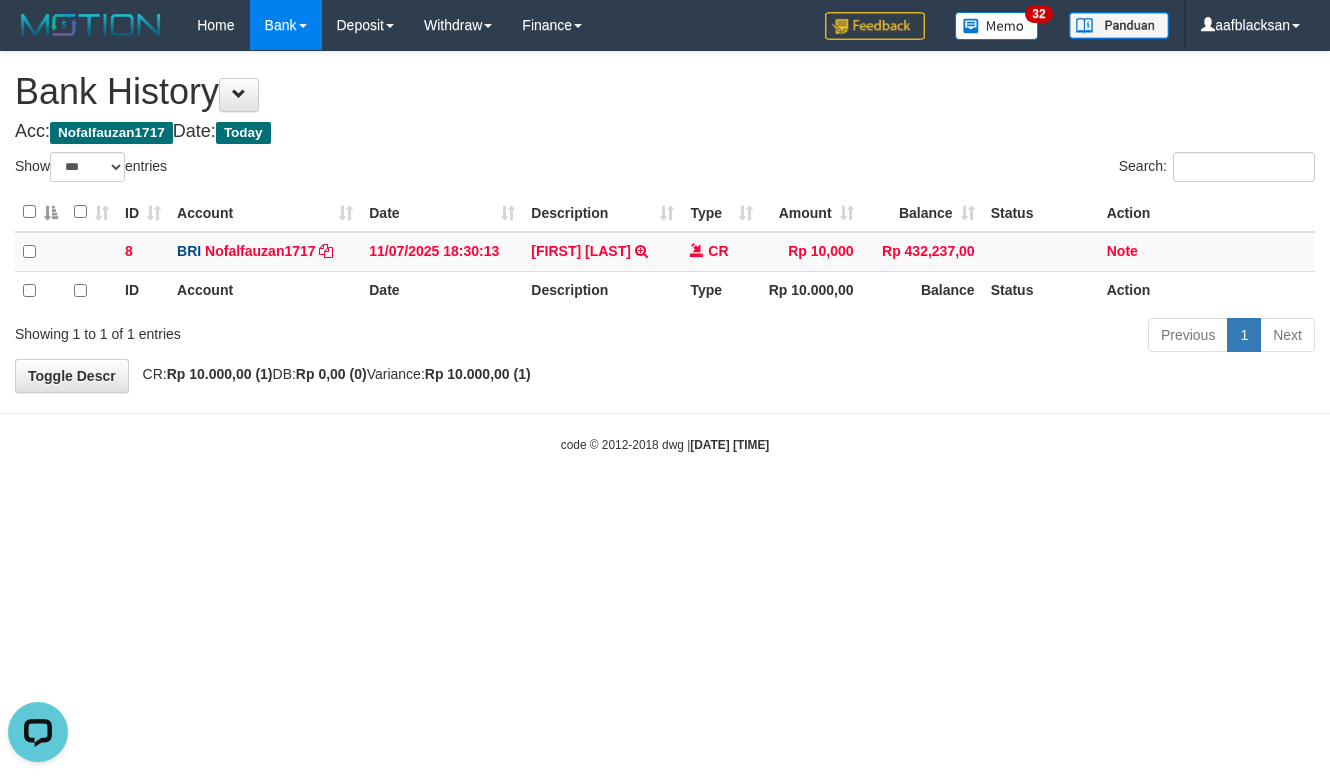 scroll, scrollTop: 0, scrollLeft: 0, axis: both 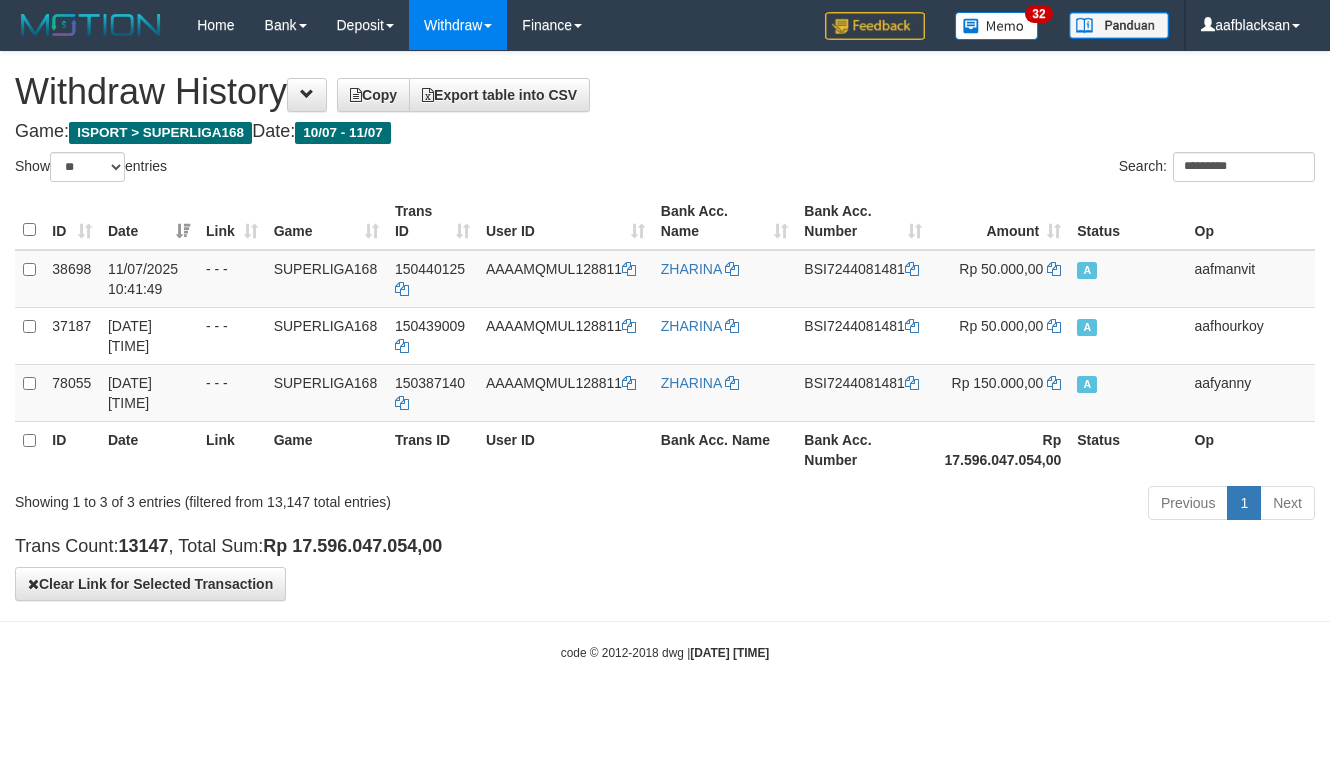 select on "**" 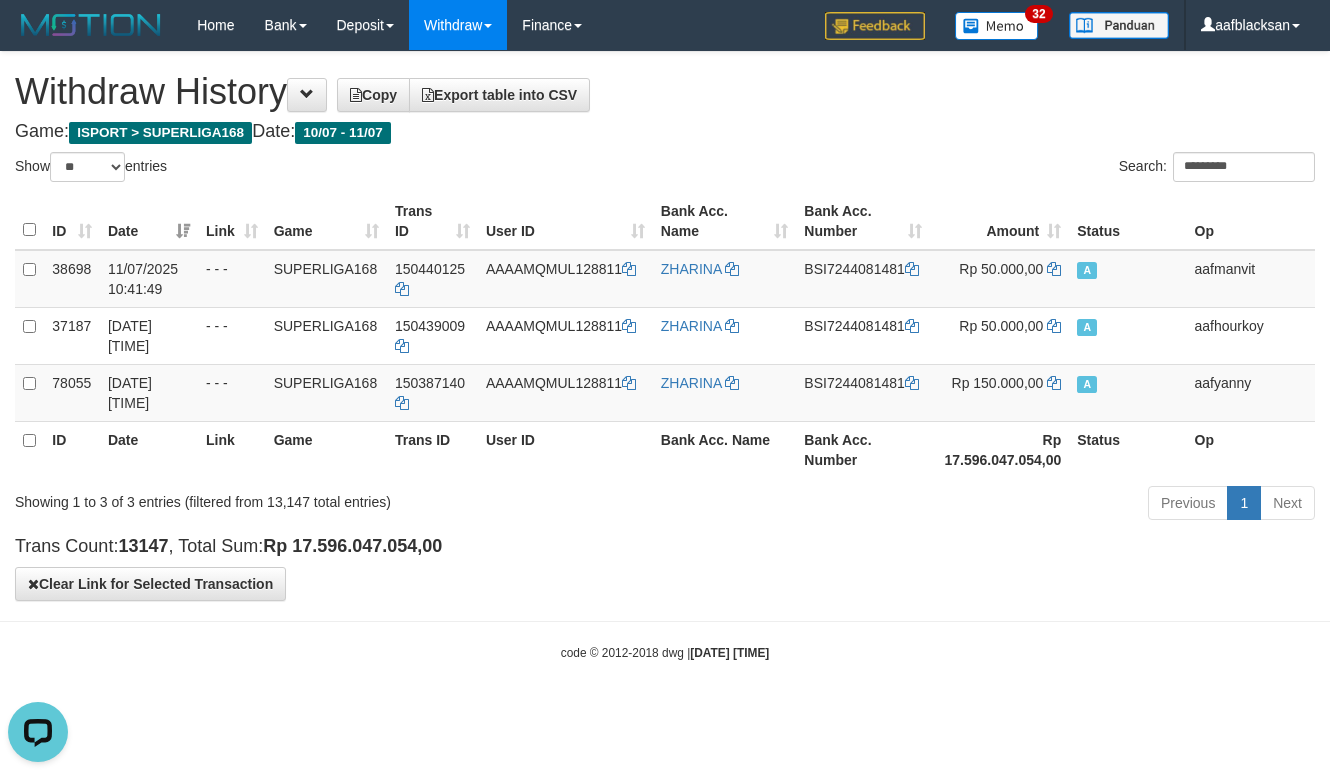 scroll, scrollTop: 0, scrollLeft: 0, axis: both 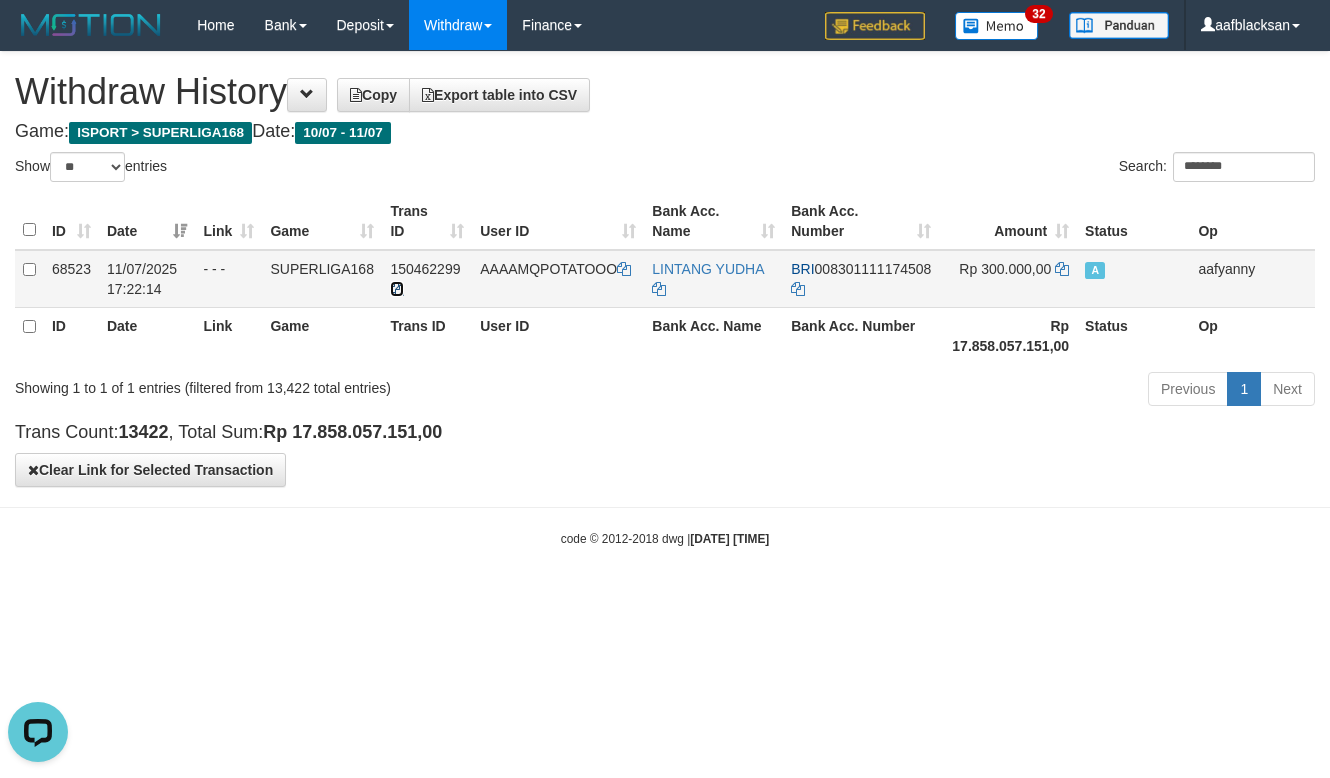 click at bounding box center [397, 289] 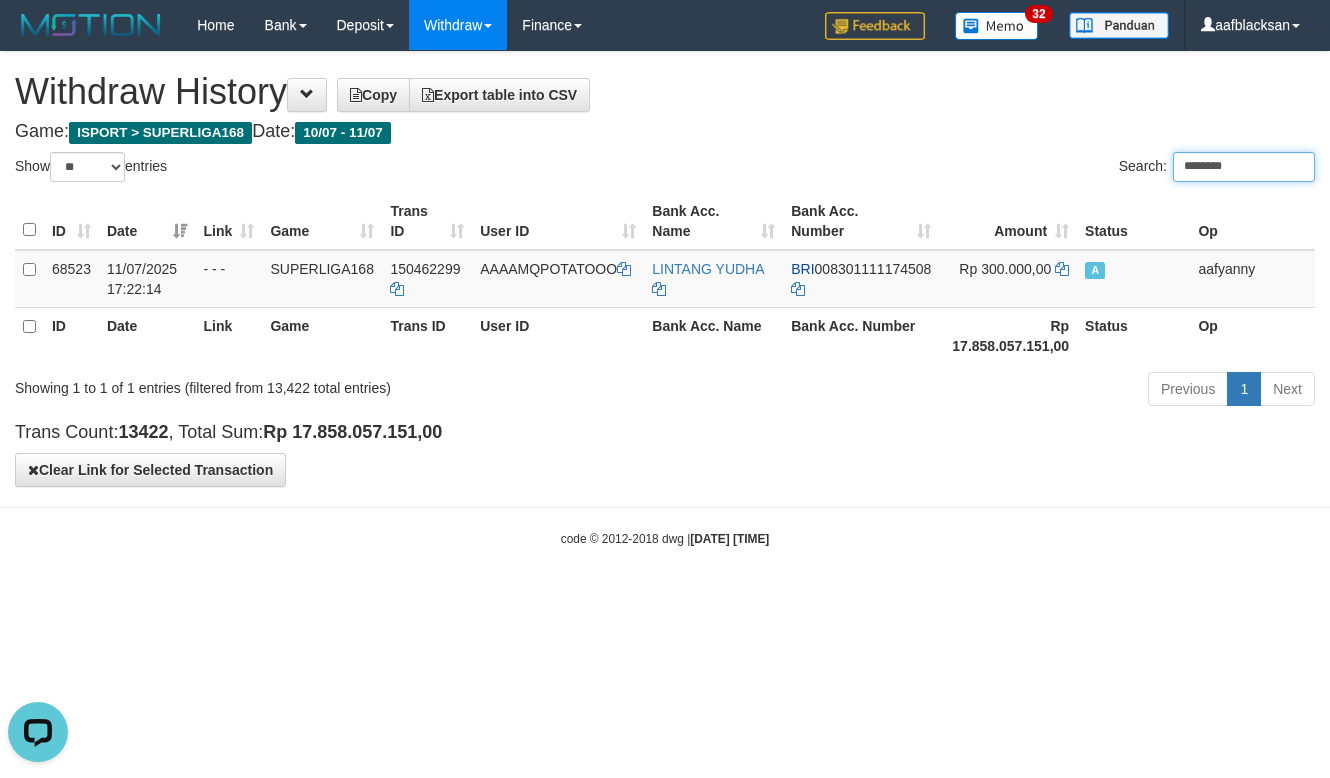 click on "********" at bounding box center (1244, 167) 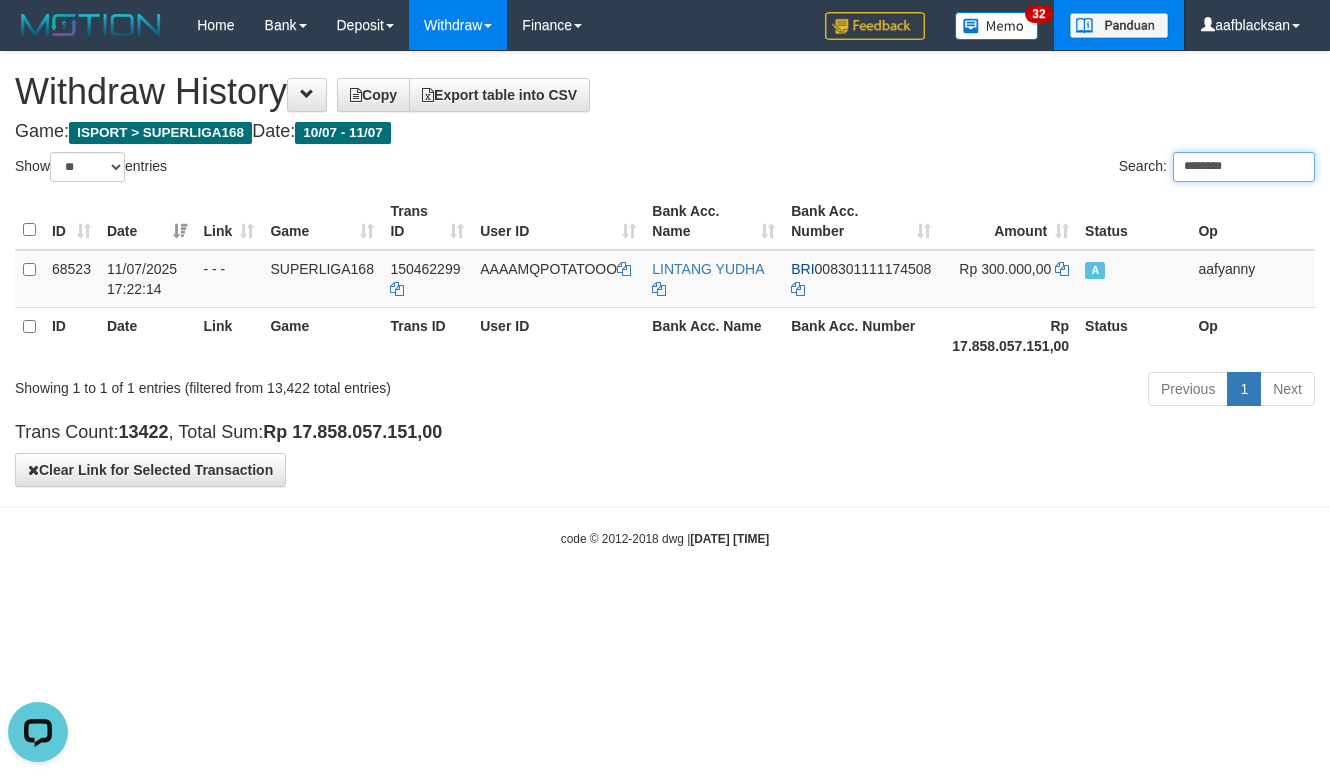 paste 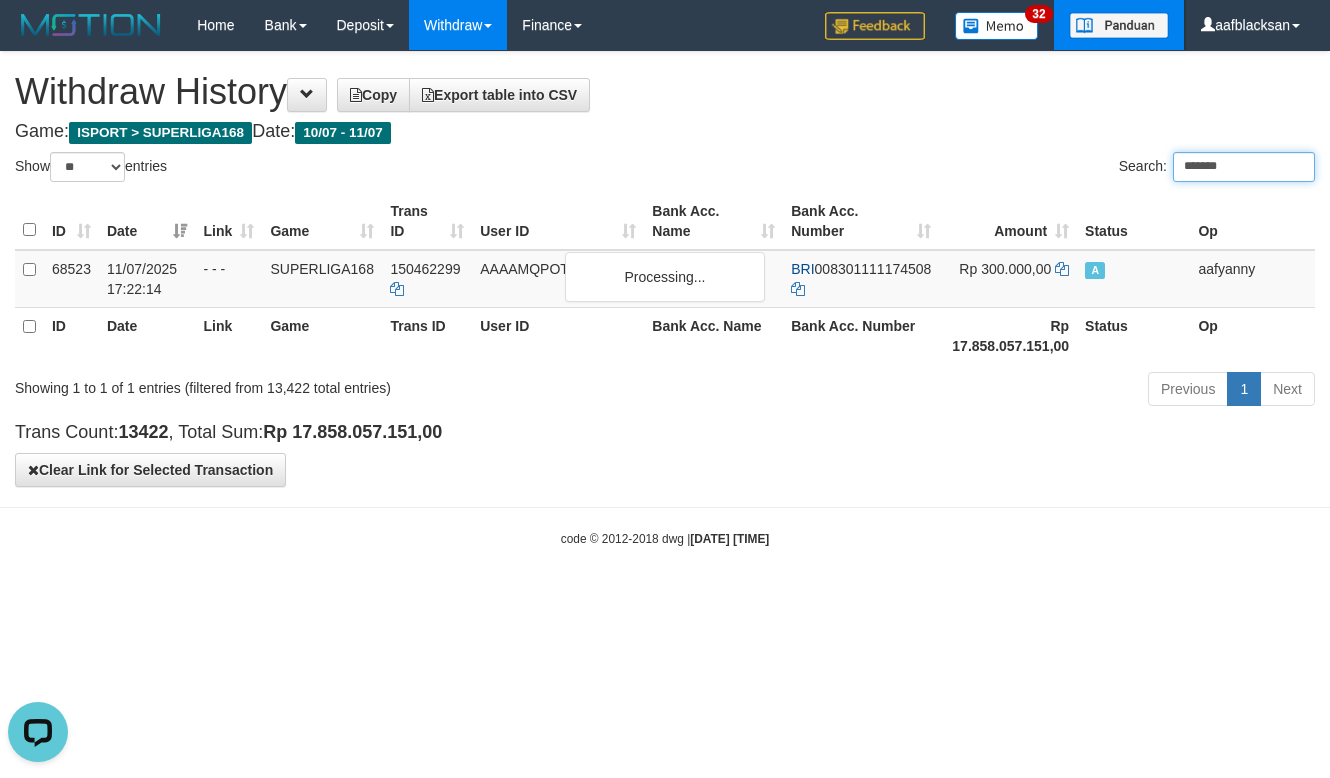 type on "*******" 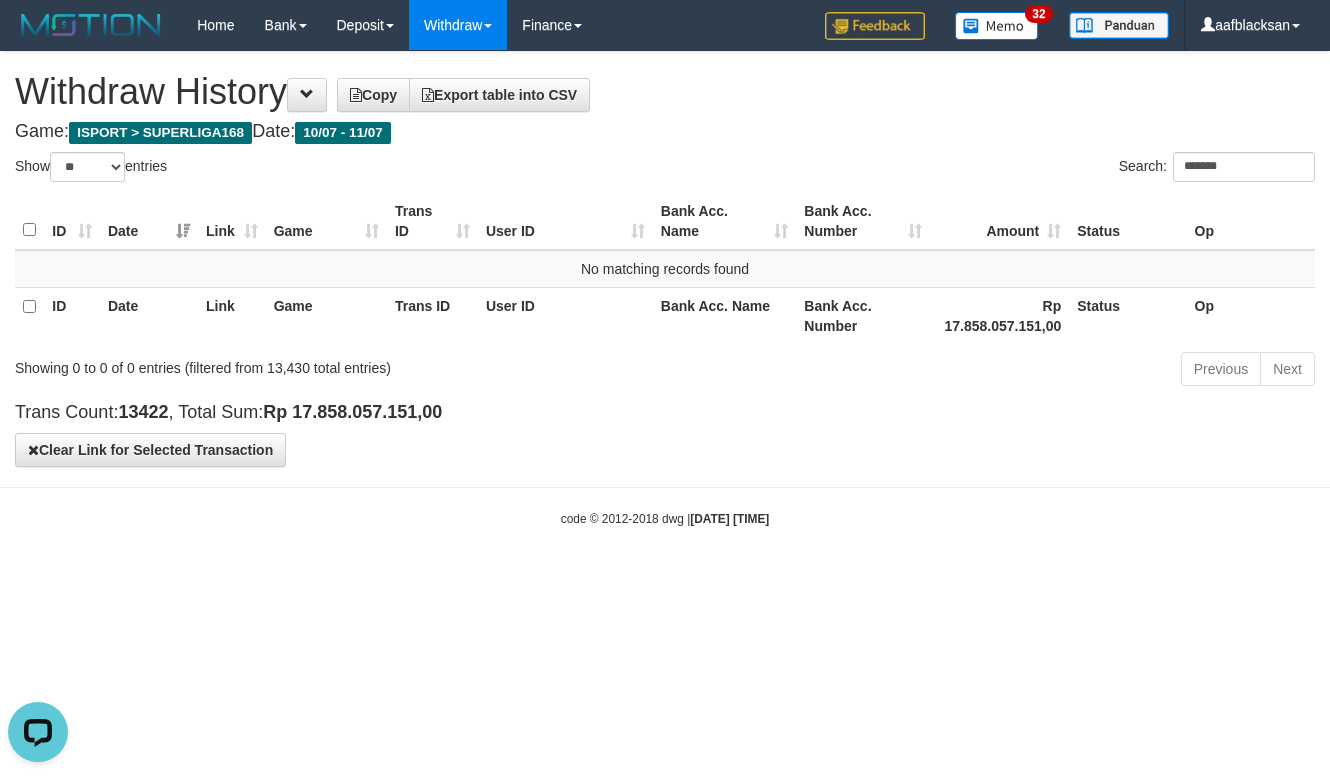 click on "Toggle navigation
Home
Bank
Mutasi Bank
Note Mutasi
Deposit
History
PGA History
Note DPS
Withdraw
WD List
Report Link
History
Finance
Financial Data
32" at bounding box center [665, 289] 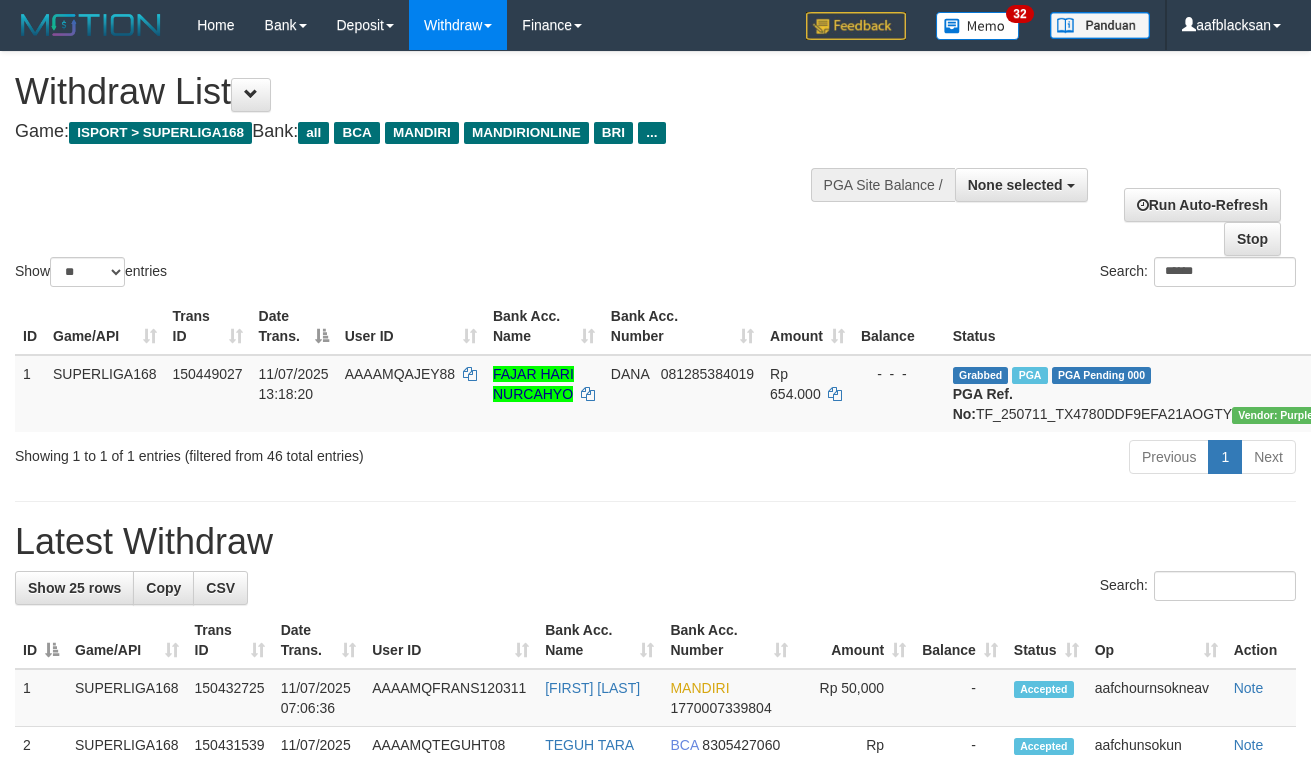 select 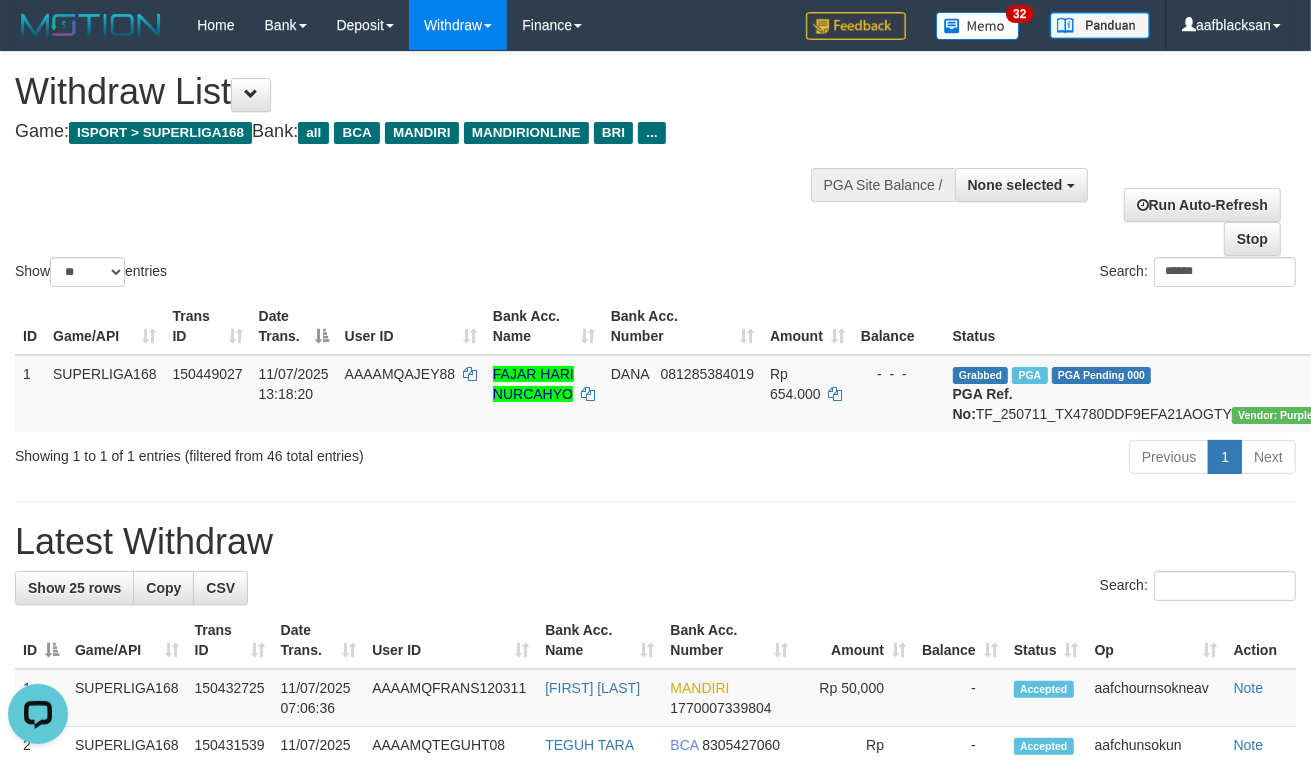 scroll, scrollTop: 0, scrollLeft: 0, axis: both 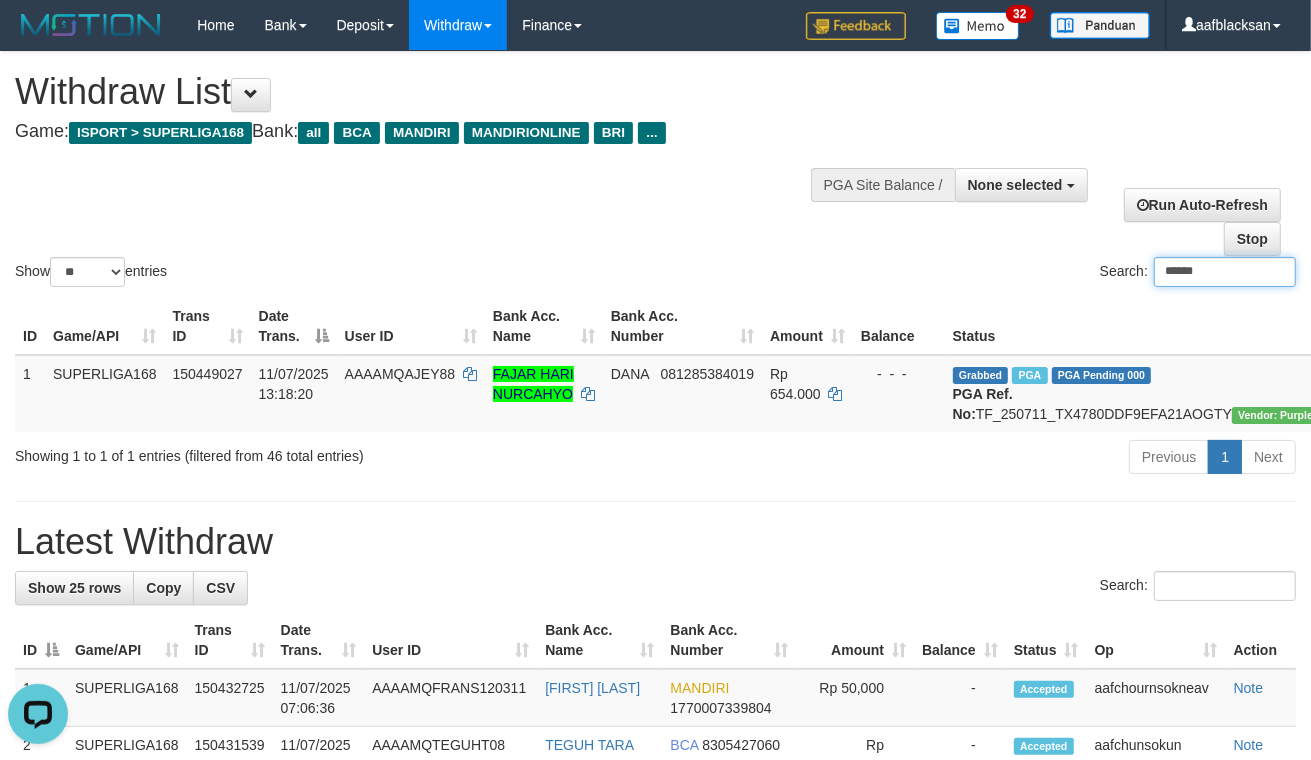 click on "******" at bounding box center (1225, 272) 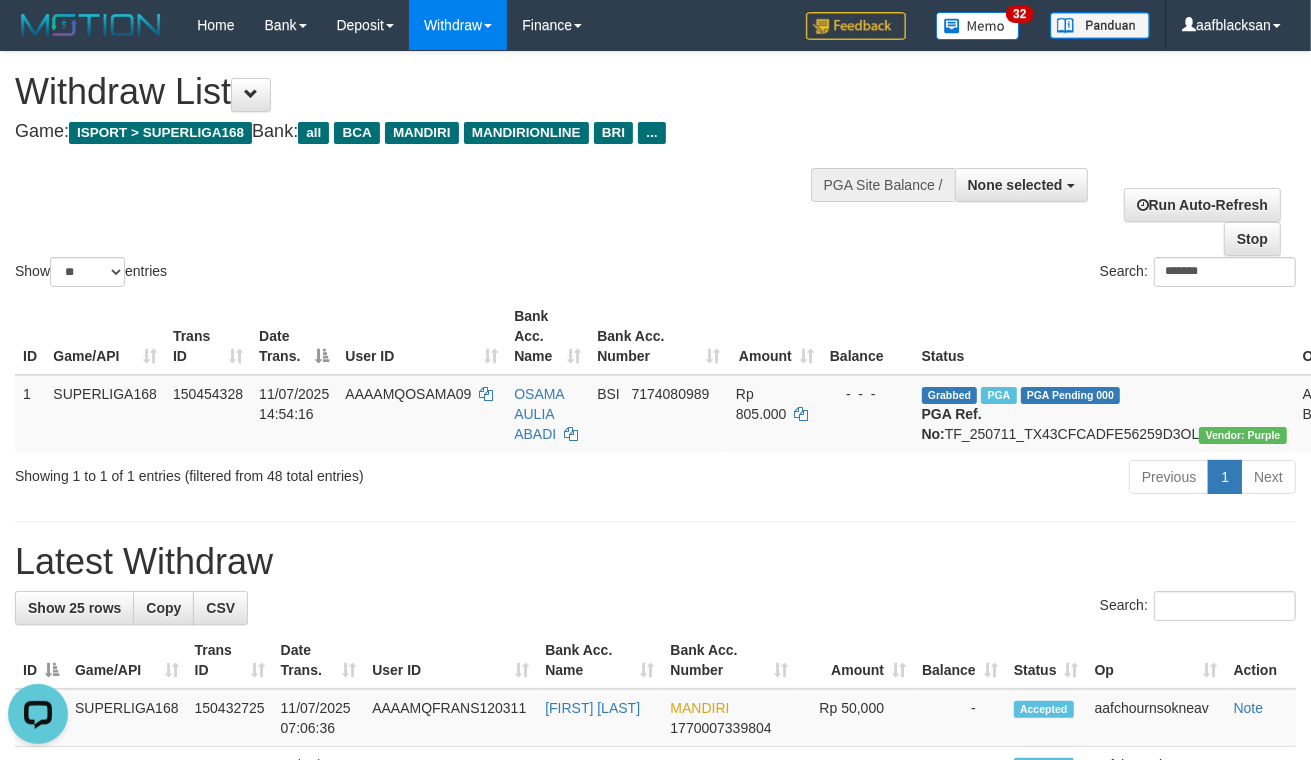click at bounding box center [655, 521] 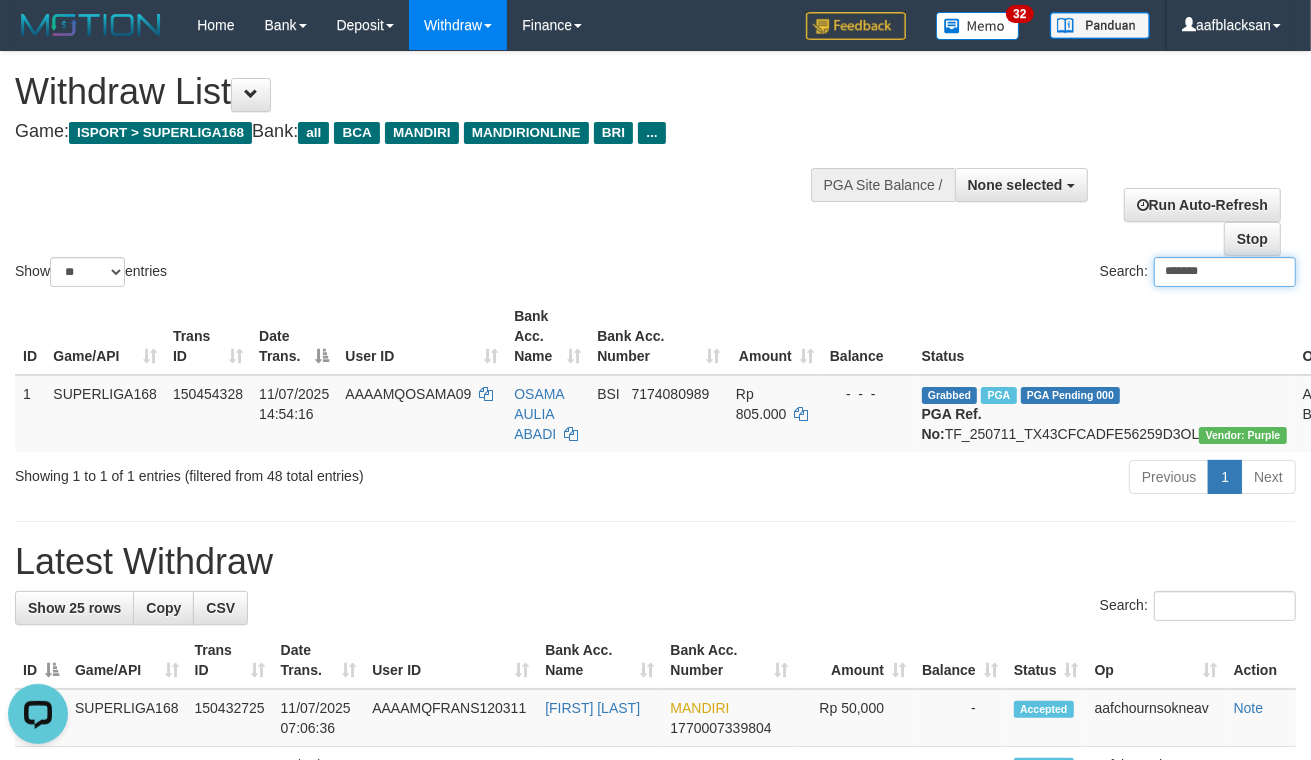 click on "*******" at bounding box center [1225, 272] 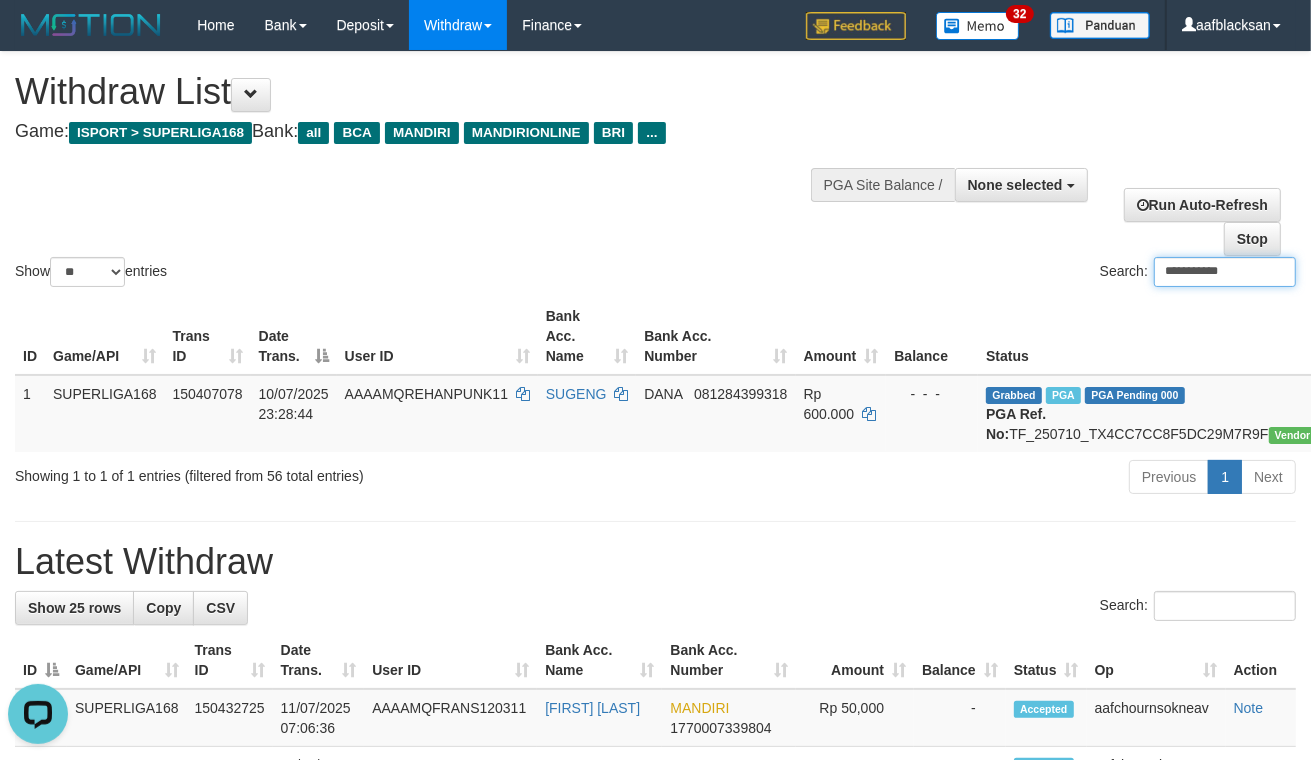 type on "**********" 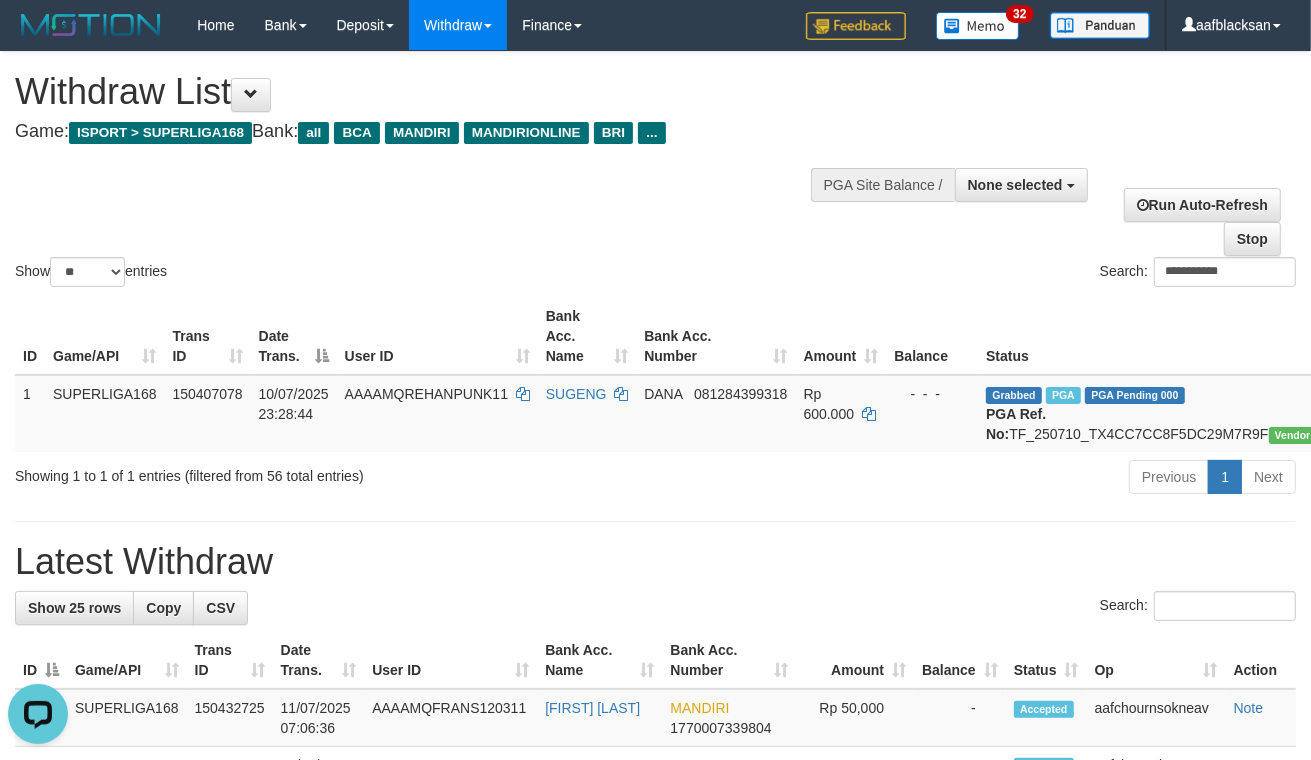click on "Showing 1 to 1 of 1 entries (filtered from 56 total entries) Previous 1 Next" at bounding box center [655, 479] 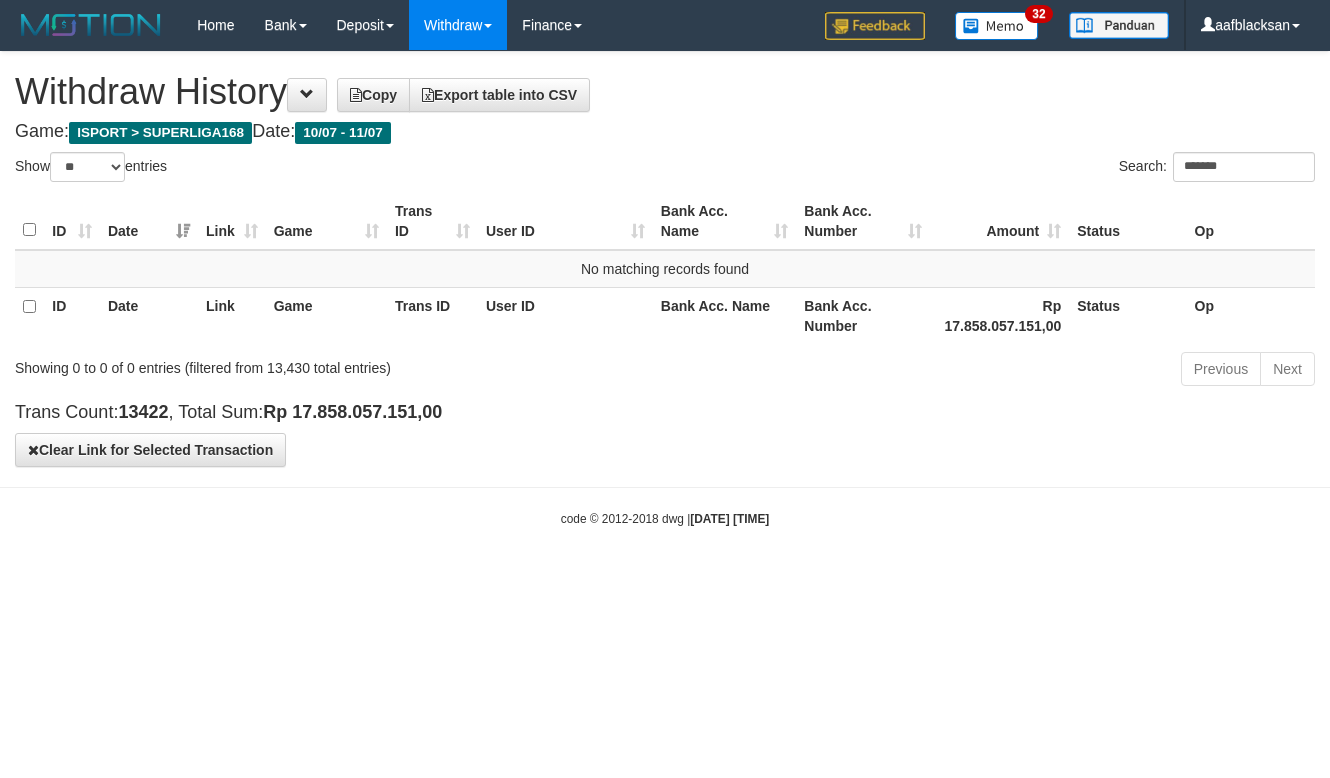 select on "**" 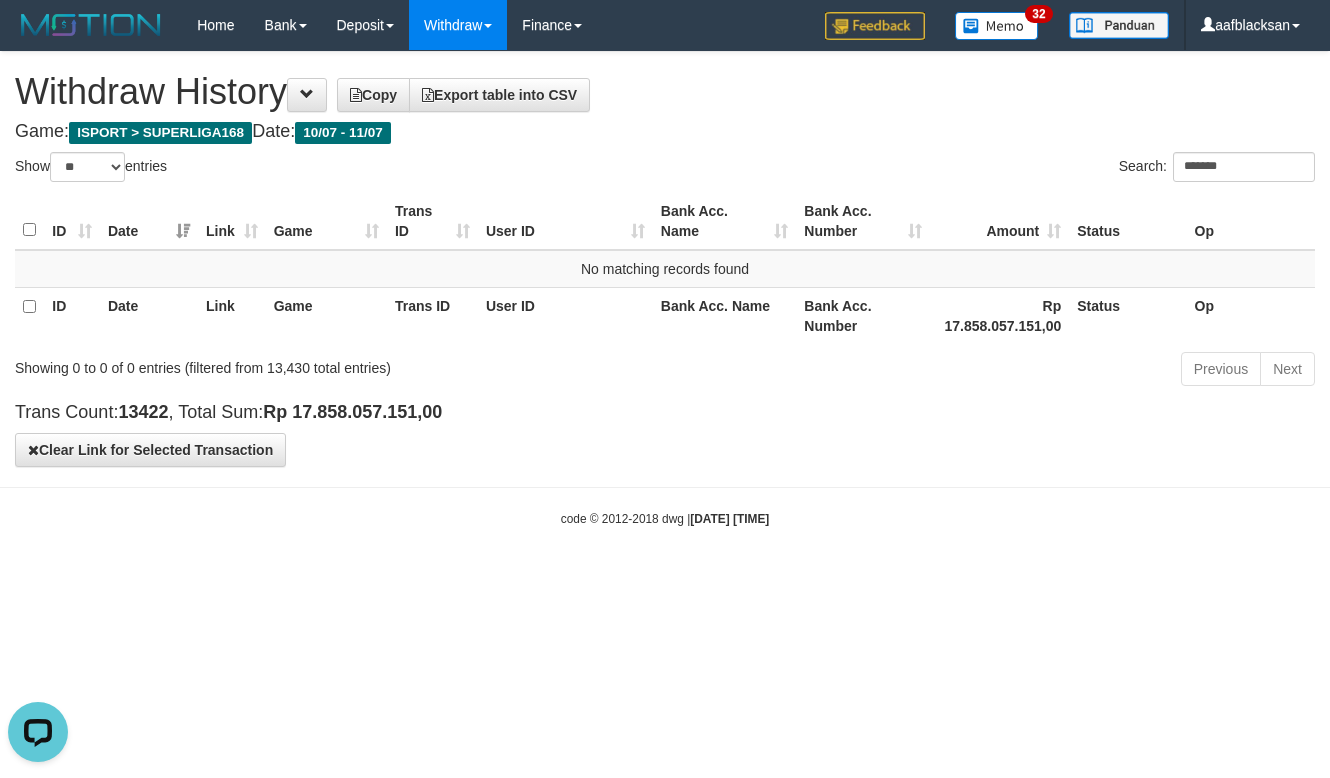 scroll, scrollTop: 0, scrollLeft: 0, axis: both 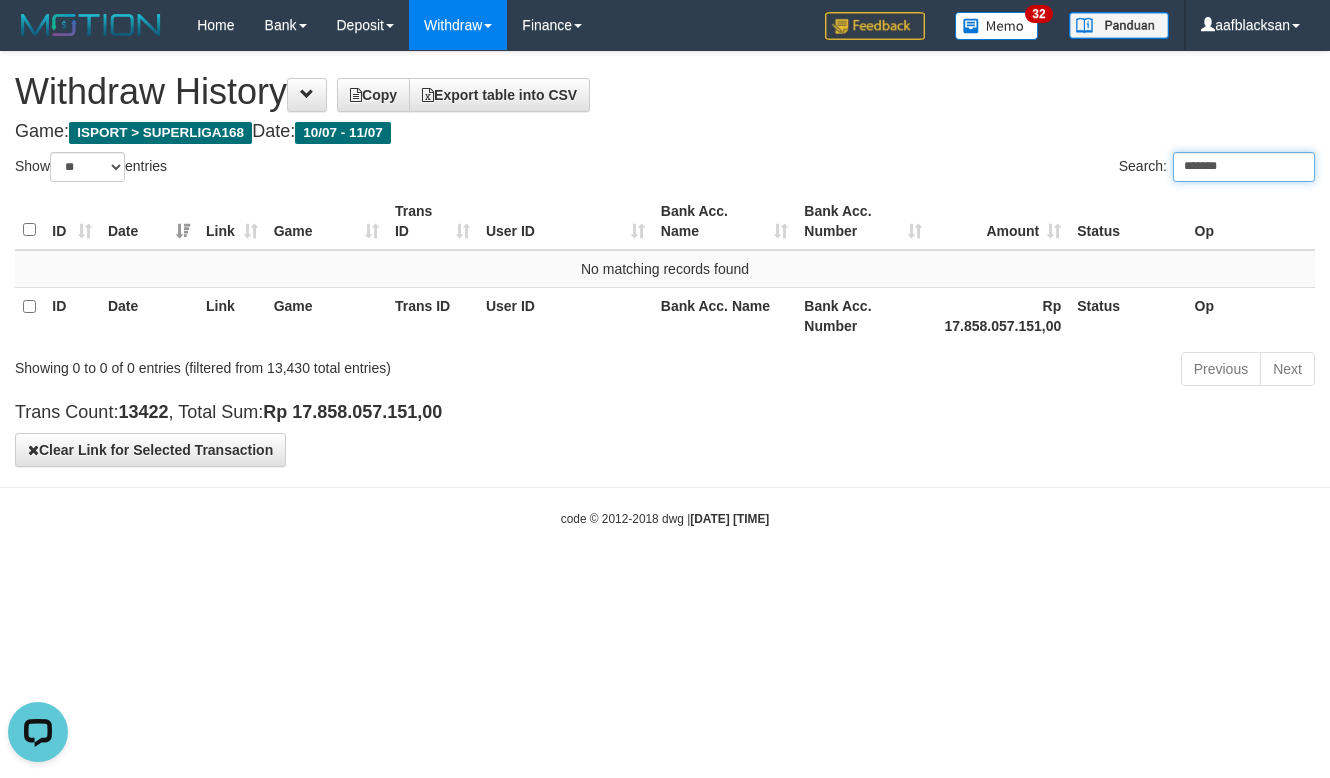 click on "*******" at bounding box center (1244, 167) 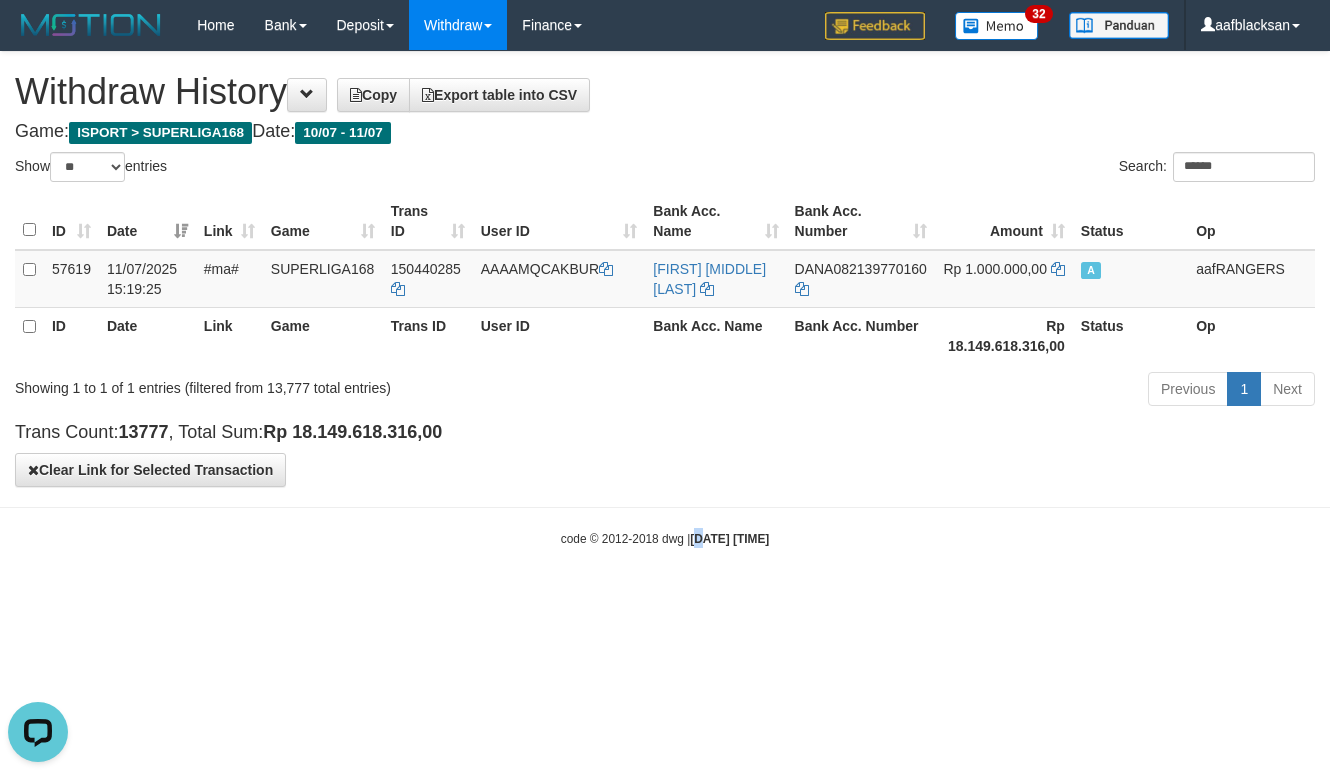 click on "Toggle navigation
Home
Bank
Mutasi Bank
Note Mutasi
Deposit
History
PGA History
Note DPS
Withdraw
WD List
Report Link
History
Finance
Financial Data" at bounding box center (665, 299) 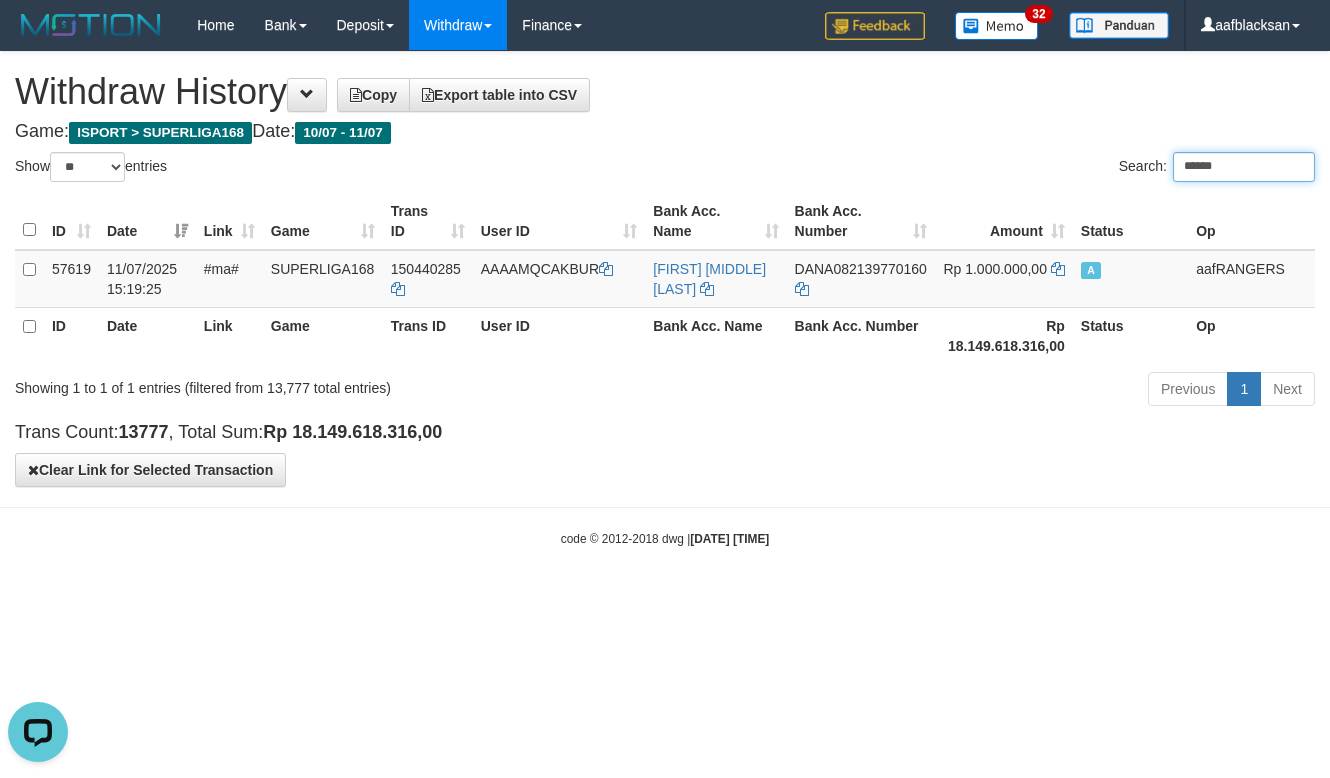 click on "******" at bounding box center (1244, 167) 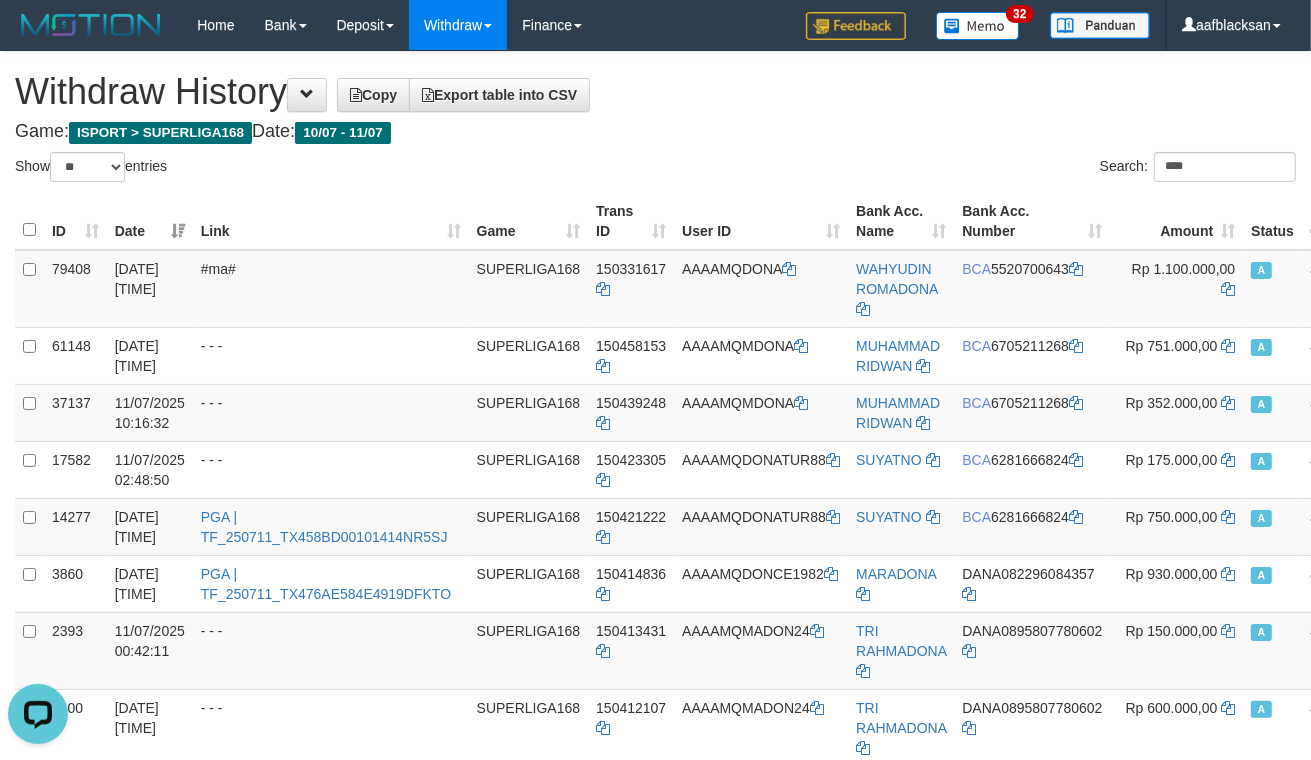 click on "**********" at bounding box center (655, 860) 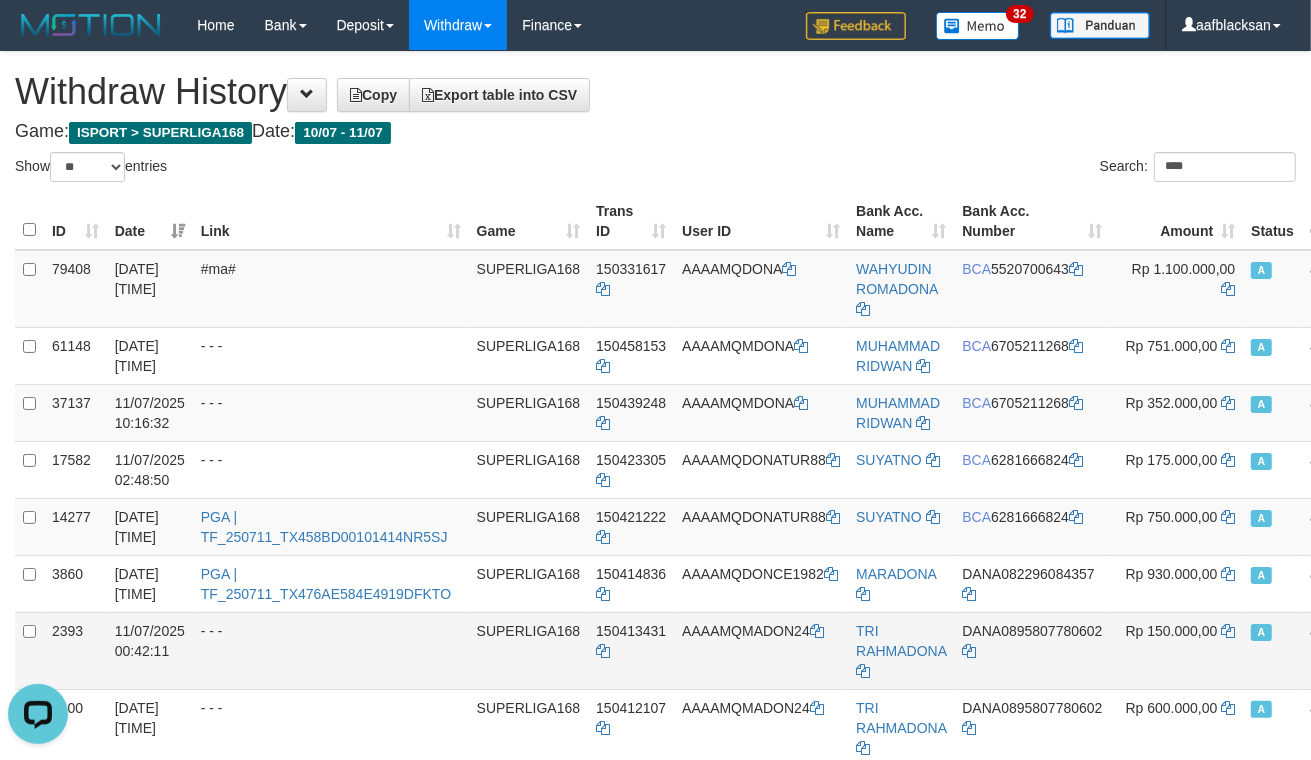 click on "- - -" at bounding box center [331, 650] 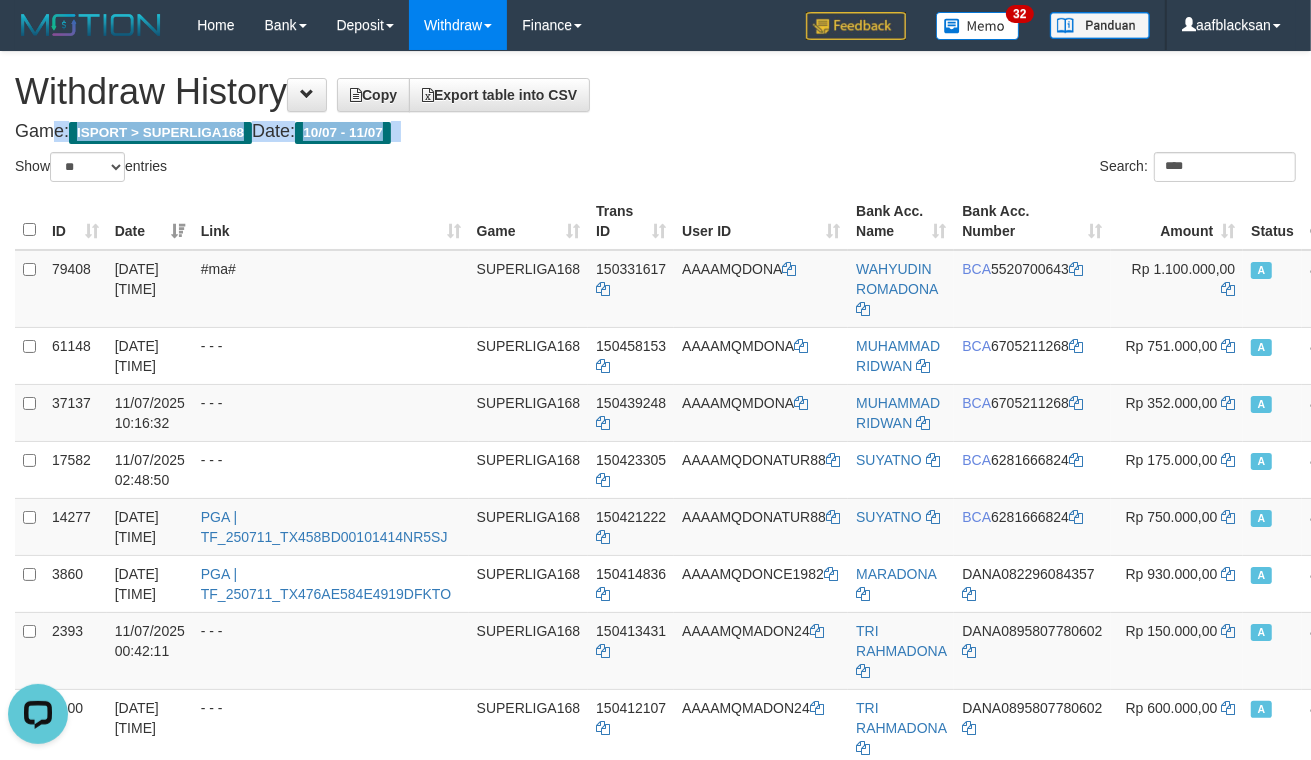 drag, startPoint x: 962, startPoint y: 113, endPoint x: 1326, endPoint y: 108, distance: 364.03433 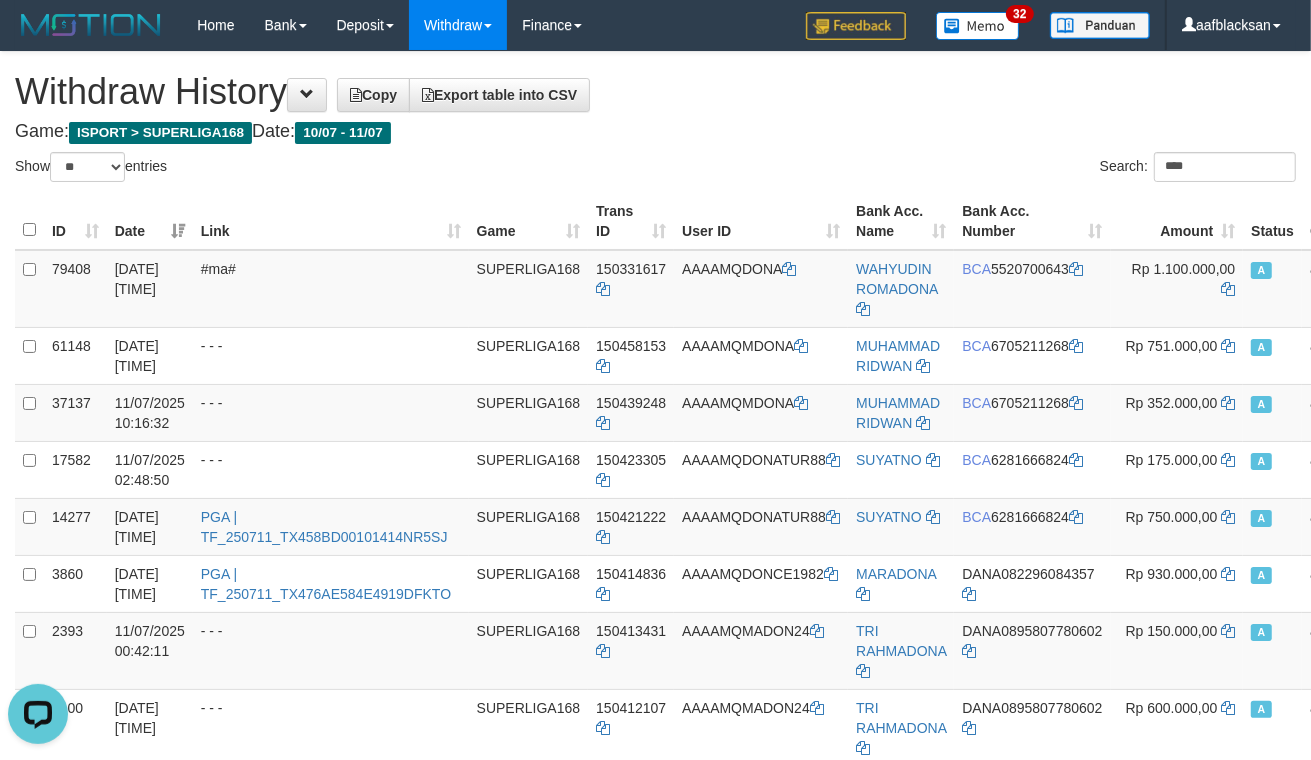click on "Withdraw History
Copy  Export table into CSV" at bounding box center (655, 92) 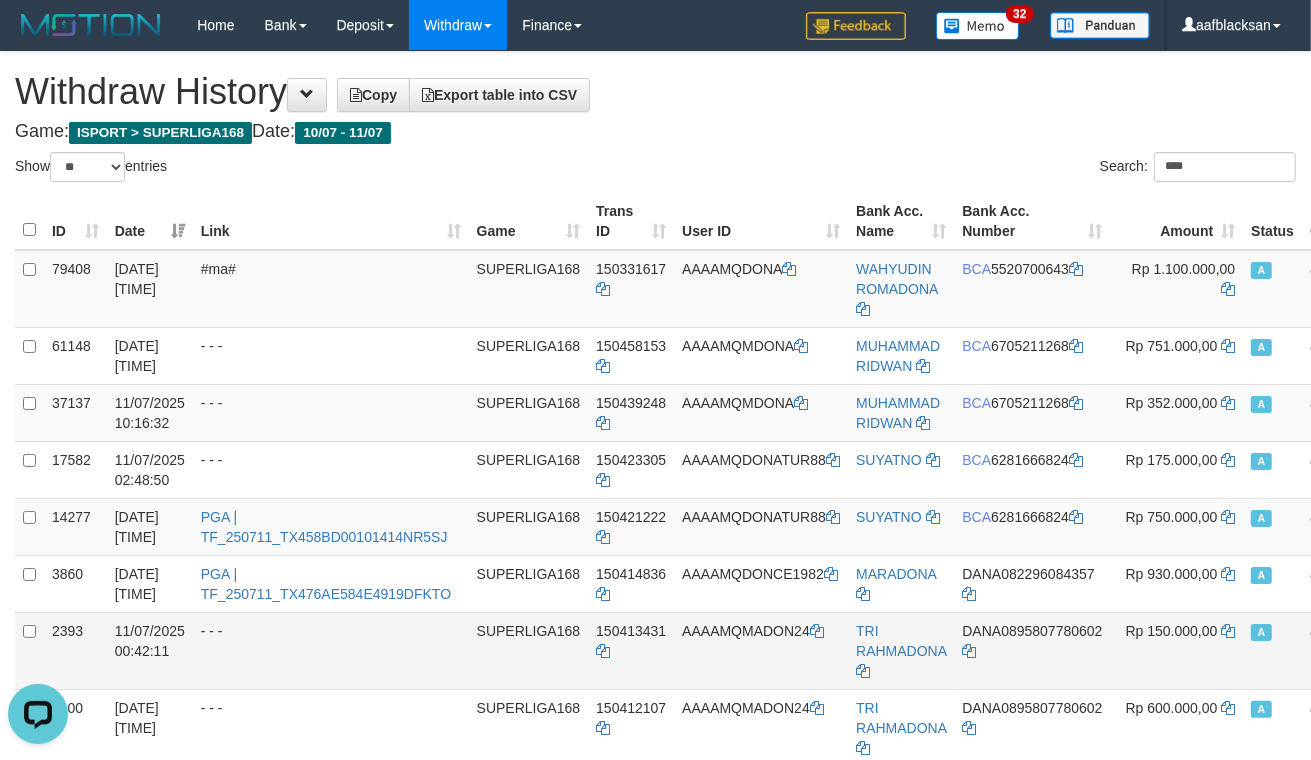 click on "- - -" at bounding box center [331, 650] 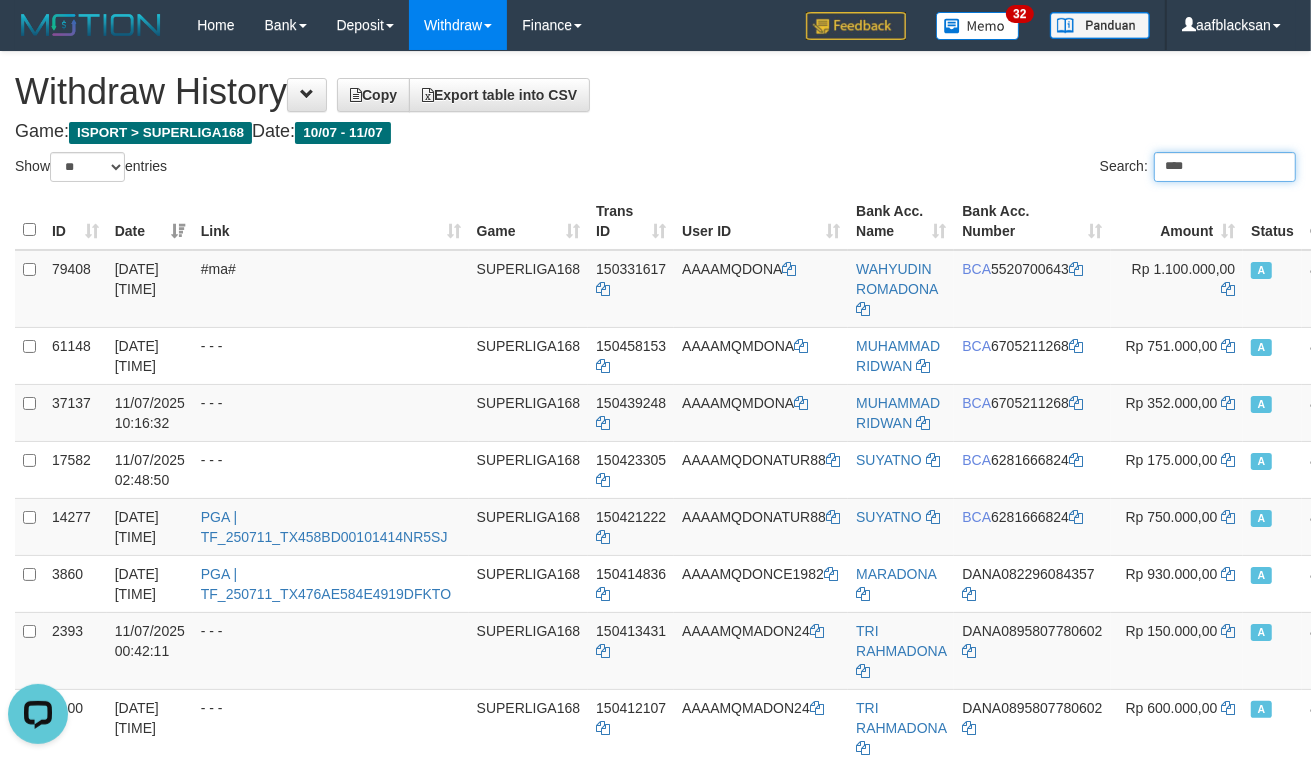 click on "****" at bounding box center [1225, 167] 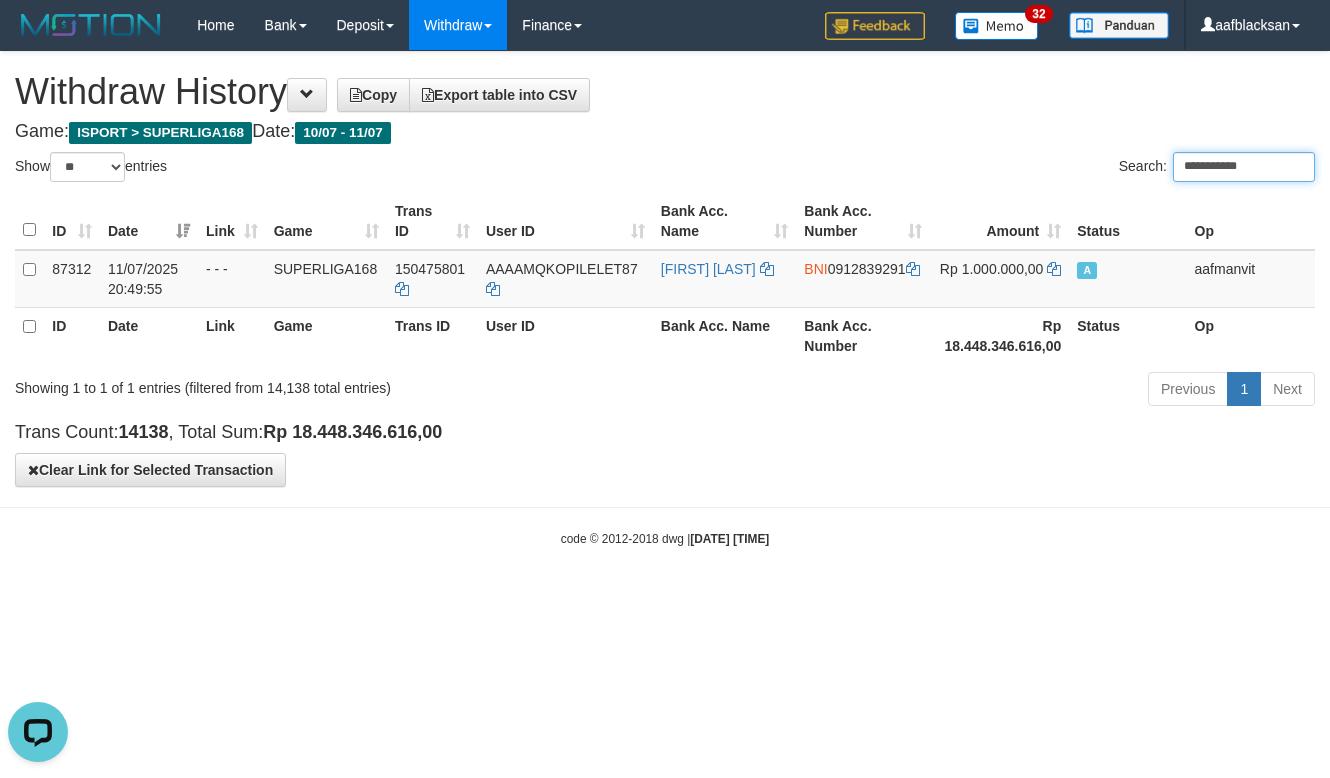 type on "**********" 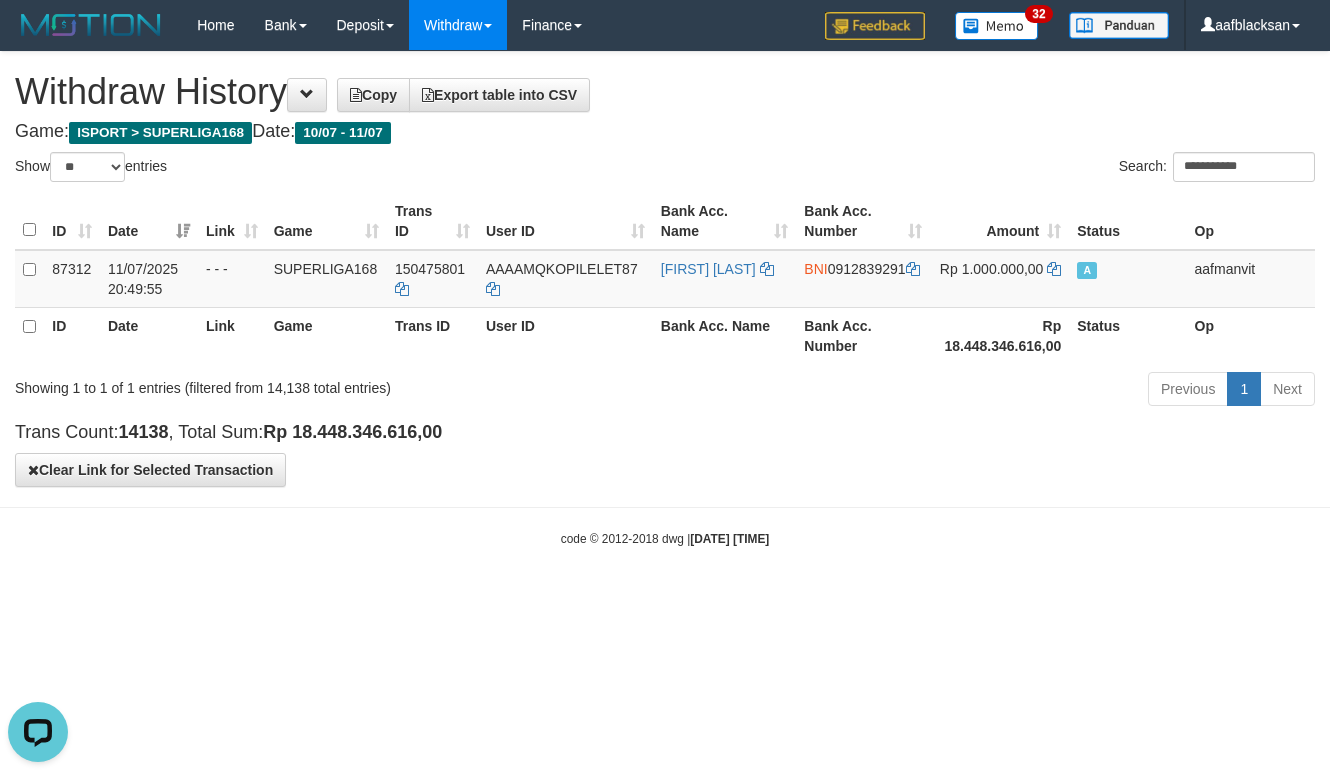 click on "Toggle navigation
Home
Bank
Mutasi Bank
Note Mutasi
Deposit
History
PGA History
Note DPS
Withdraw
WD List
Report Link
History
Finance
Financial Data" at bounding box center (665, 299) 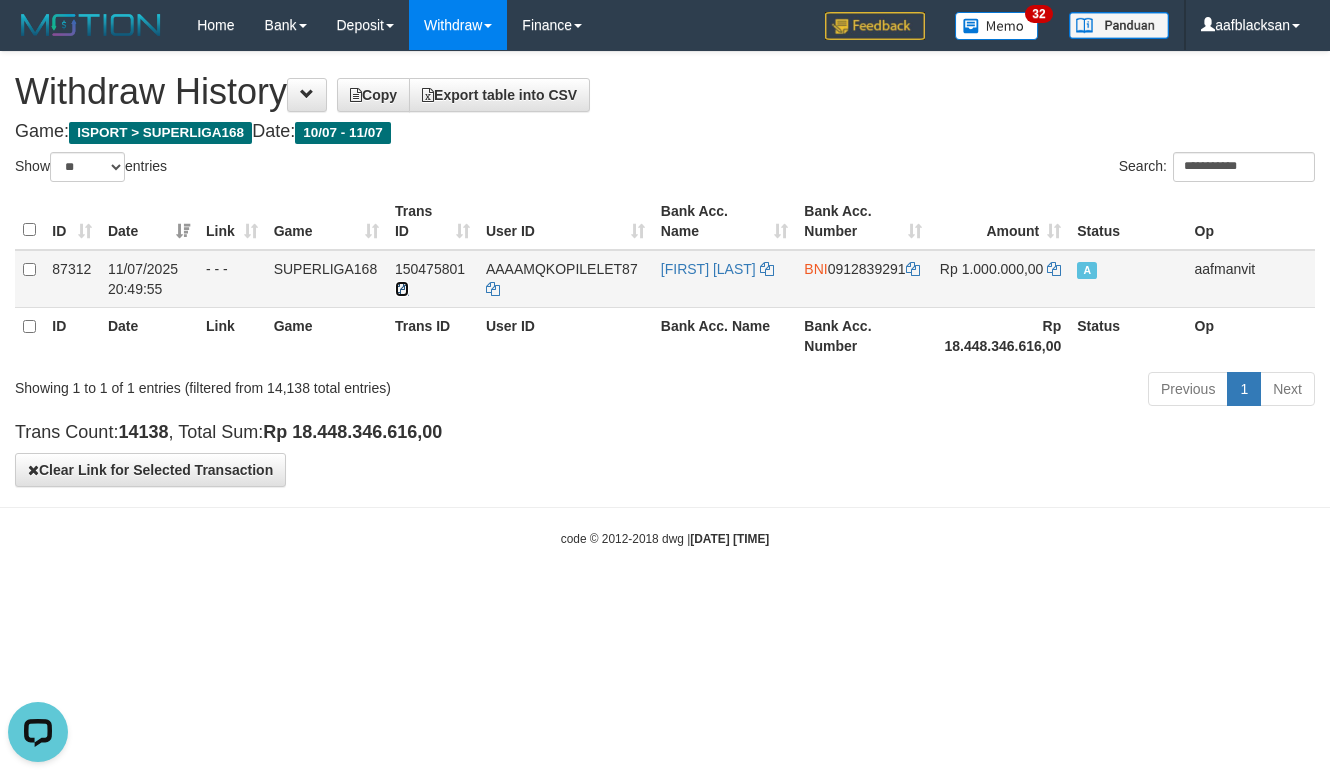 click at bounding box center (402, 289) 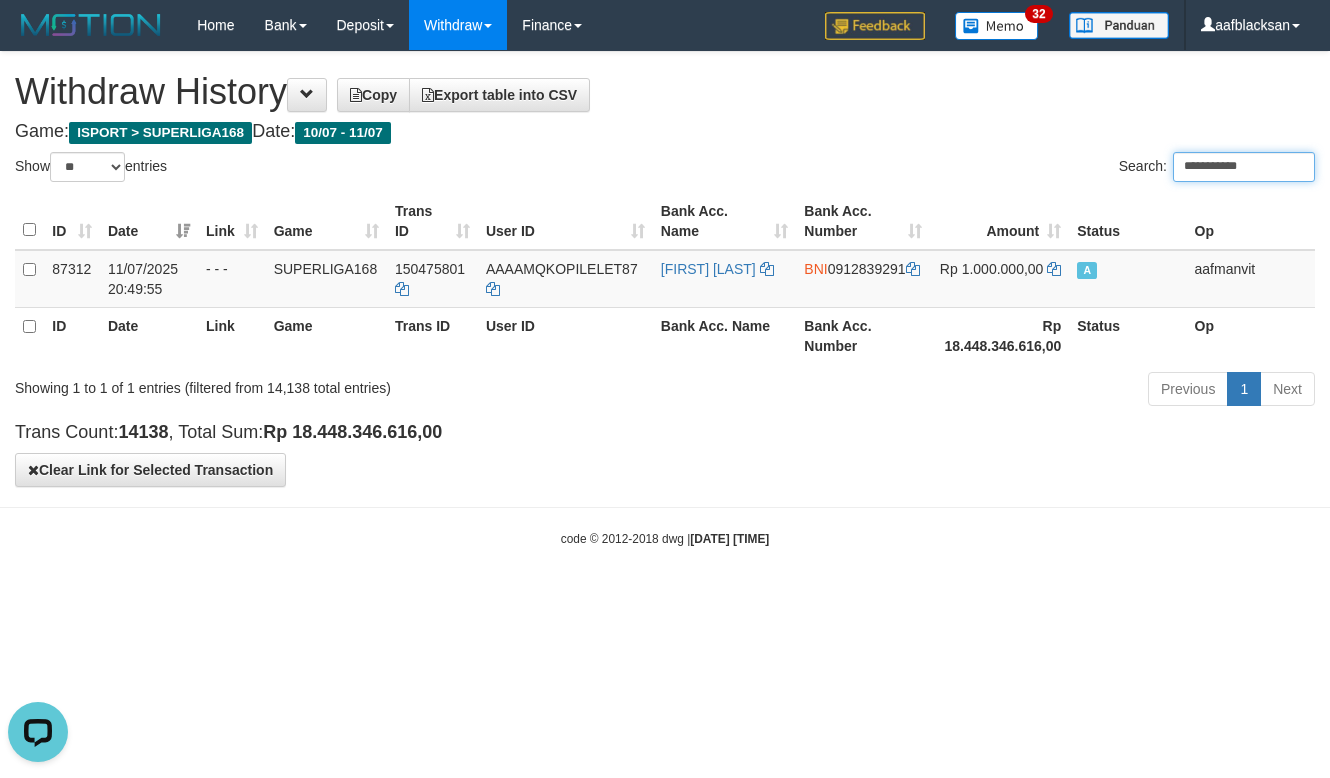 click on "**********" at bounding box center (1244, 167) 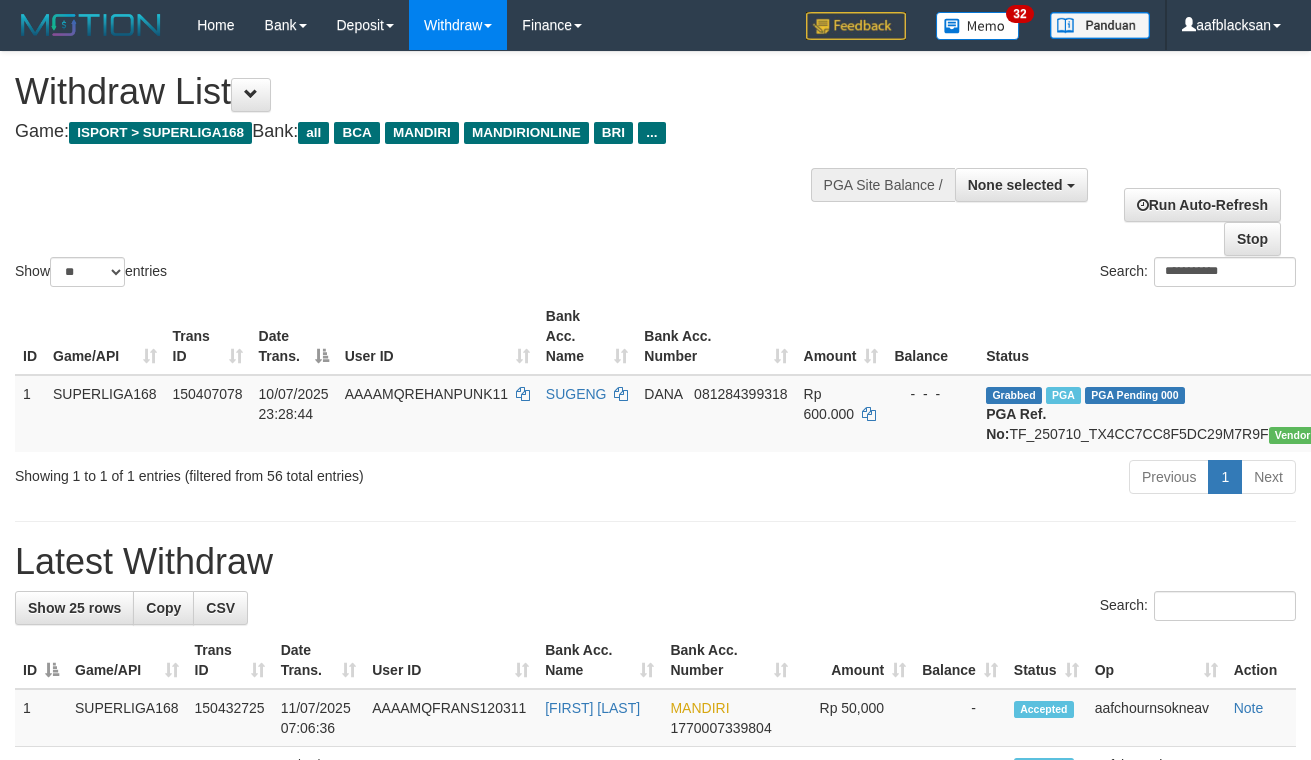 select 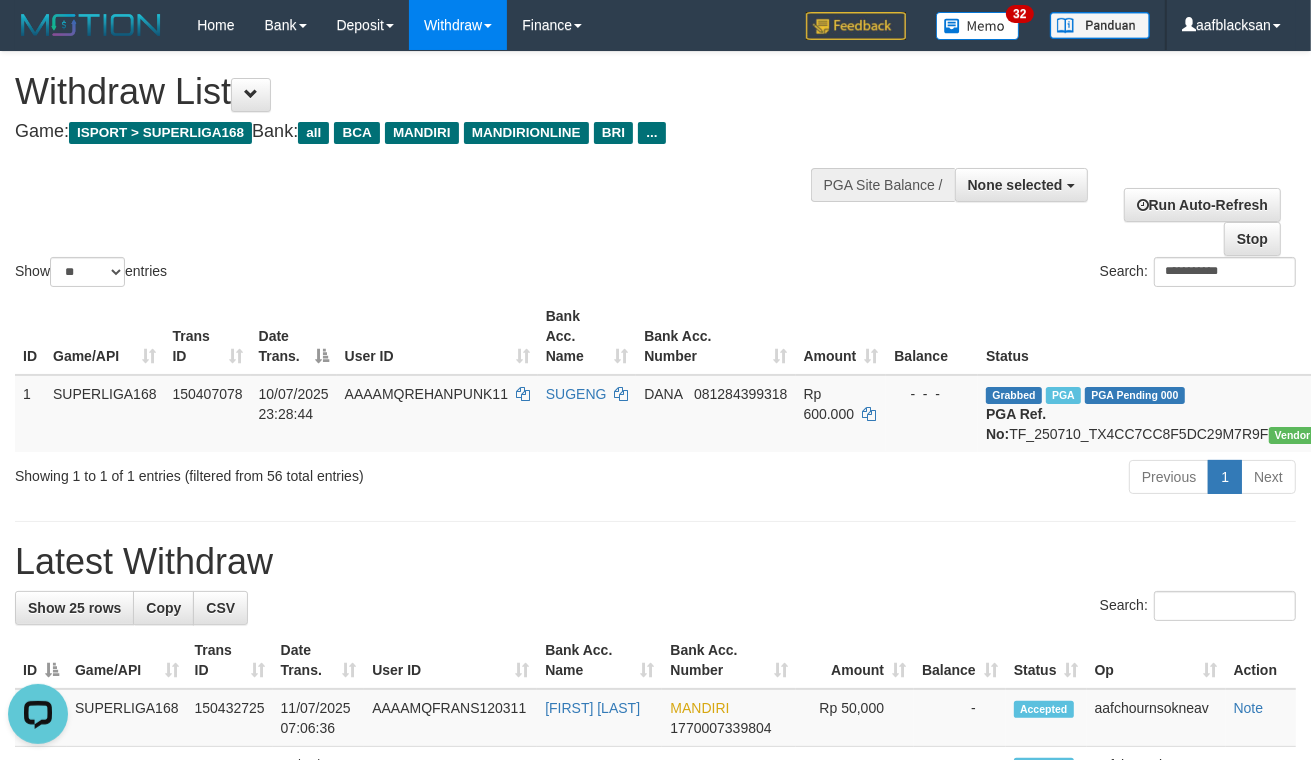 scroll, scrollTop: 0, scrollLeft: 0, axis: both 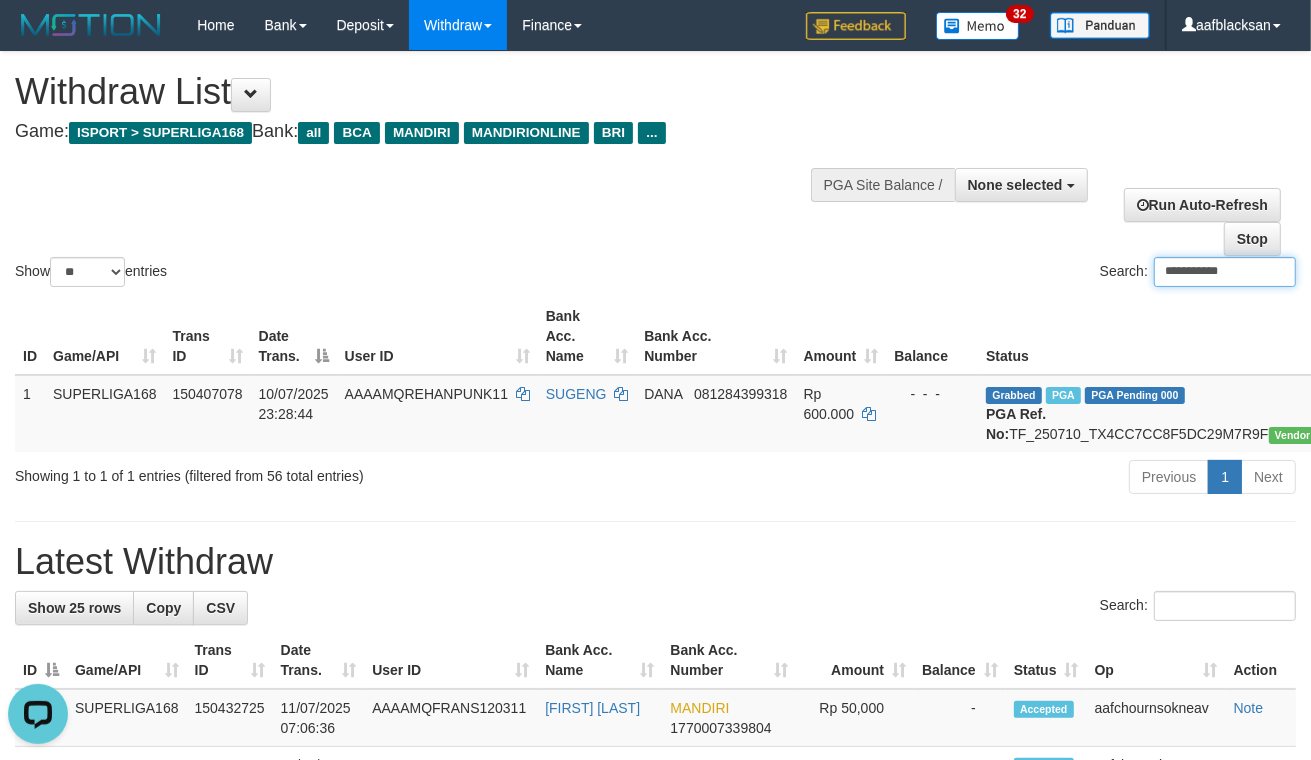 click on "**********" at bounding box center [1225, 272] 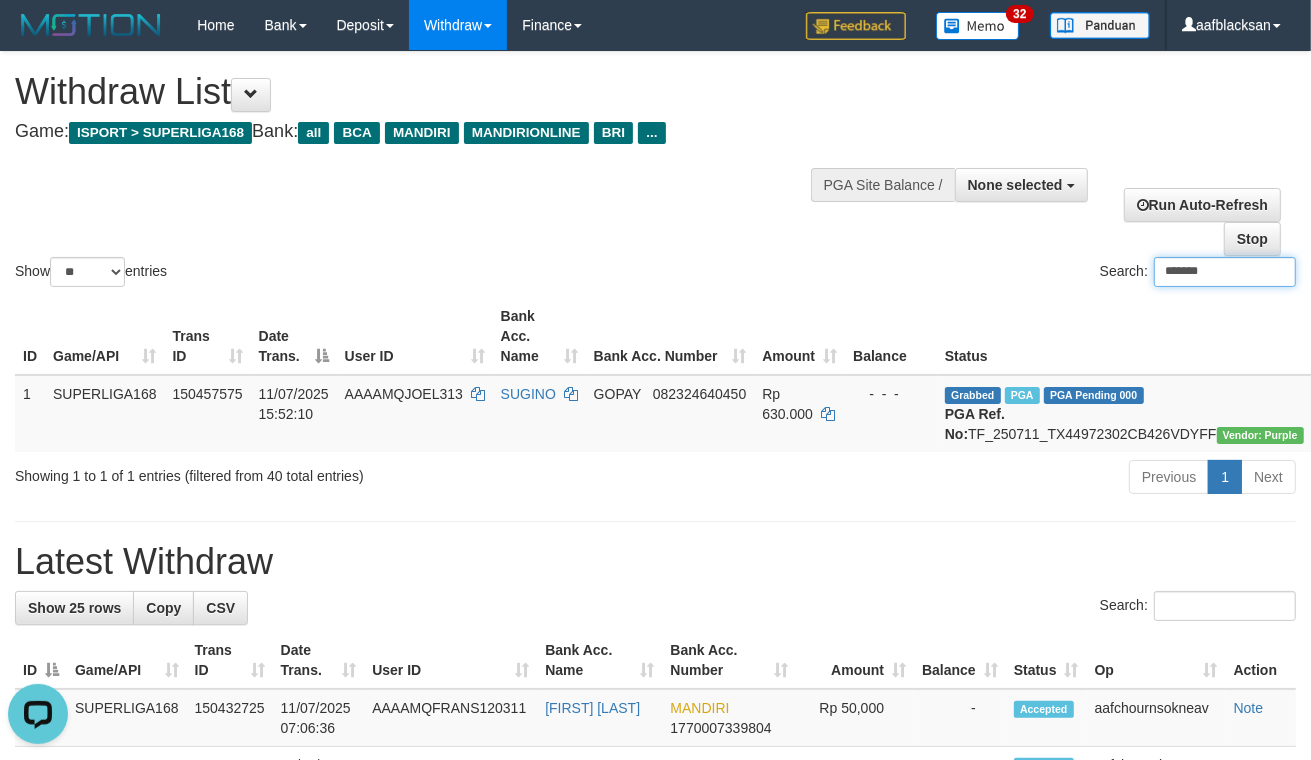 type on "*******" 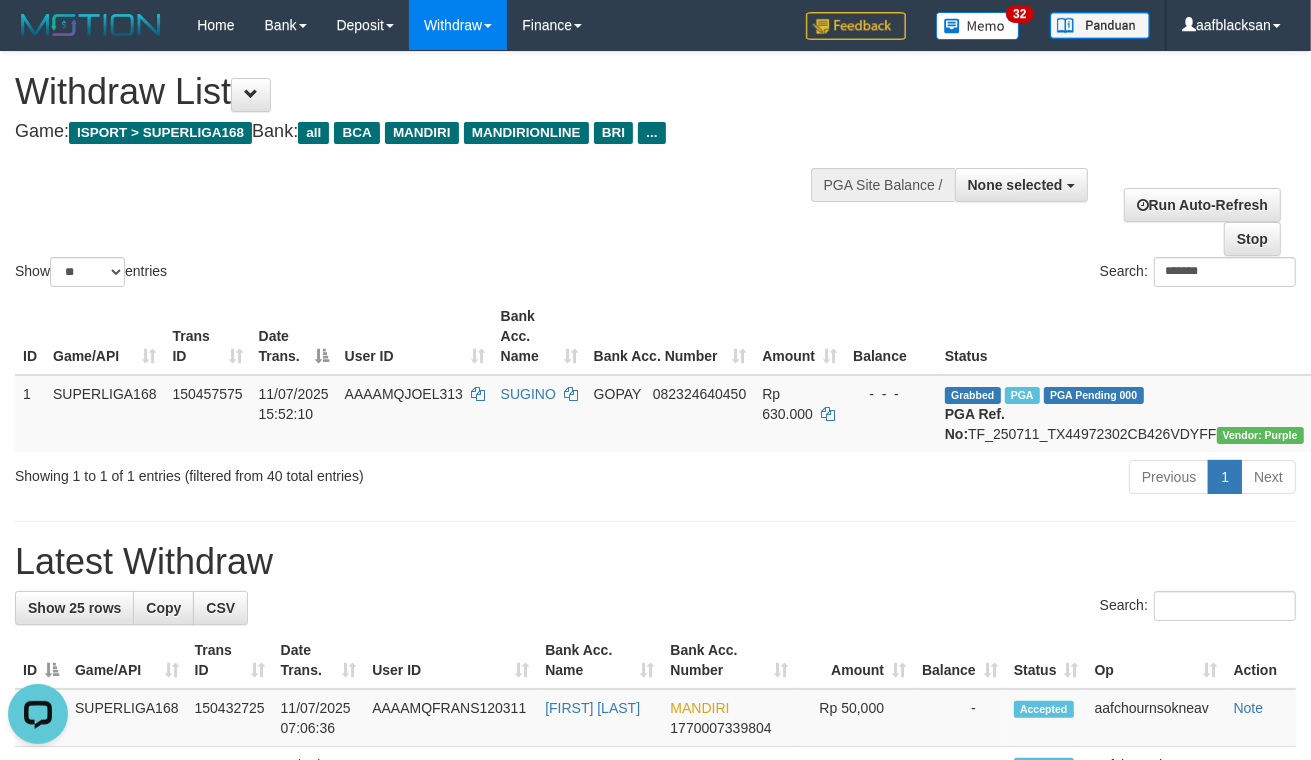 click on "**********" at bounding box center [655, 1150] 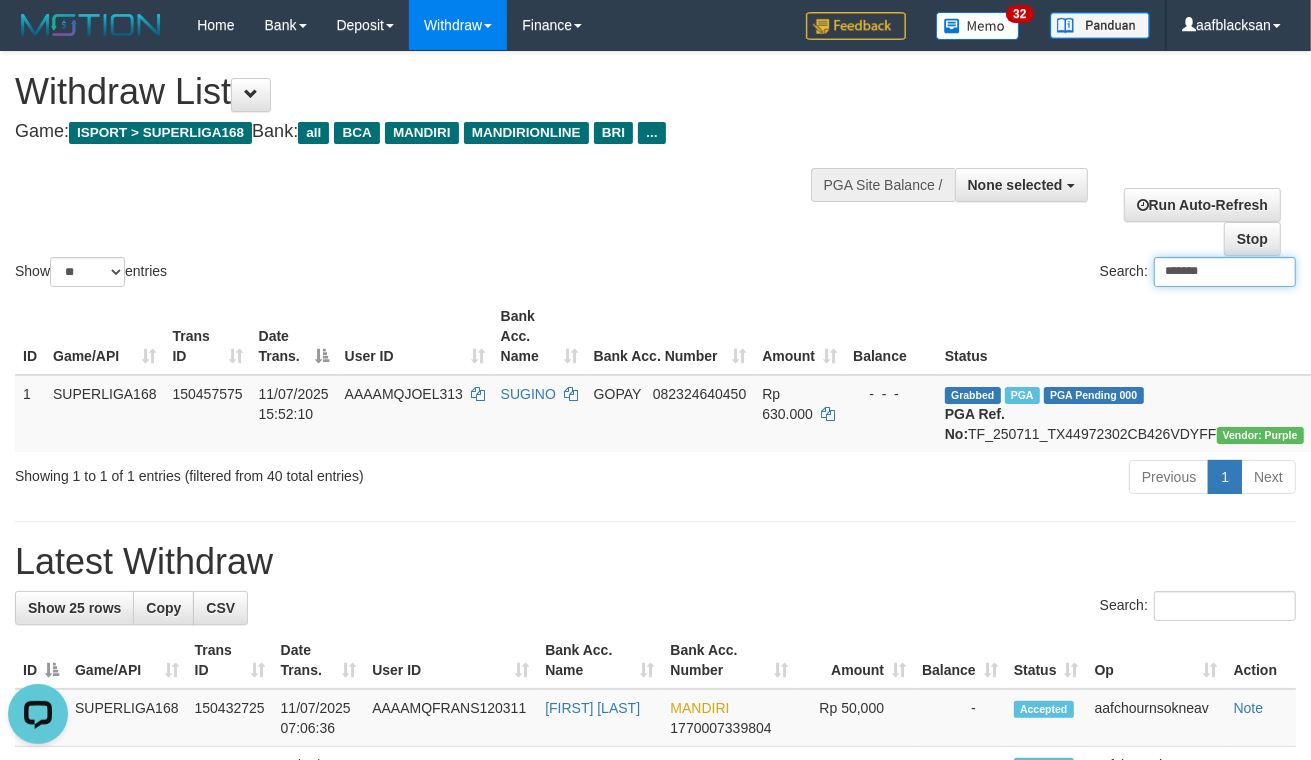 click on "*******" at bounding box center [1225, 272] 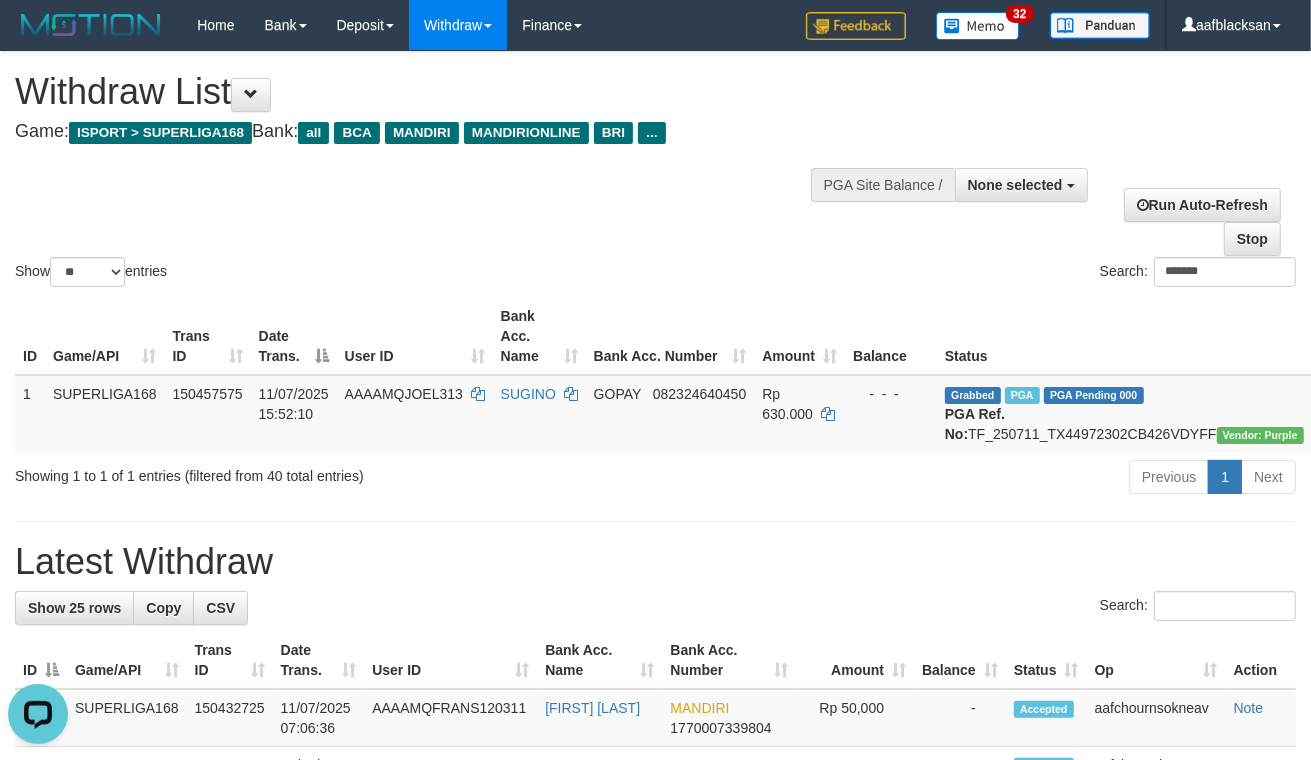 click on "Previous 1 Next" at bounding box center (928, 479) 